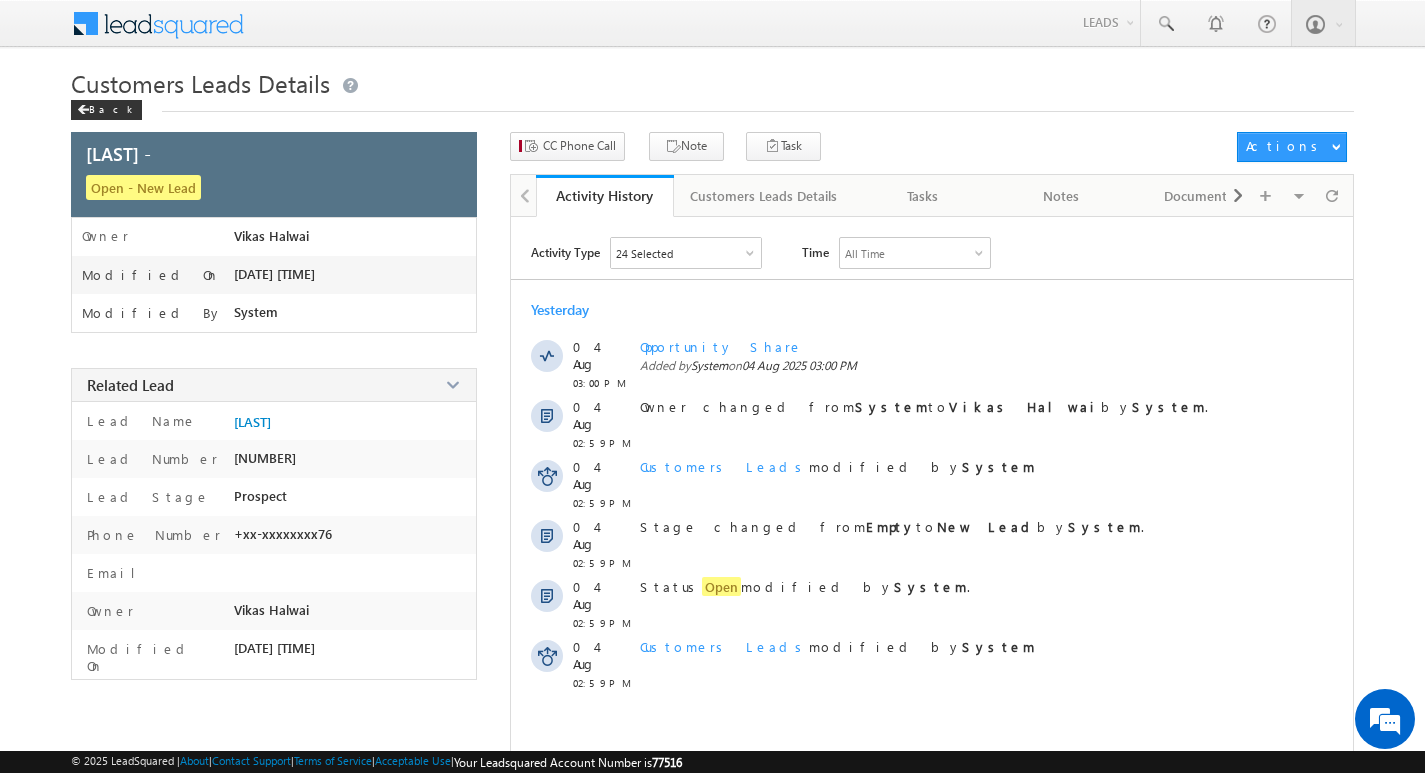 scroll, scrollTop: 0, scrollLeft: 0, axis: both 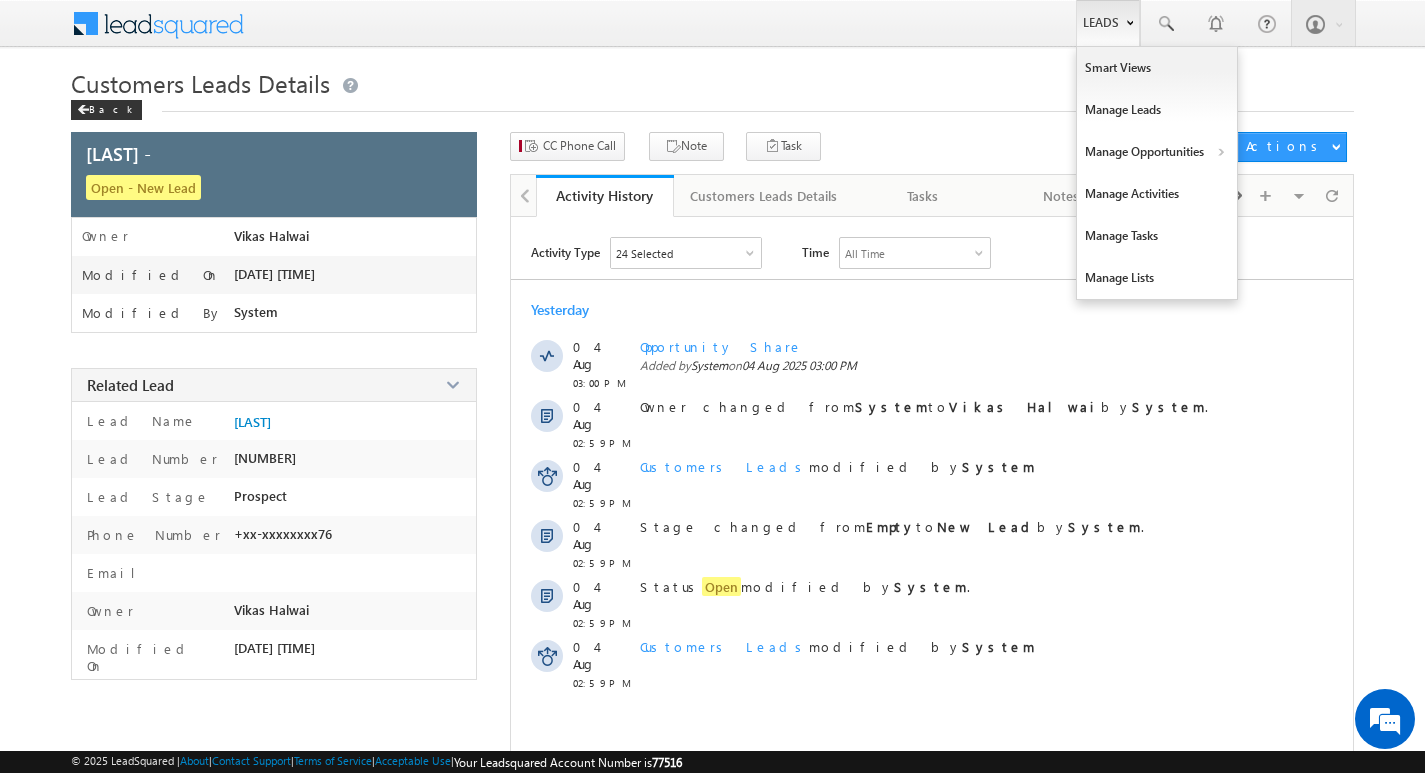 click on "Leads" at bounding box center (1108, 23) 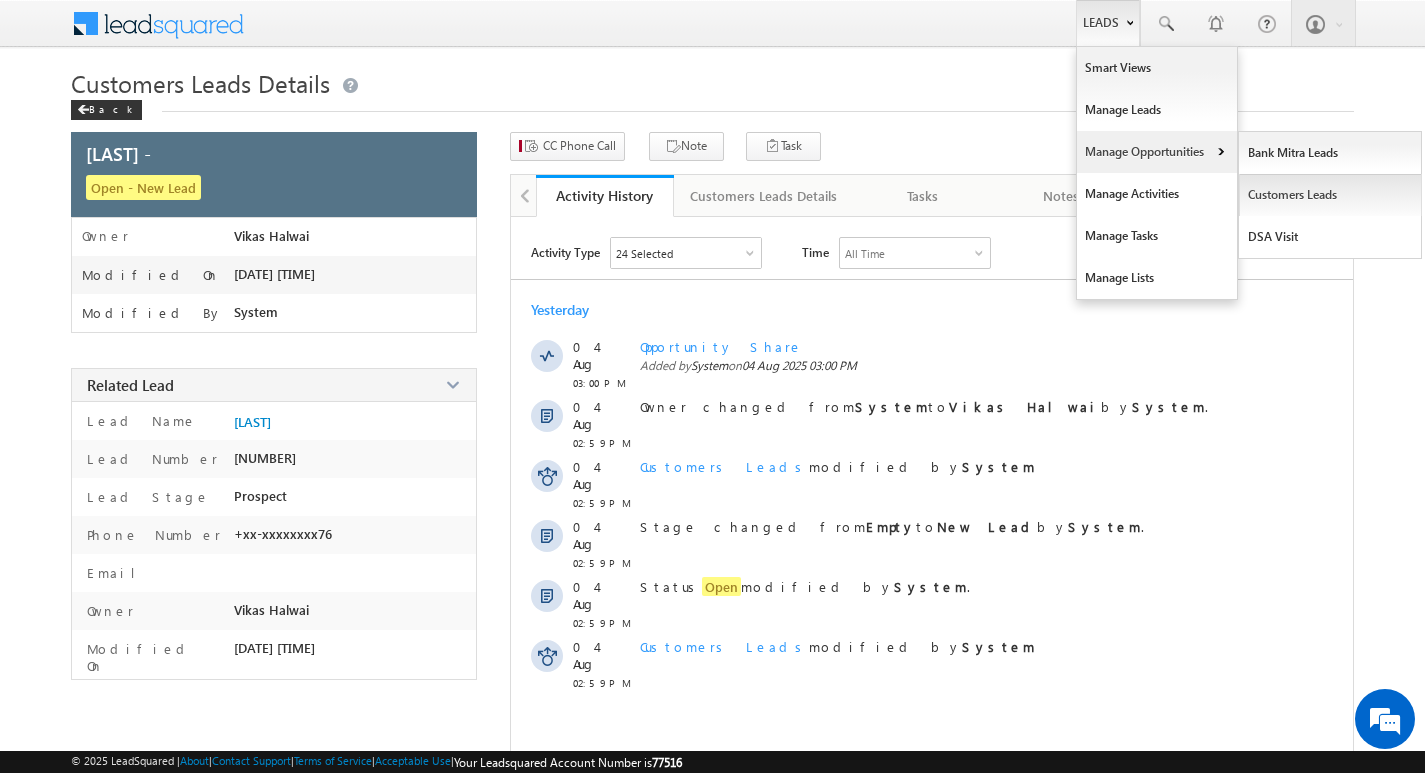click on "Customers Leads" at bounding box center [1330, 195] 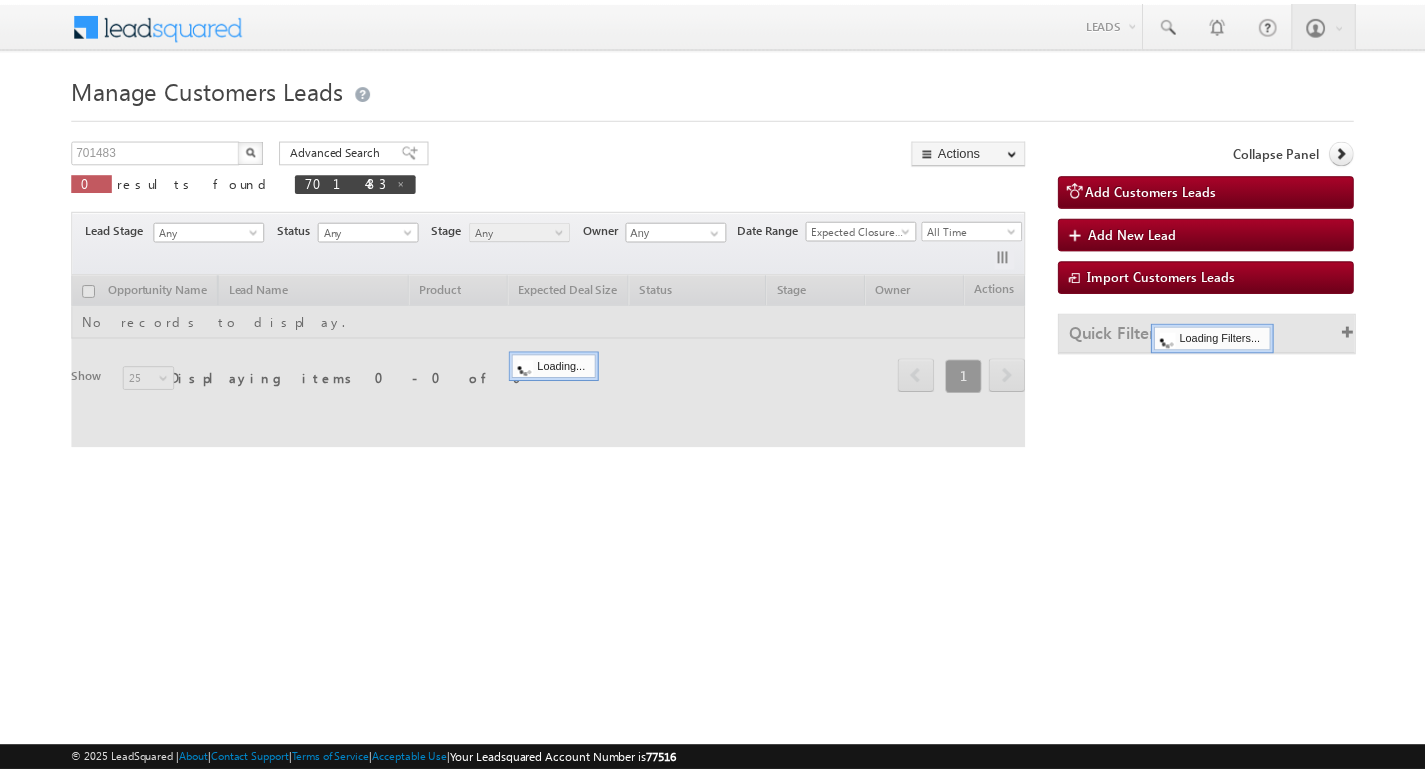 scroll, scrollTop: 0, scrollLeft: 0, axis: both 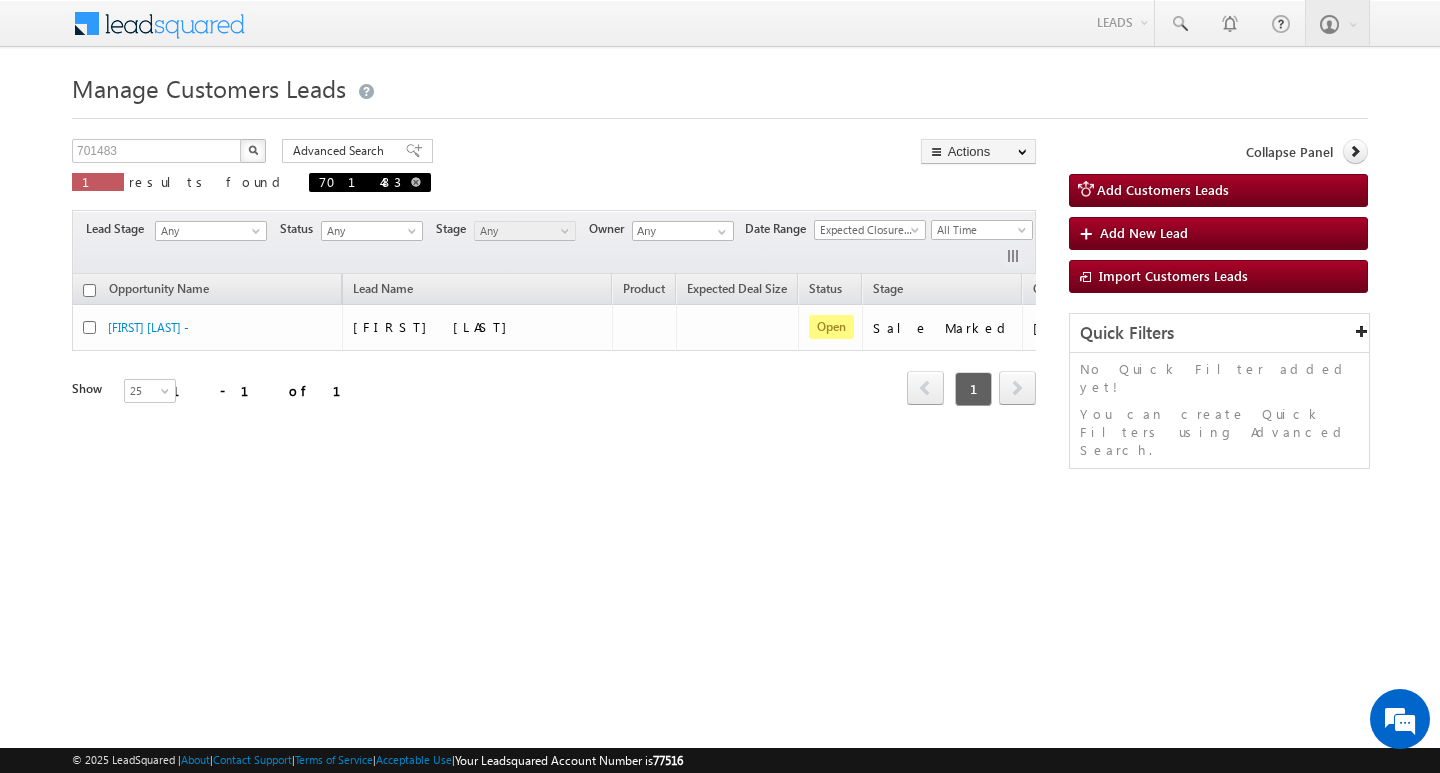 click at bounding box center [416, 182] 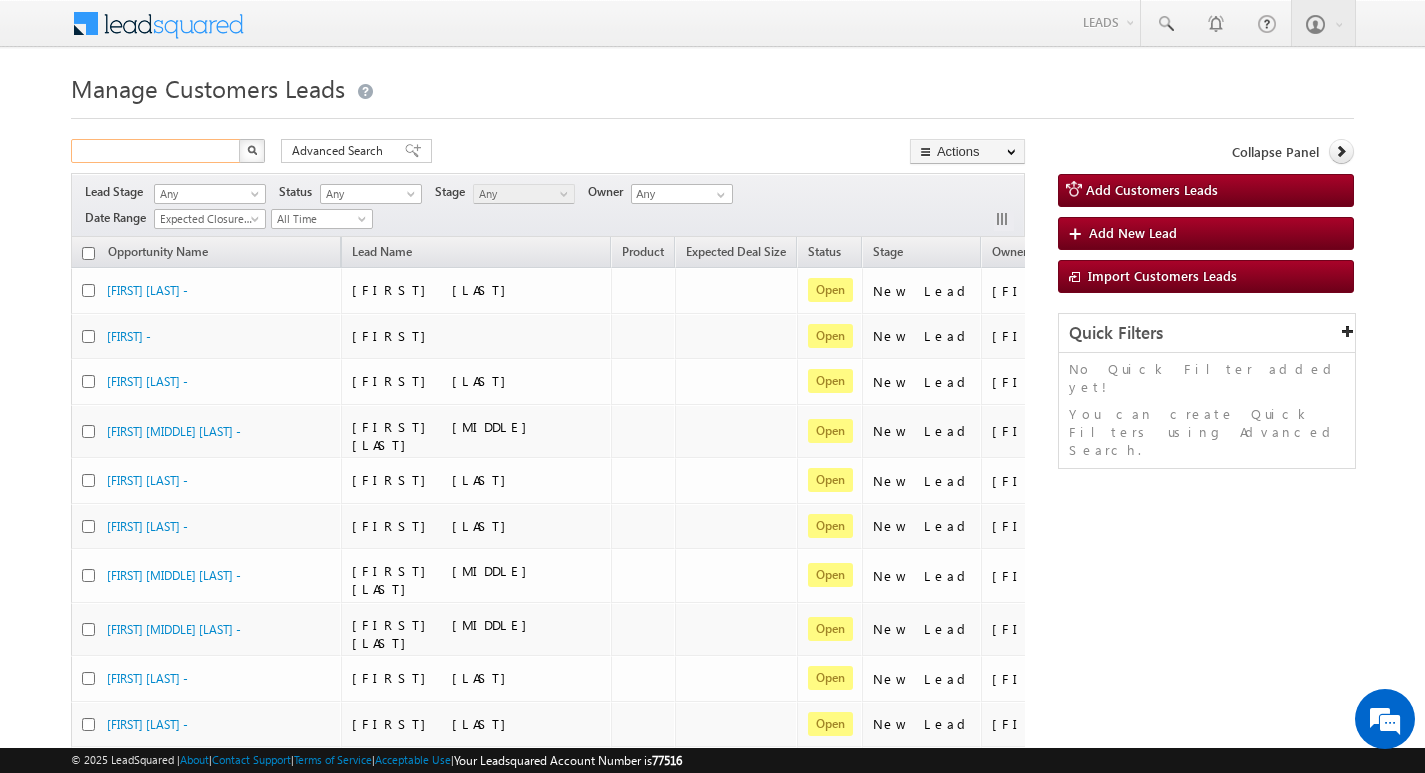 click at bounding box center (156, 151) 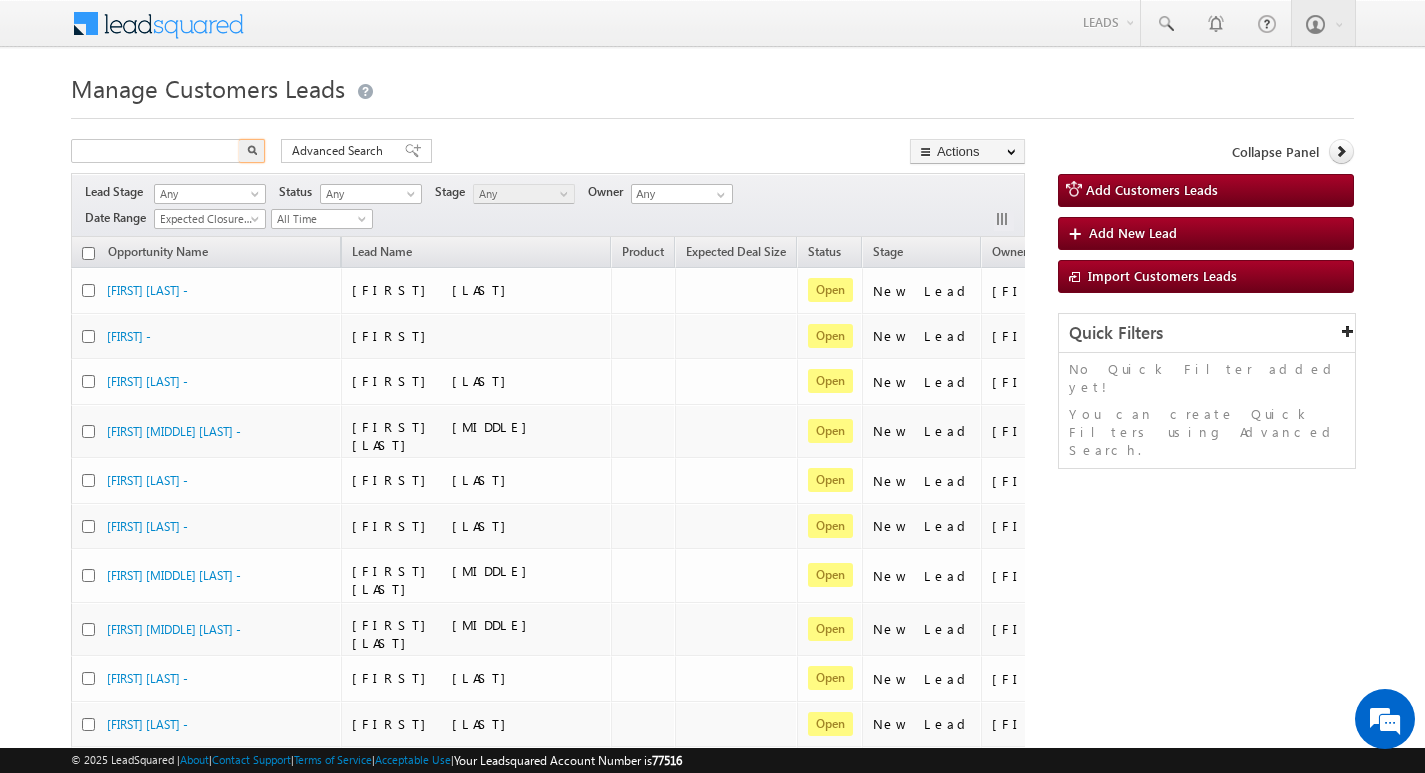 type on "Search Customers Leads" 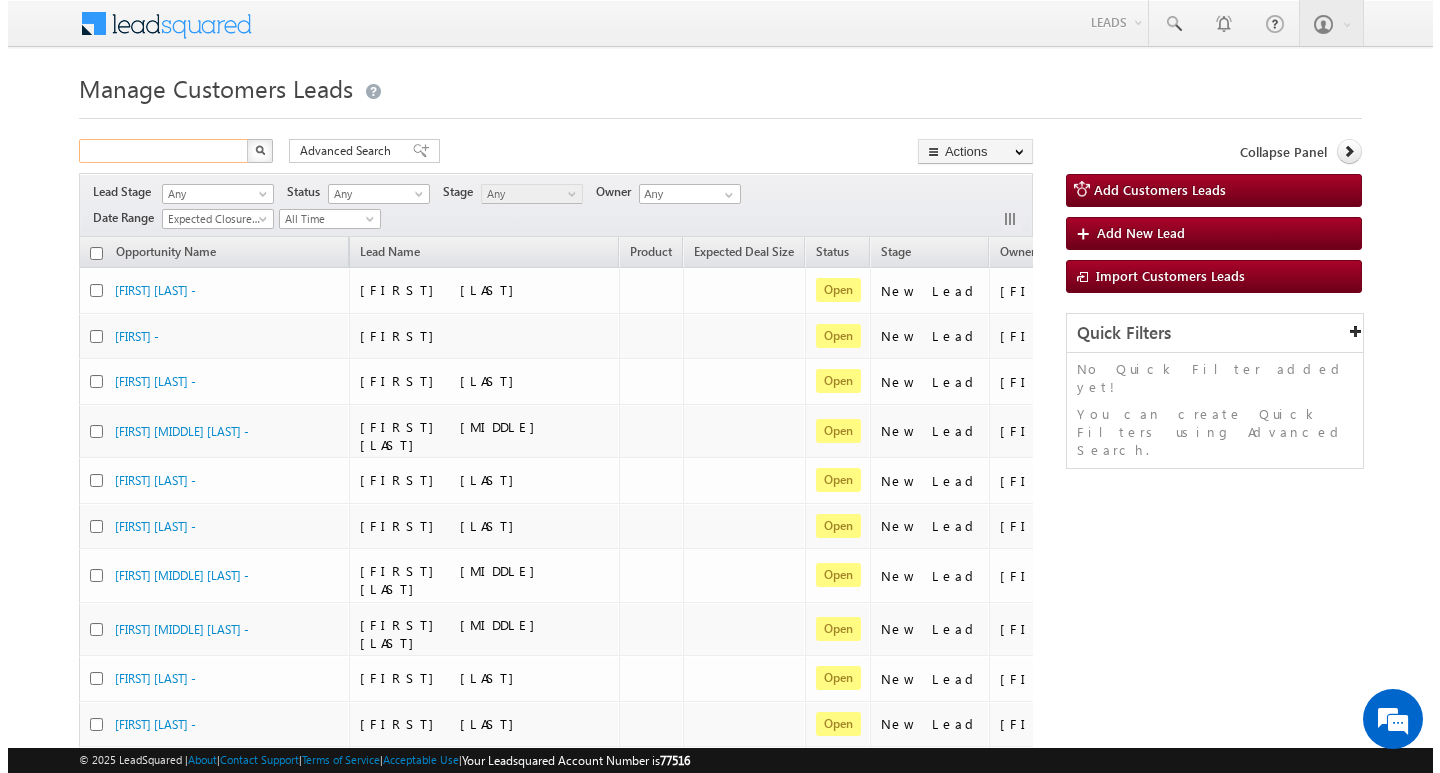 scroll, scrollTop: 0, scrollLeft: 0, axis: both 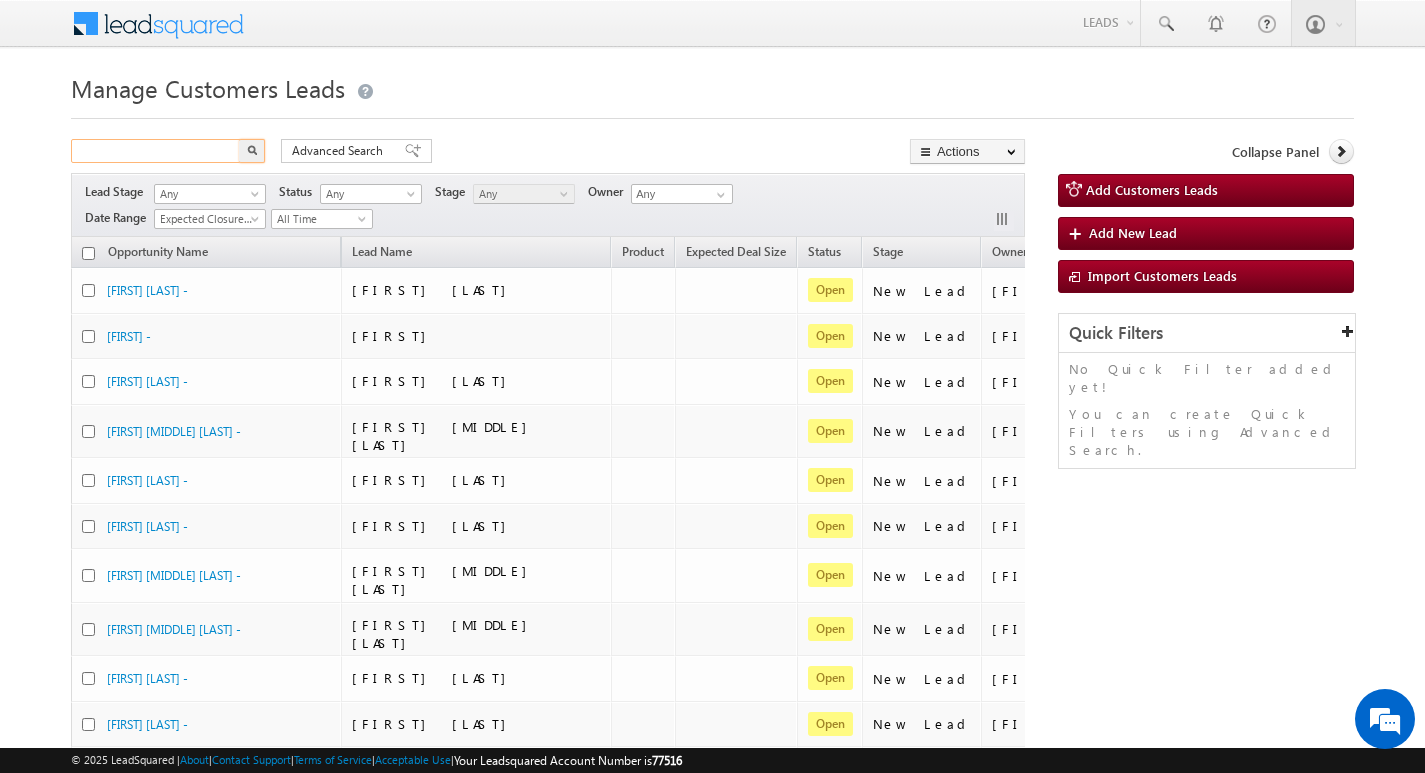 click at bounding box center (156, 151) 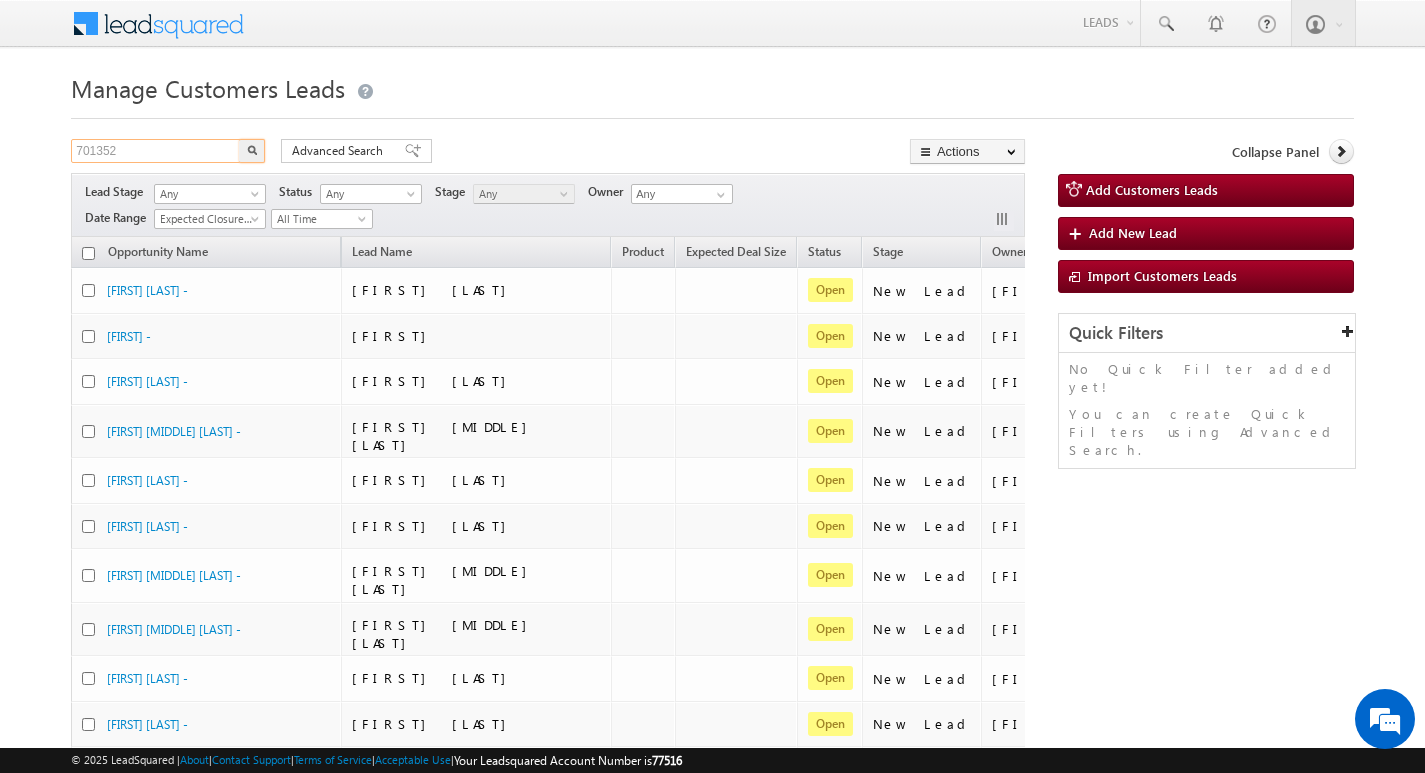 type on "701352" 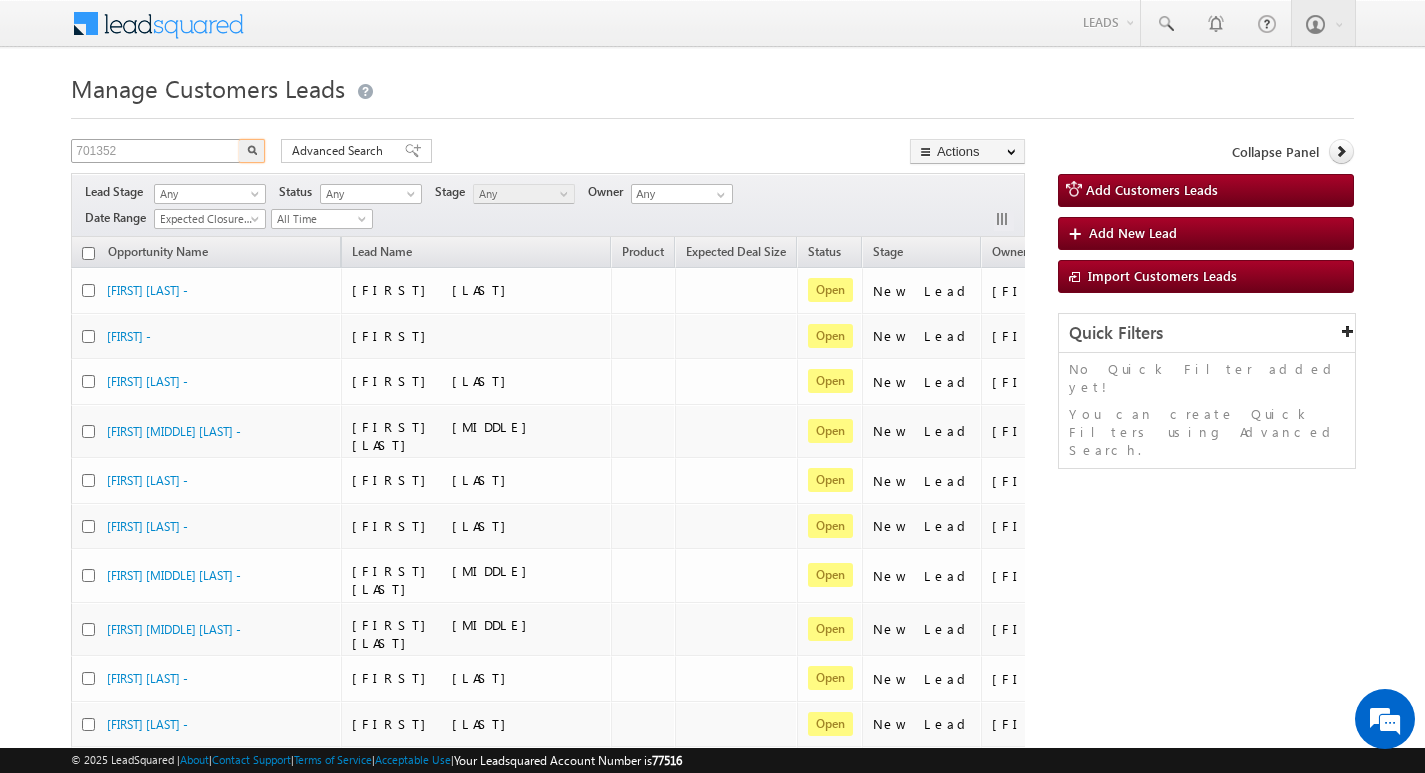 click at bounding box center (252, 151) 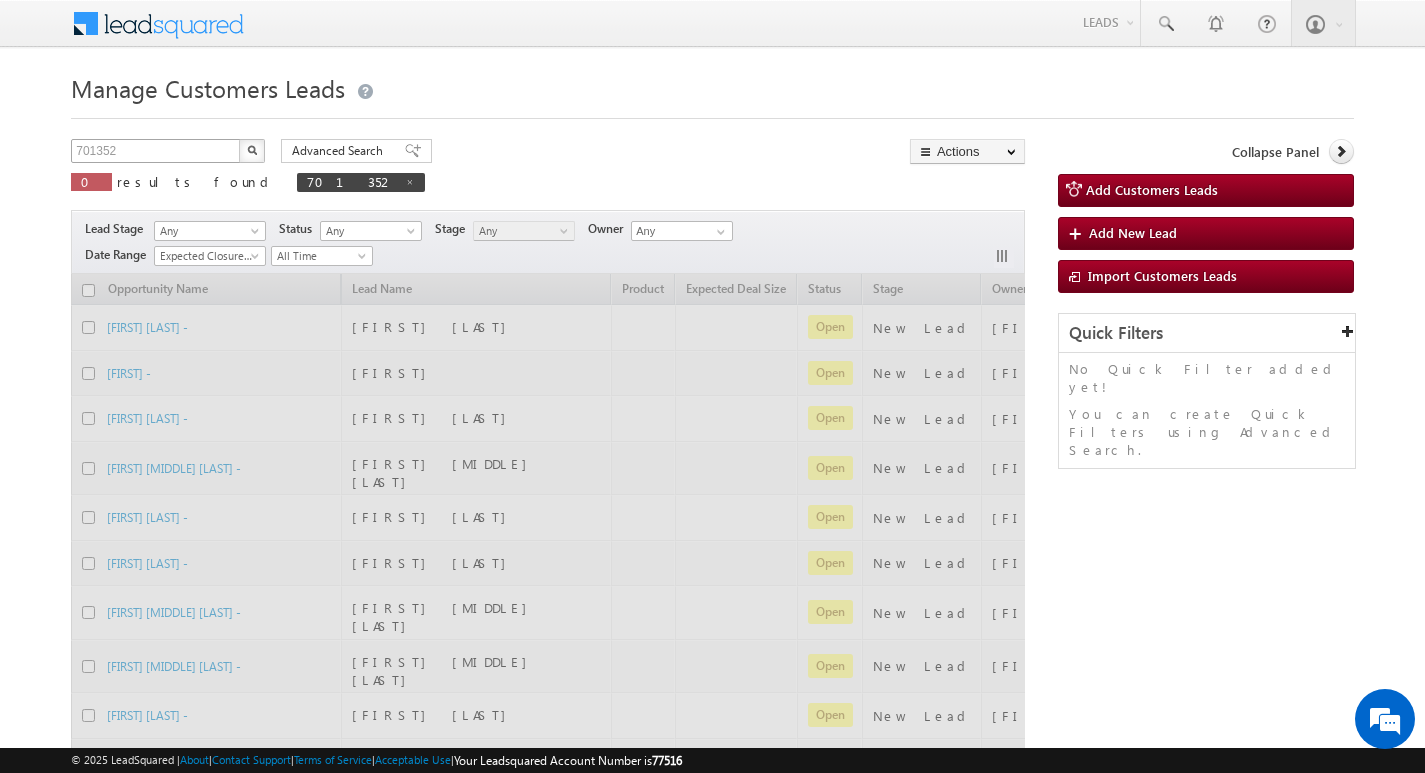 type 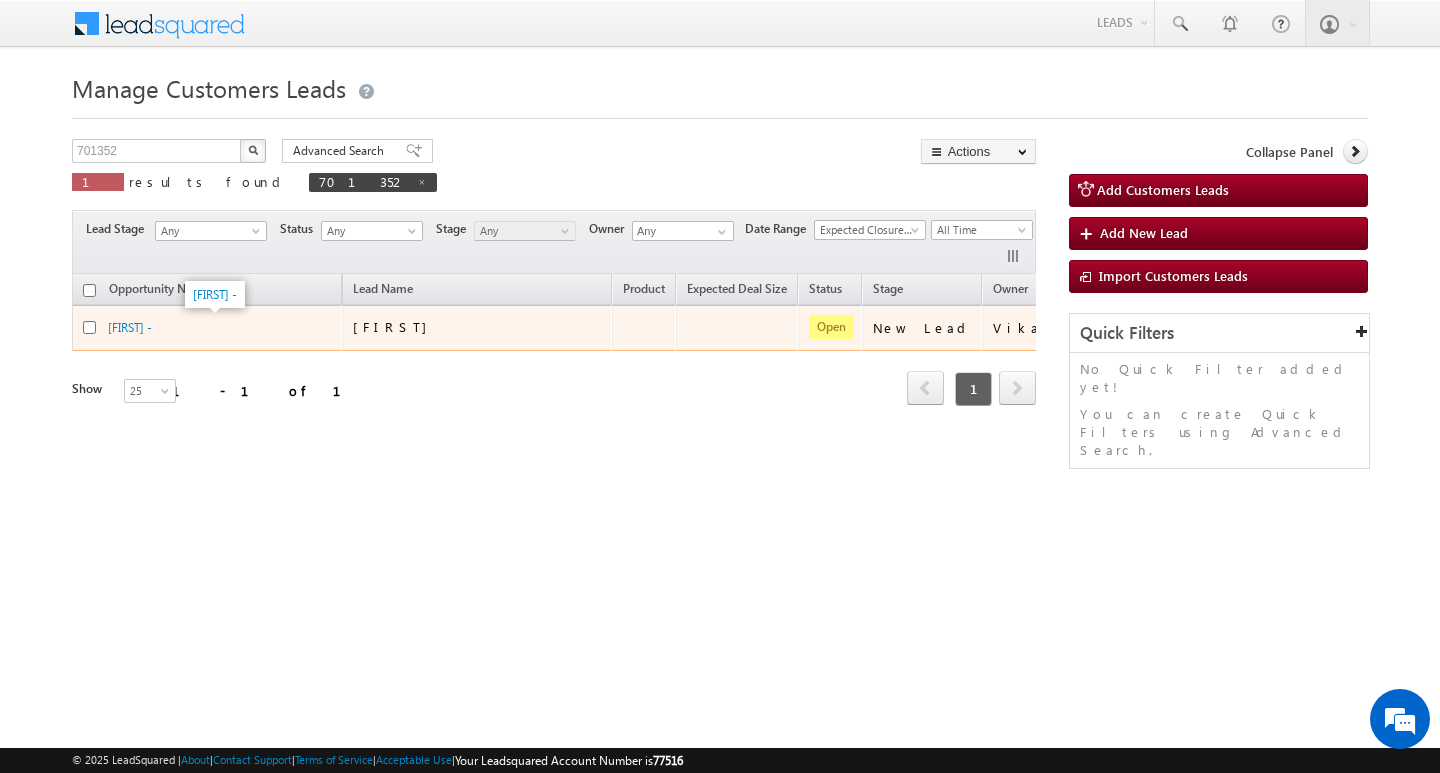 click on "Bala  -" at bounding box center [130, 326] 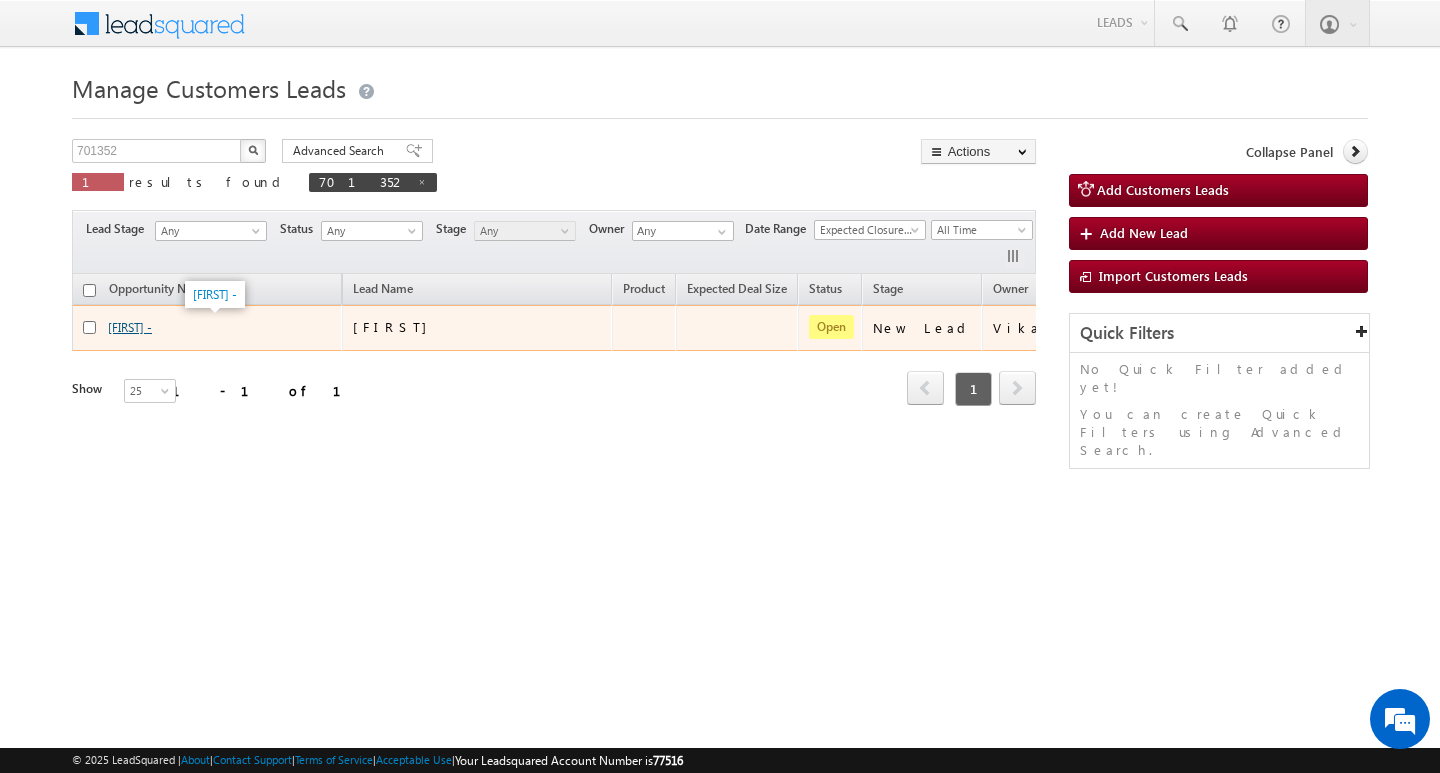 click on "Bala  -" at bounding box center [130, 327] 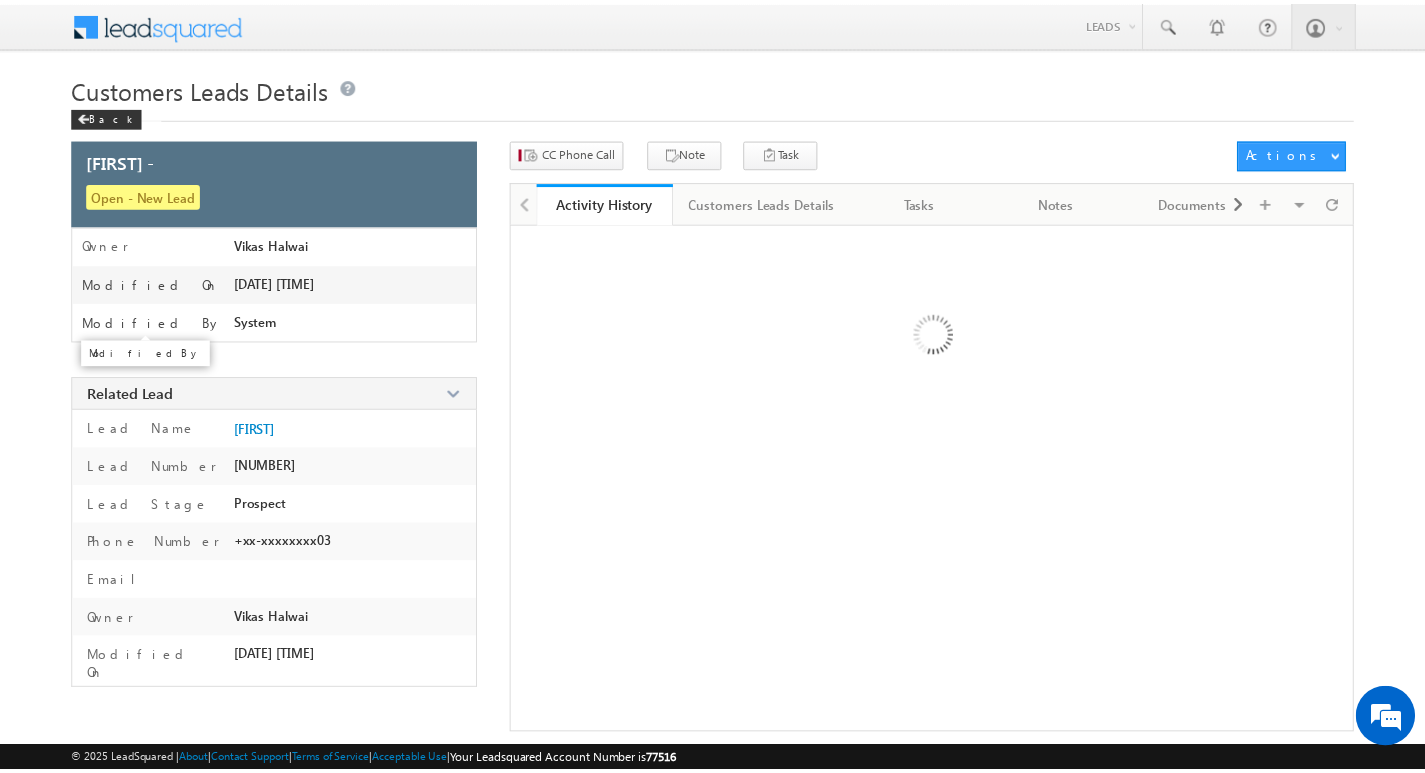 scroll, scrollTop: 0, scrollLeft: 0, axis: both 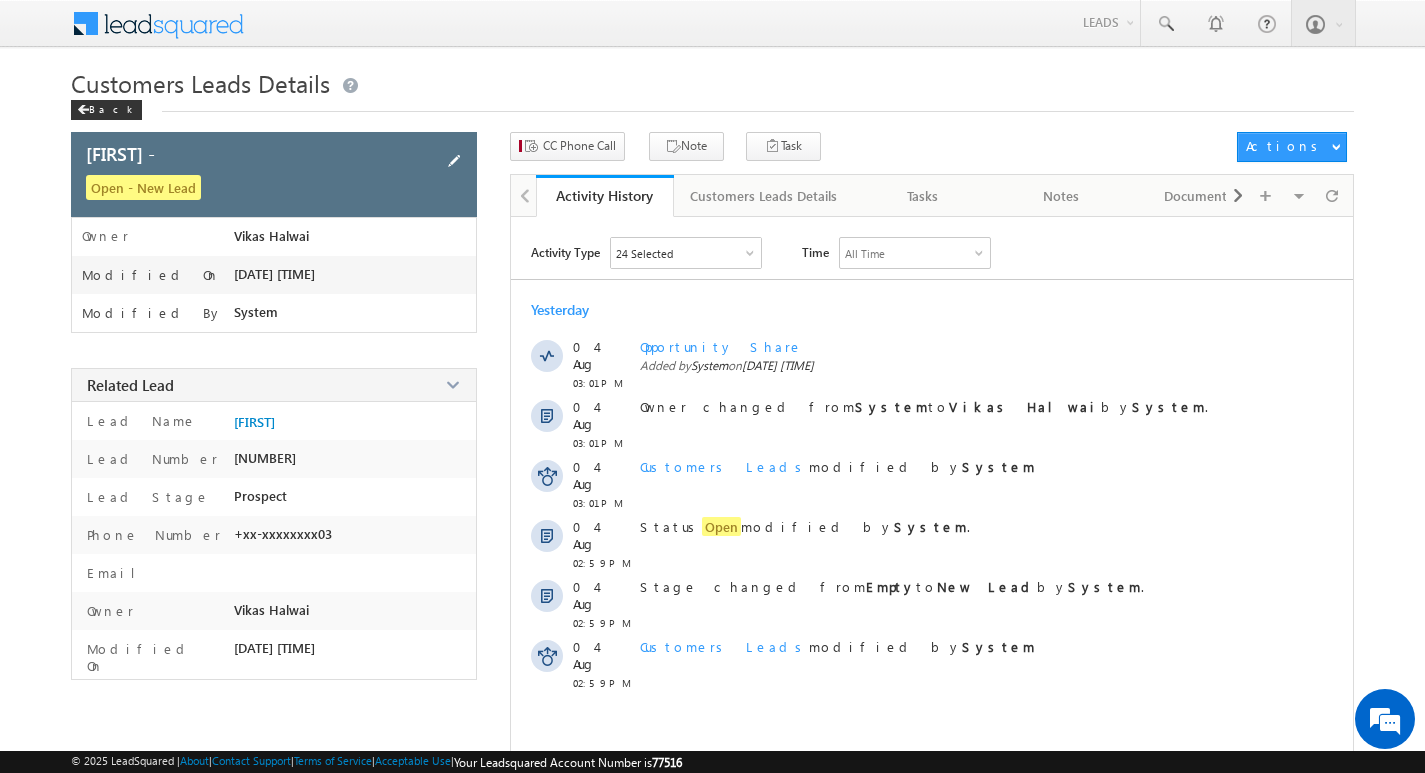 click at bounding box center [454, 161] 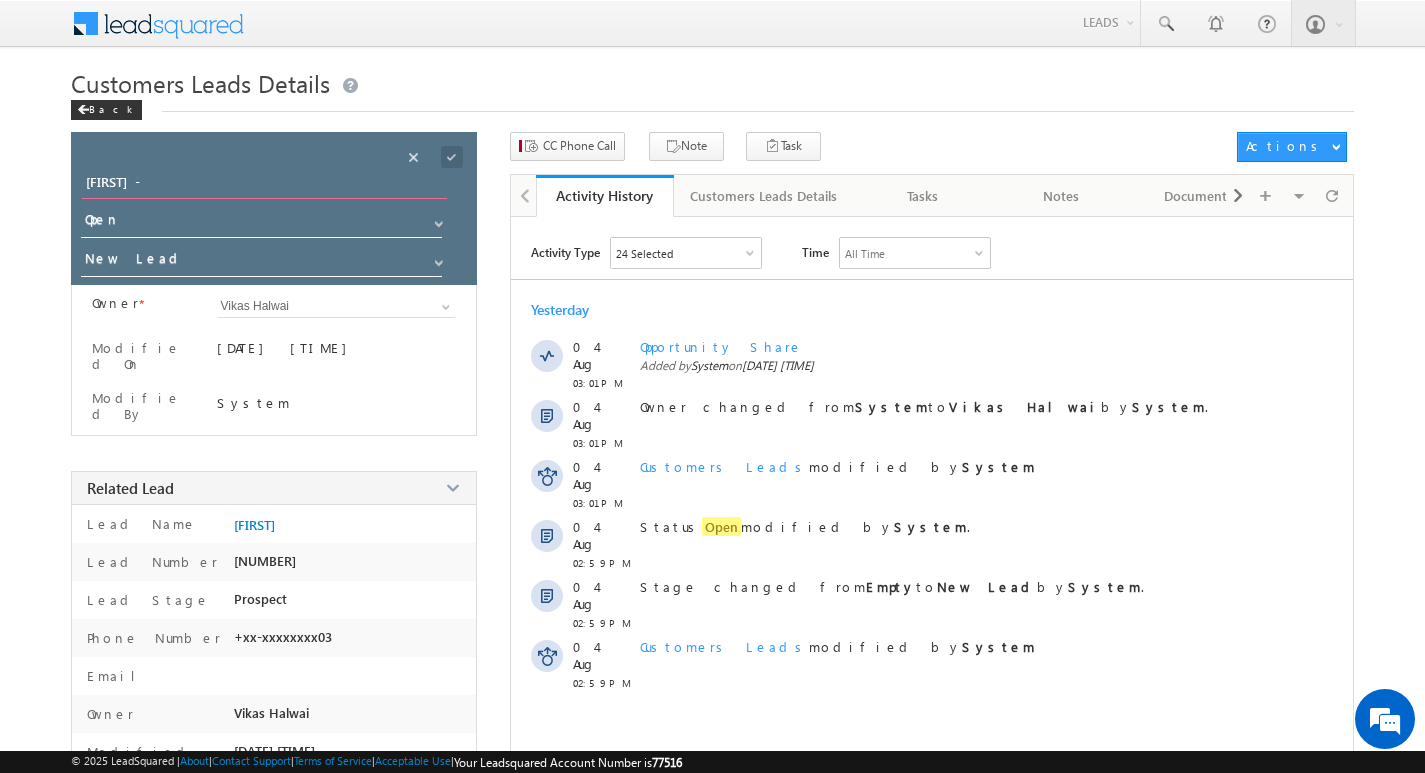 click on "[FIRST]  -" at bounding box center [264, 185] 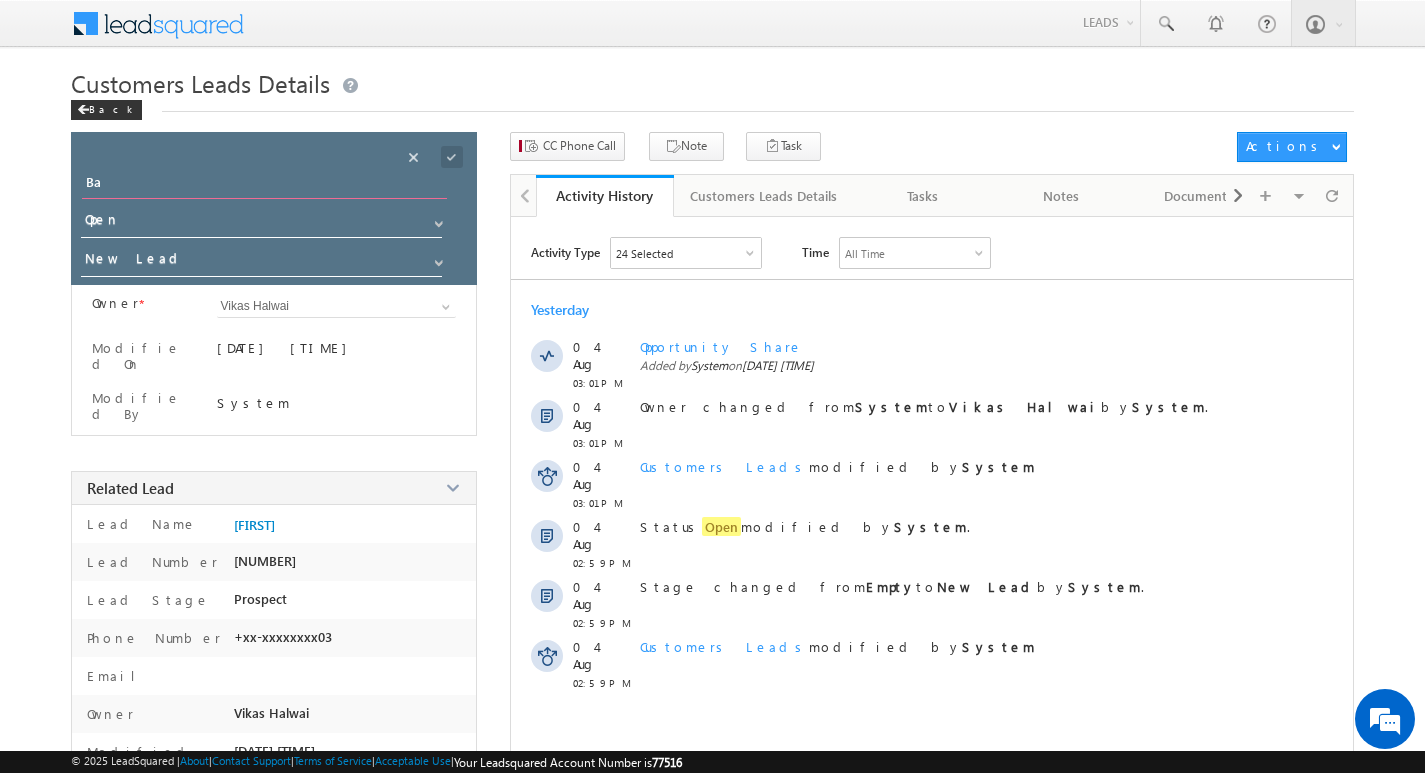 type on "B" 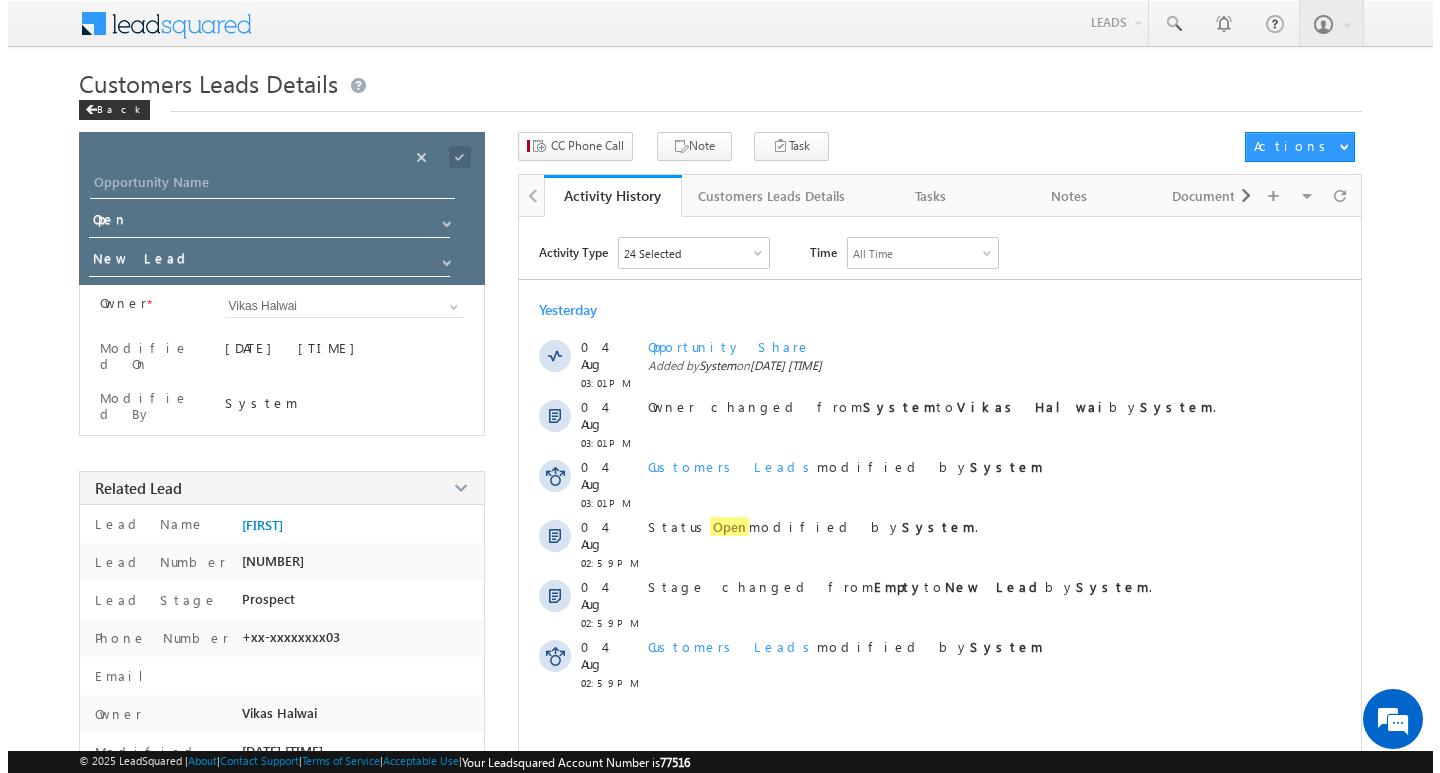 scroll, scrollTop: 0, scrollLeft: 0, axis: both 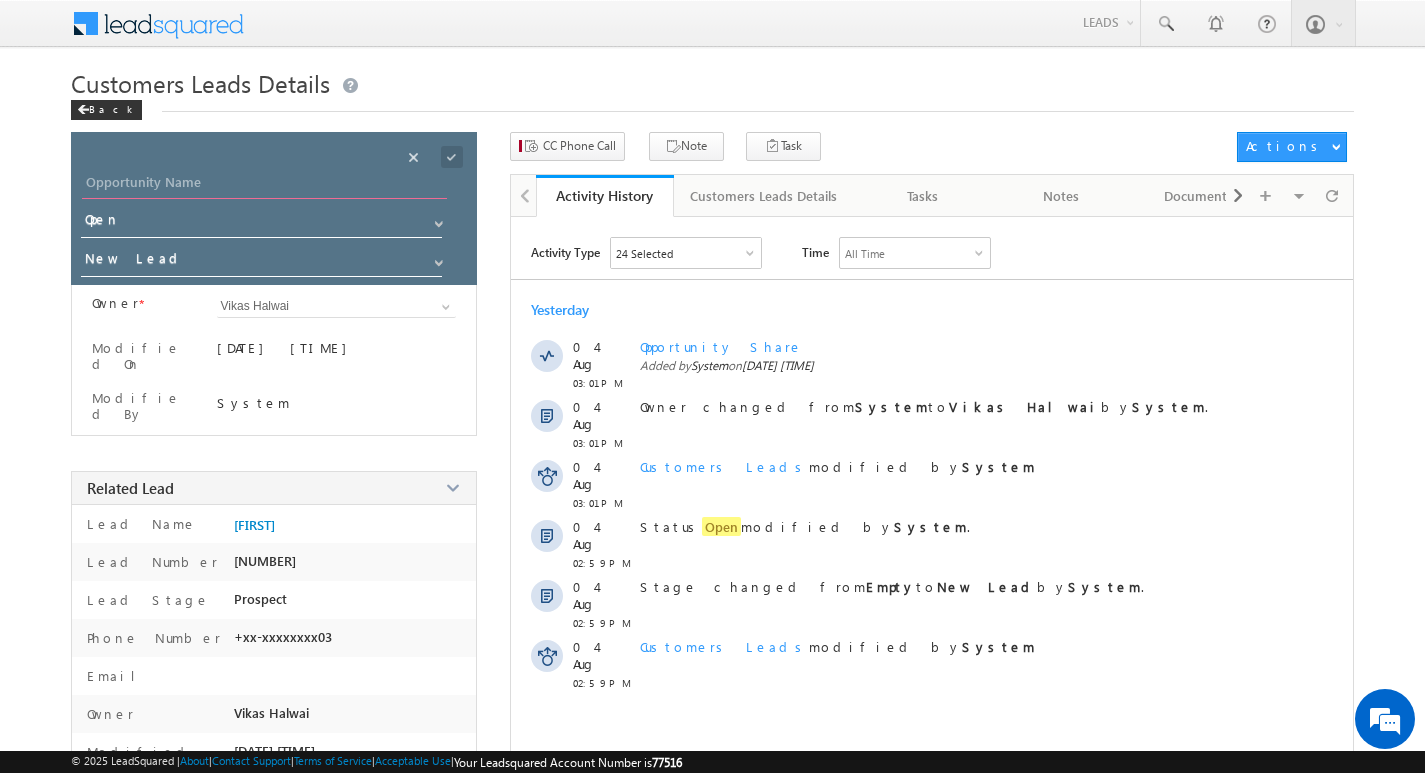 click on "Opportunity Name" at bounding box center [264, 185] 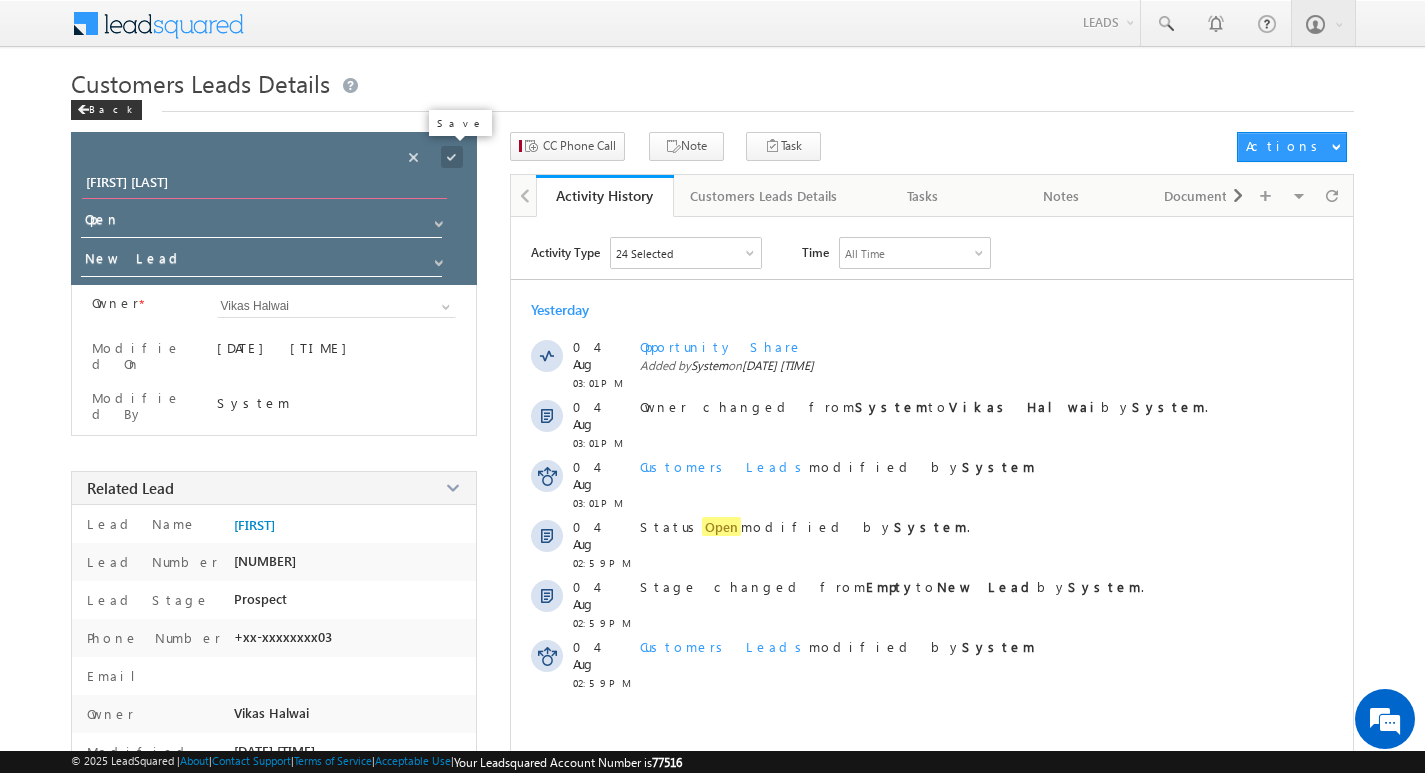 type on "dashrath singh" 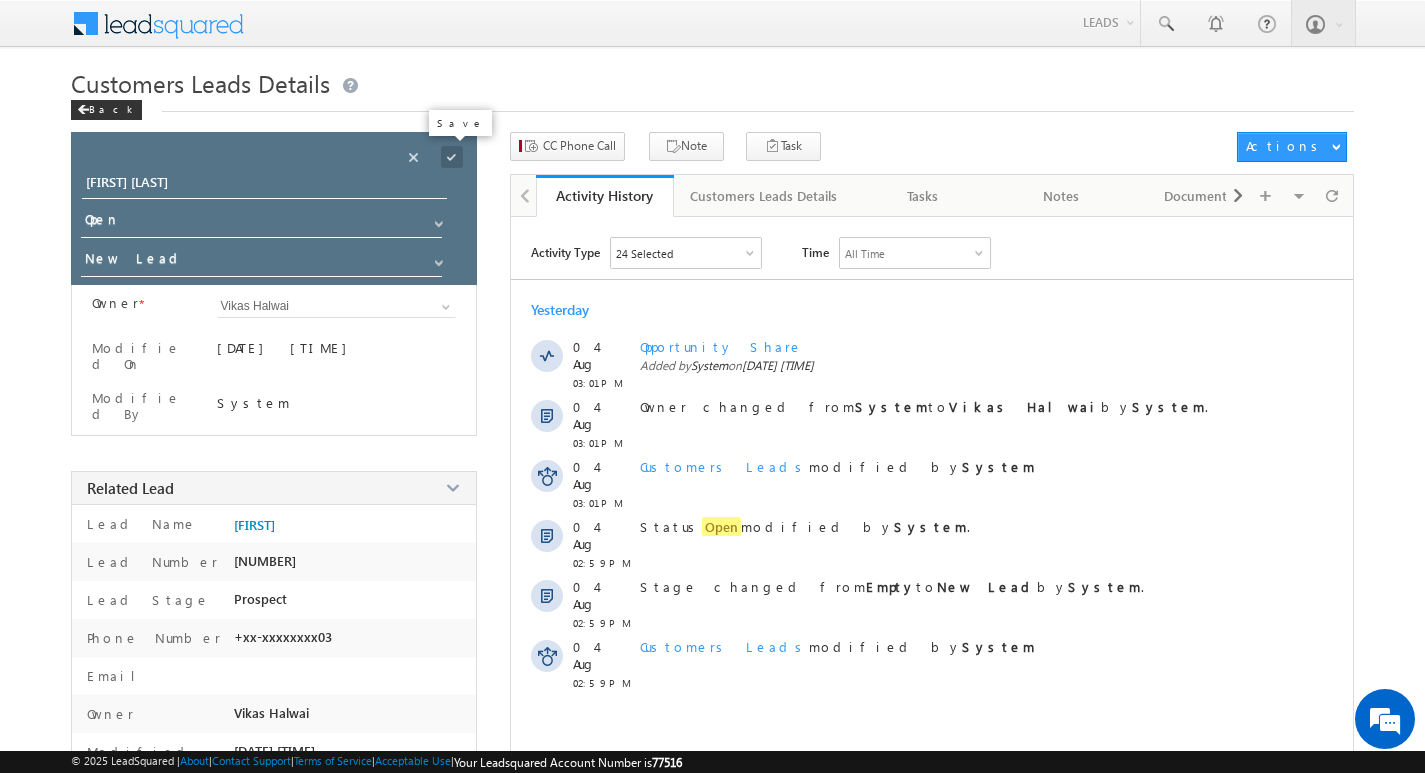 click at bounding box center (452, 157) 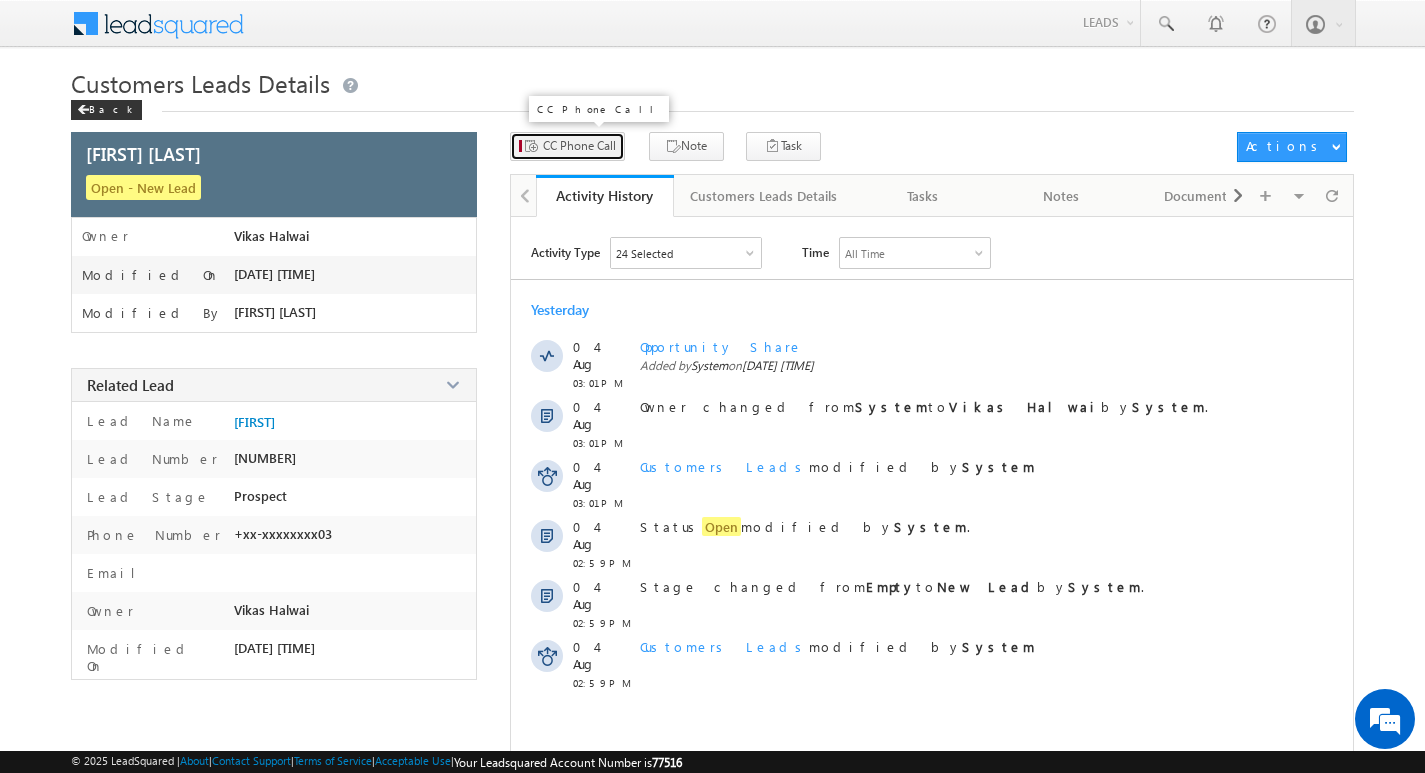 click on "CC Phone Call" at bounding box center [567, 146] 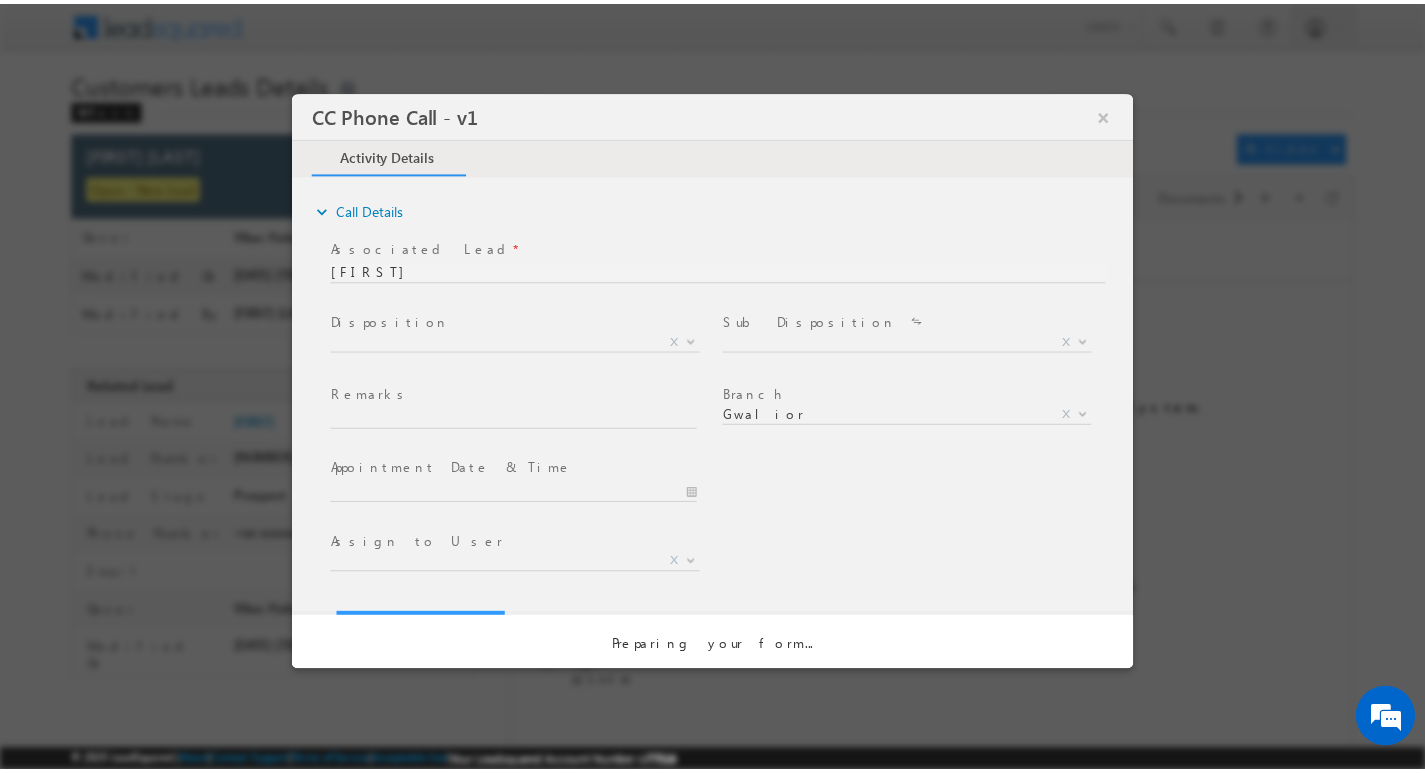 scroll, scrollTop: 0, scrollLeft: 0, axis: both 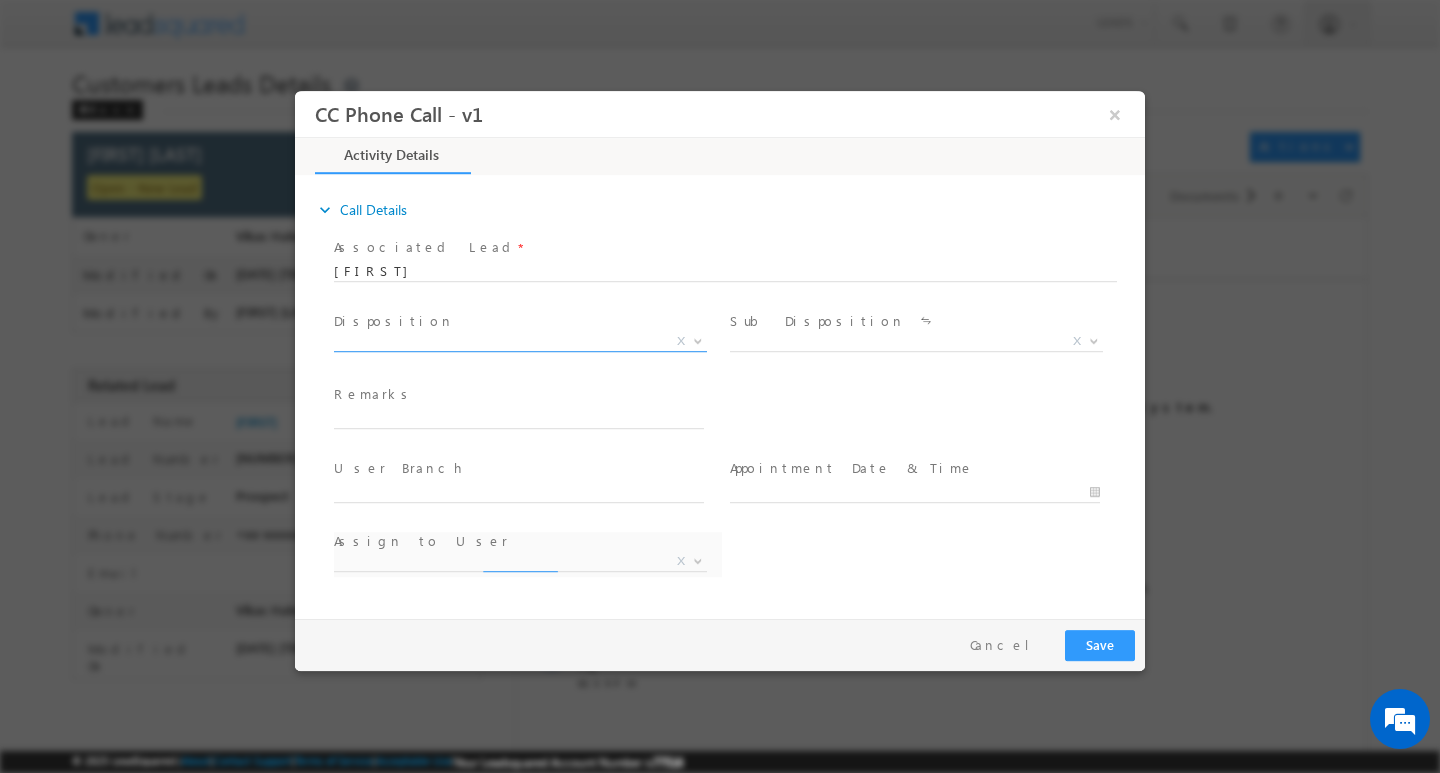 click at bounding box center [698, 339] 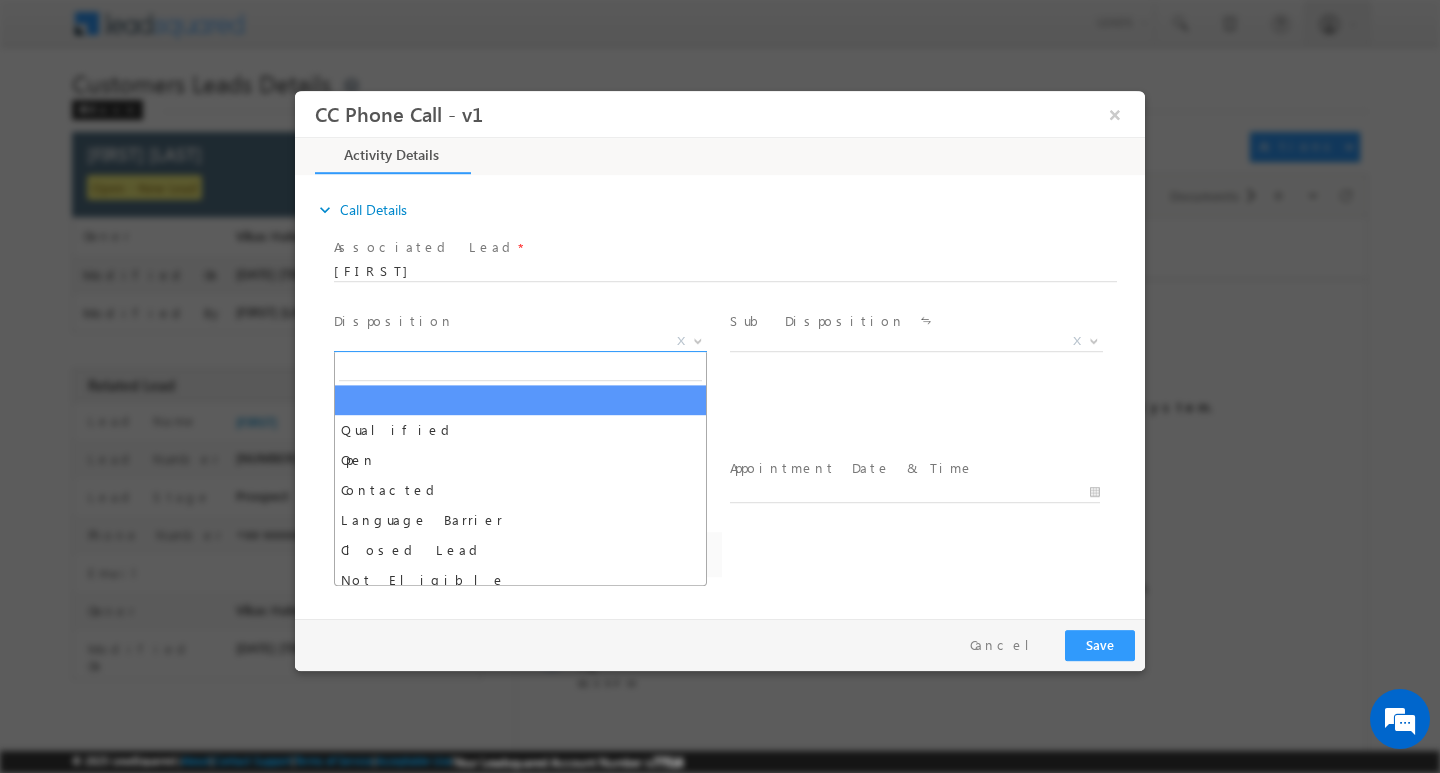 select on "[EMAIL]" 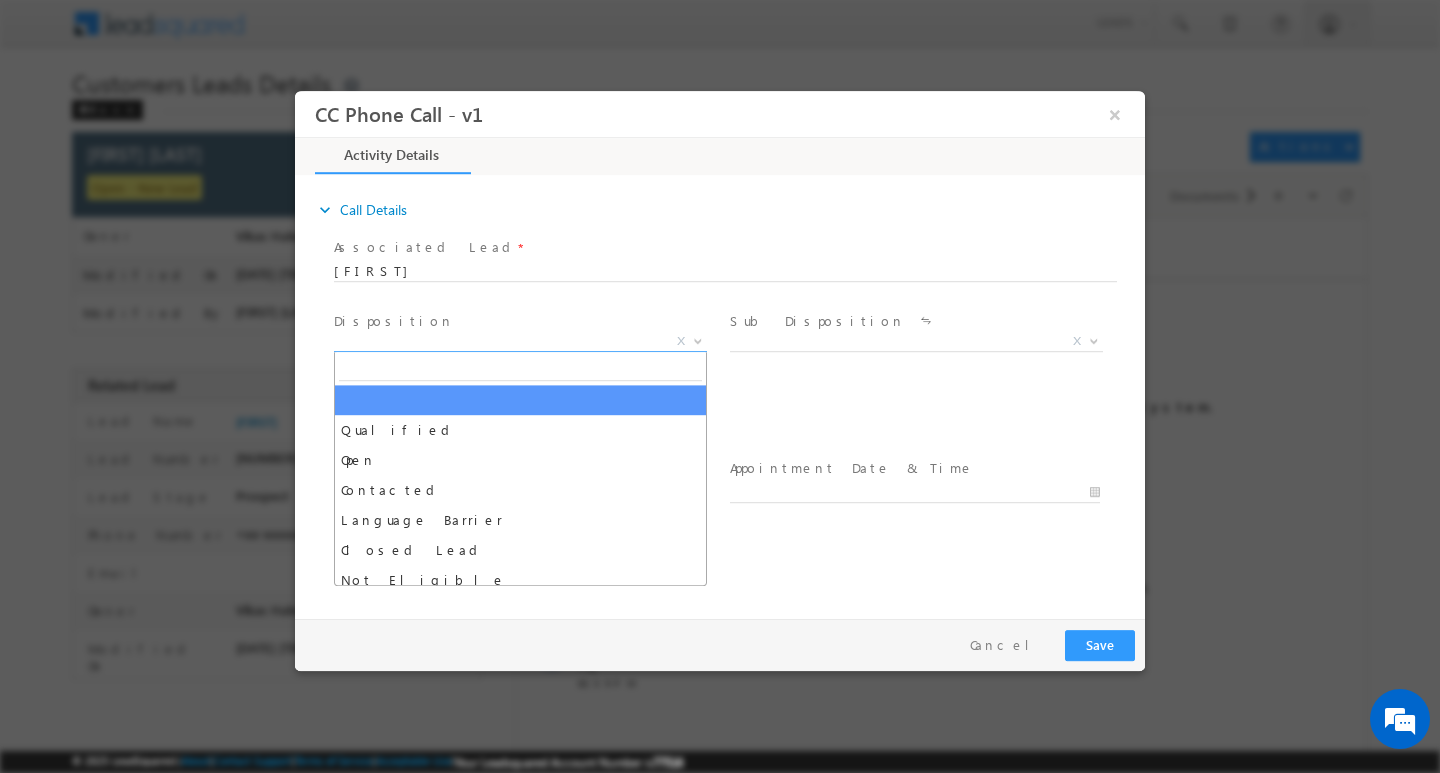 click at bounding box center (725, 268) 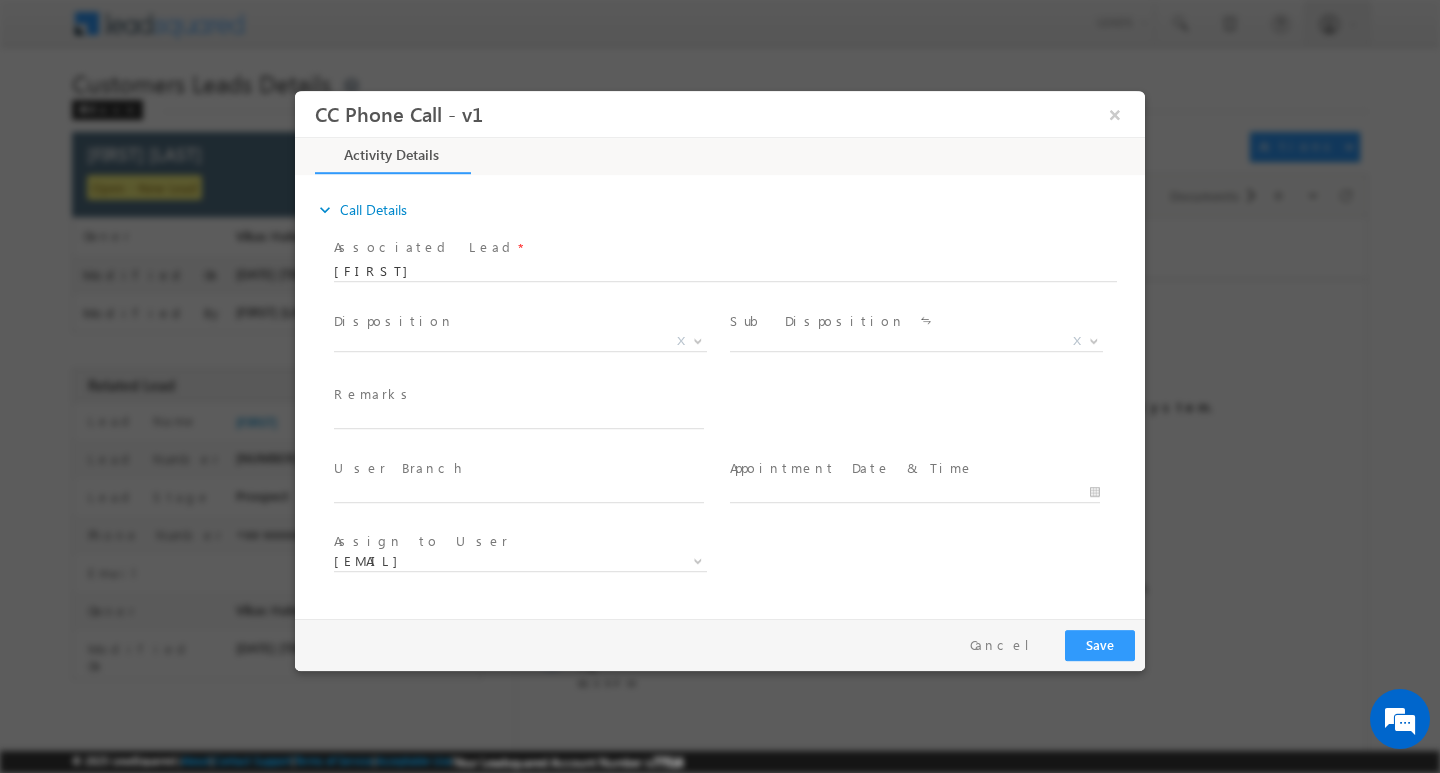click at bounding box center [725, 268] 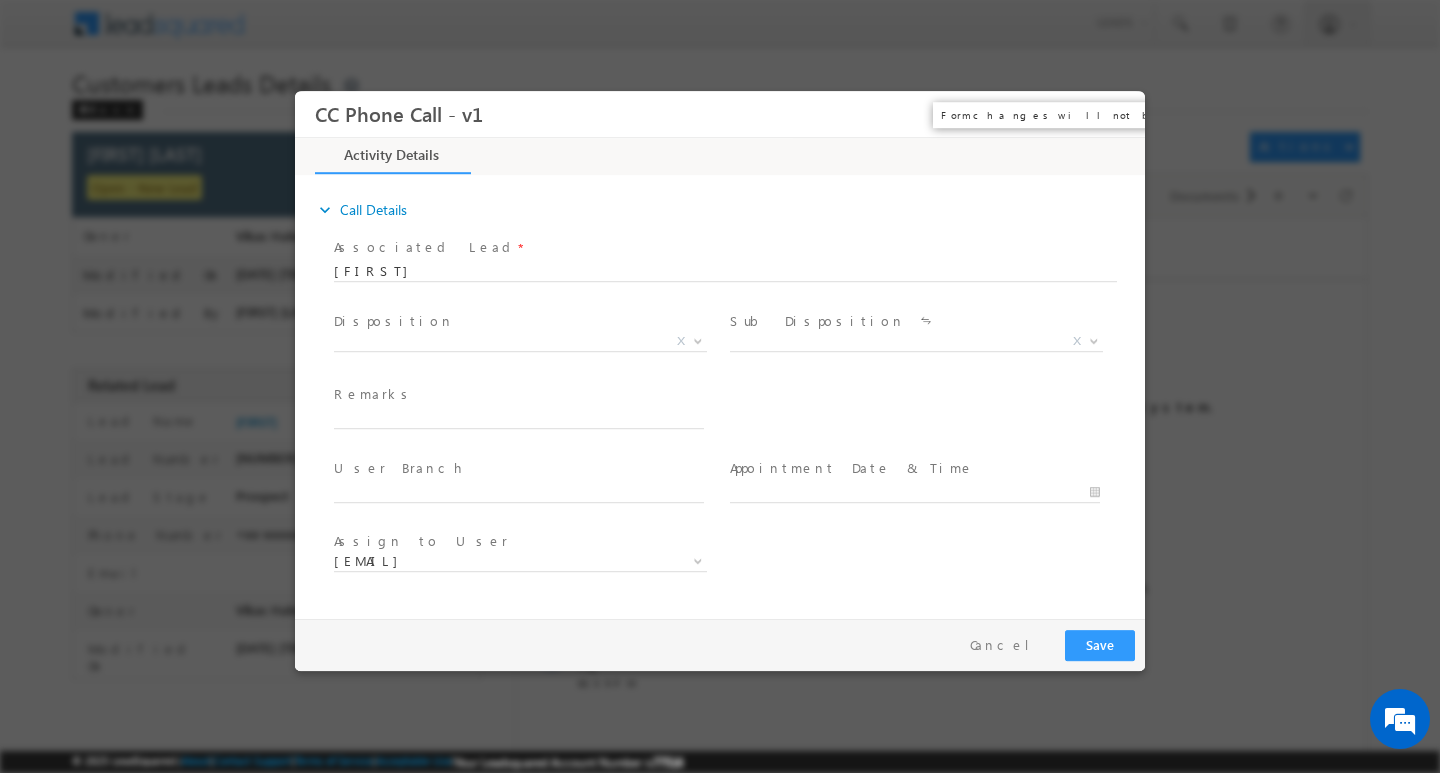 click on "×" at bounding box center [1115, 113] 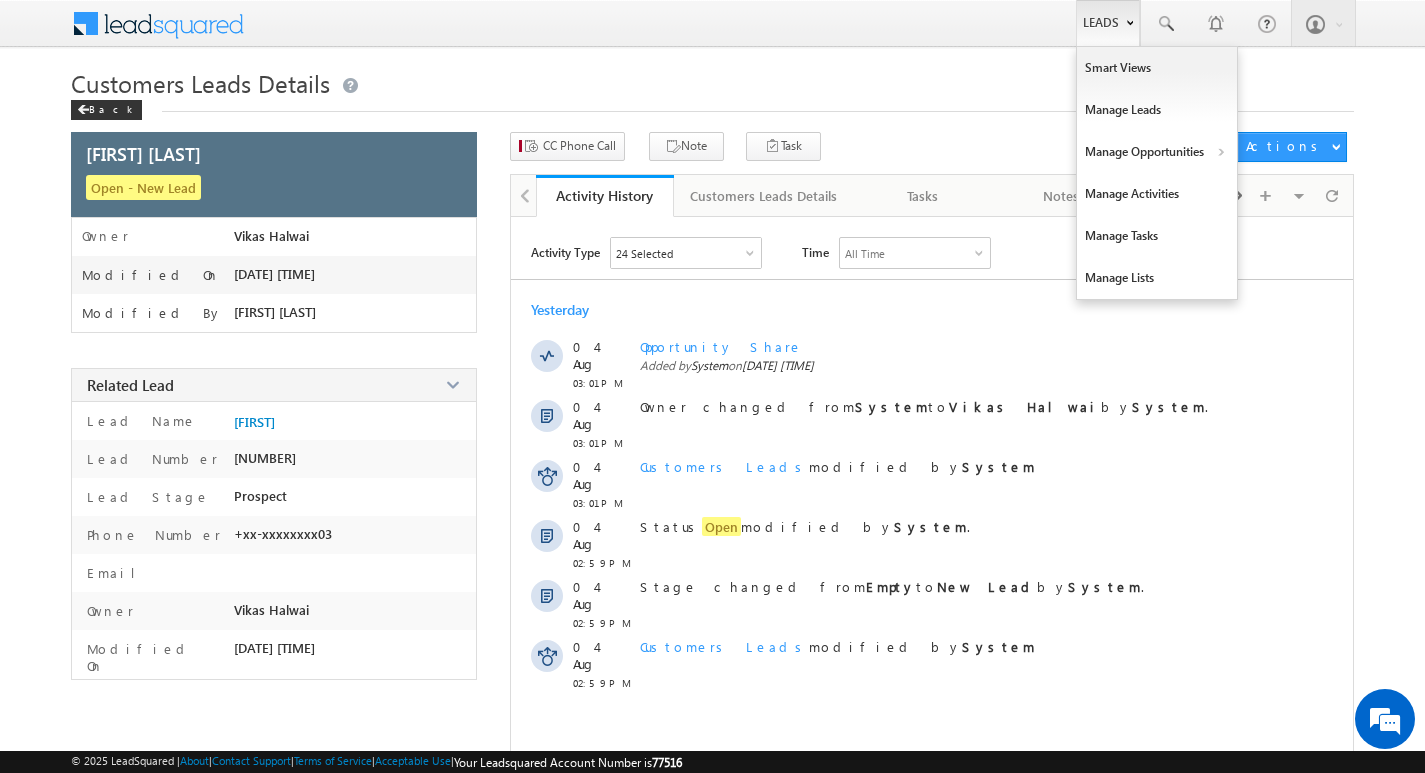 click on "Leads" at bounding box center (1108, 23) 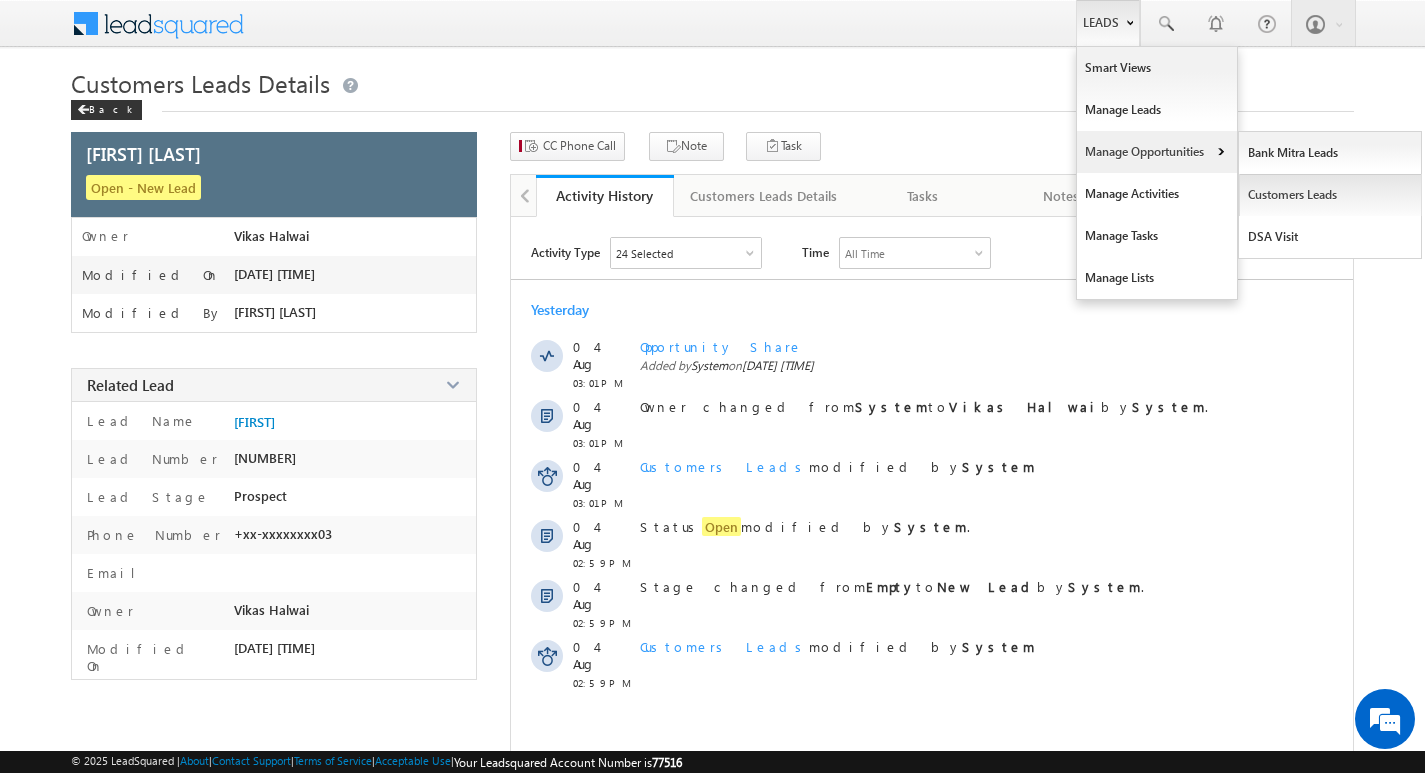 click on "Customers Leads" at bounding box center [1330, 195] 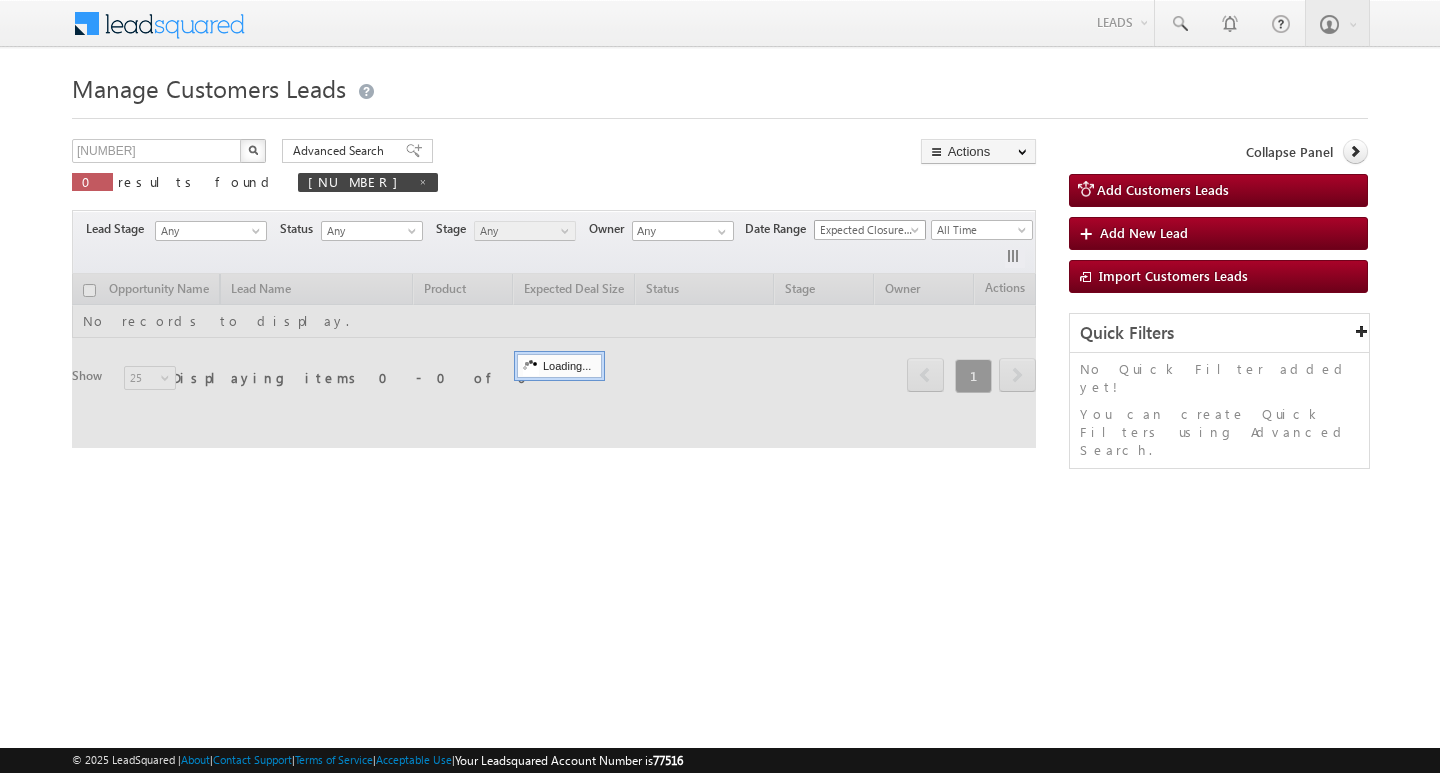 scroll, scrollTop: 0, scrollLeft: 0, axis: both 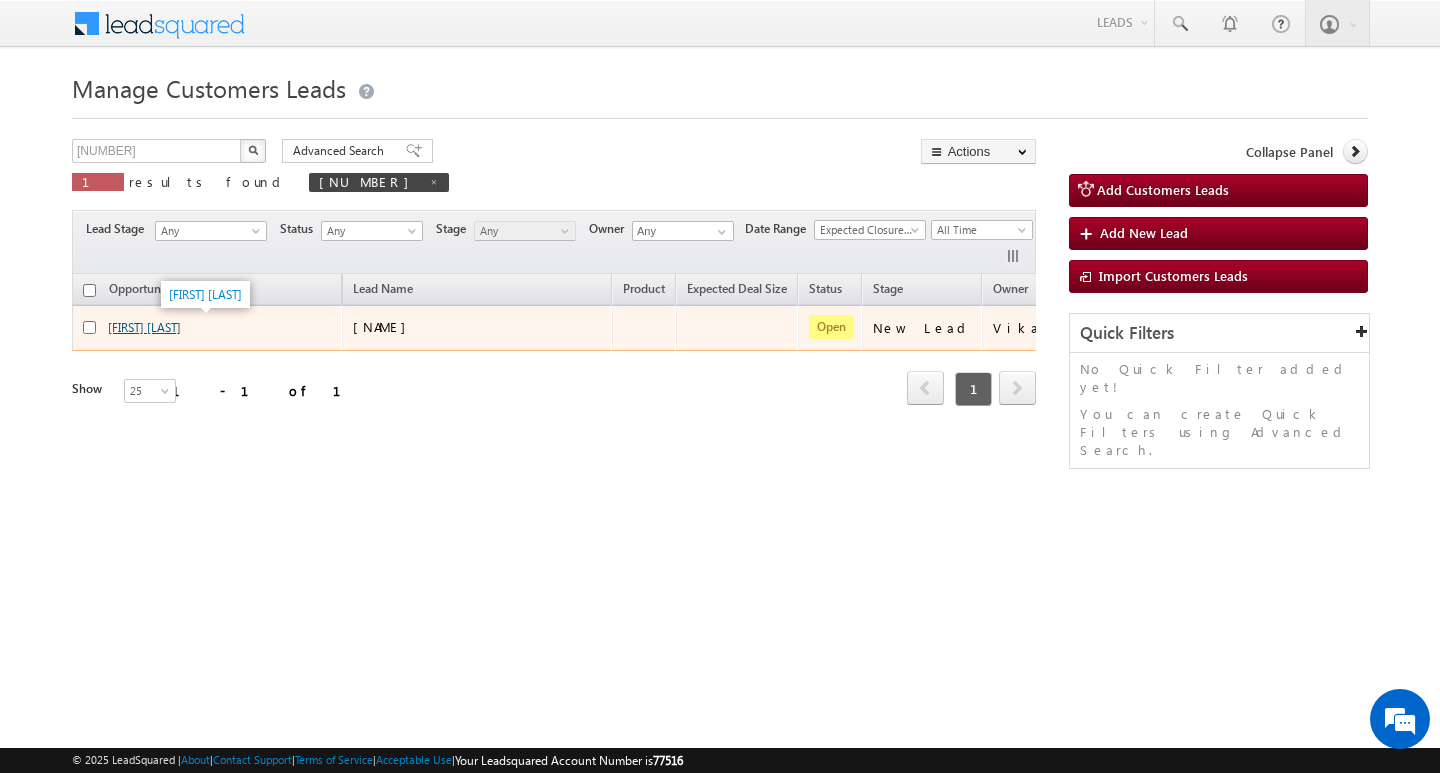 click on "dashrath singh" at bounding box center (144, 327) 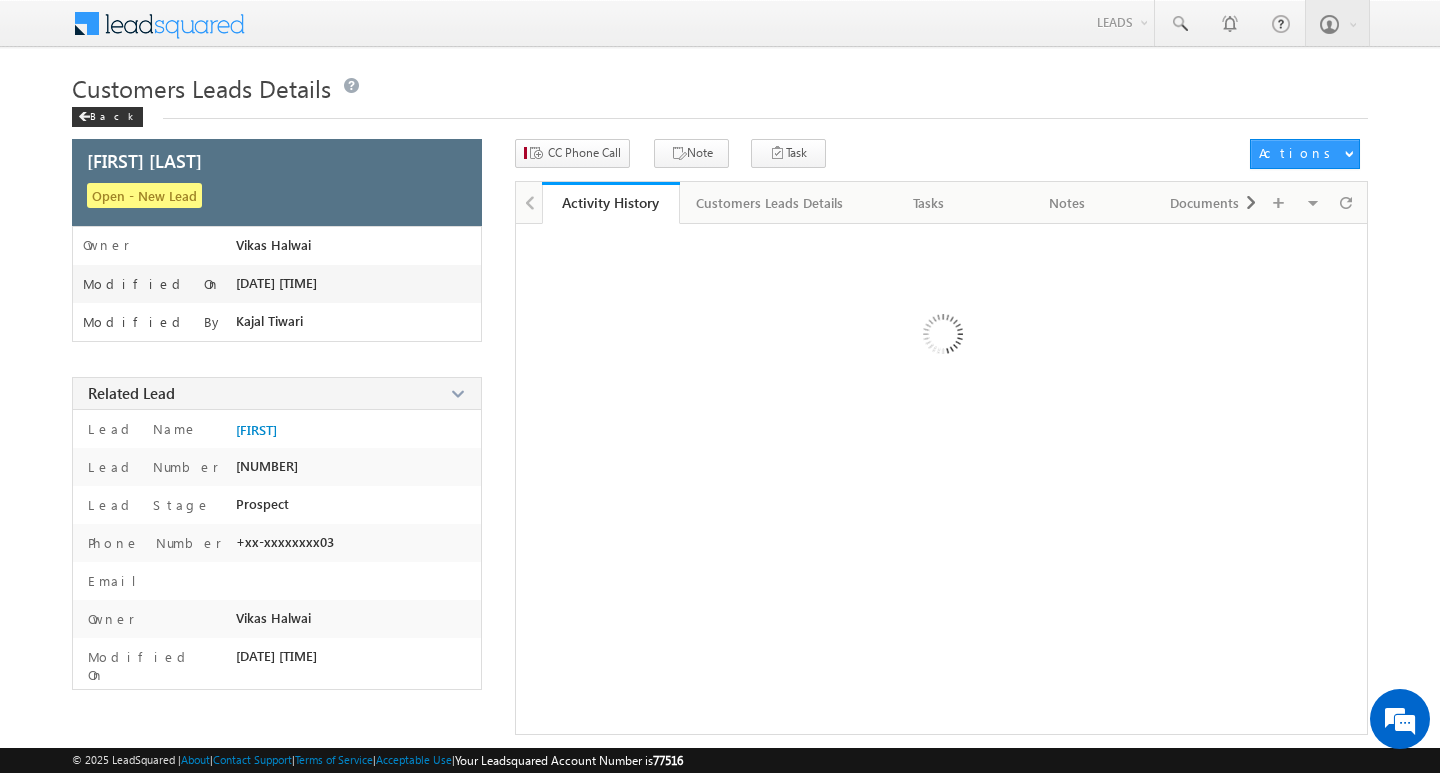 scroll, scrollTop: 0, scrollLeft: 0, axis: both 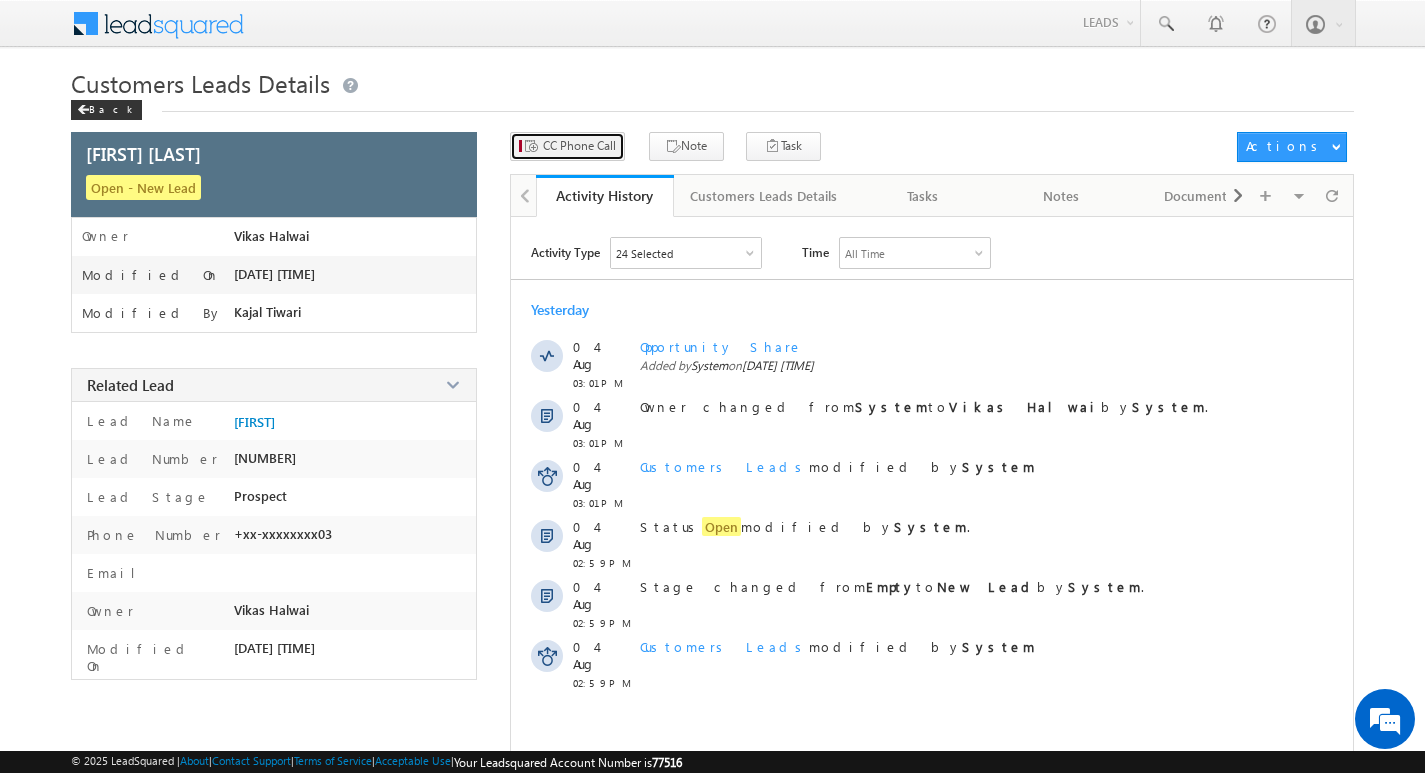 click on "CC Phone Call" at bounding box center [579, 146] 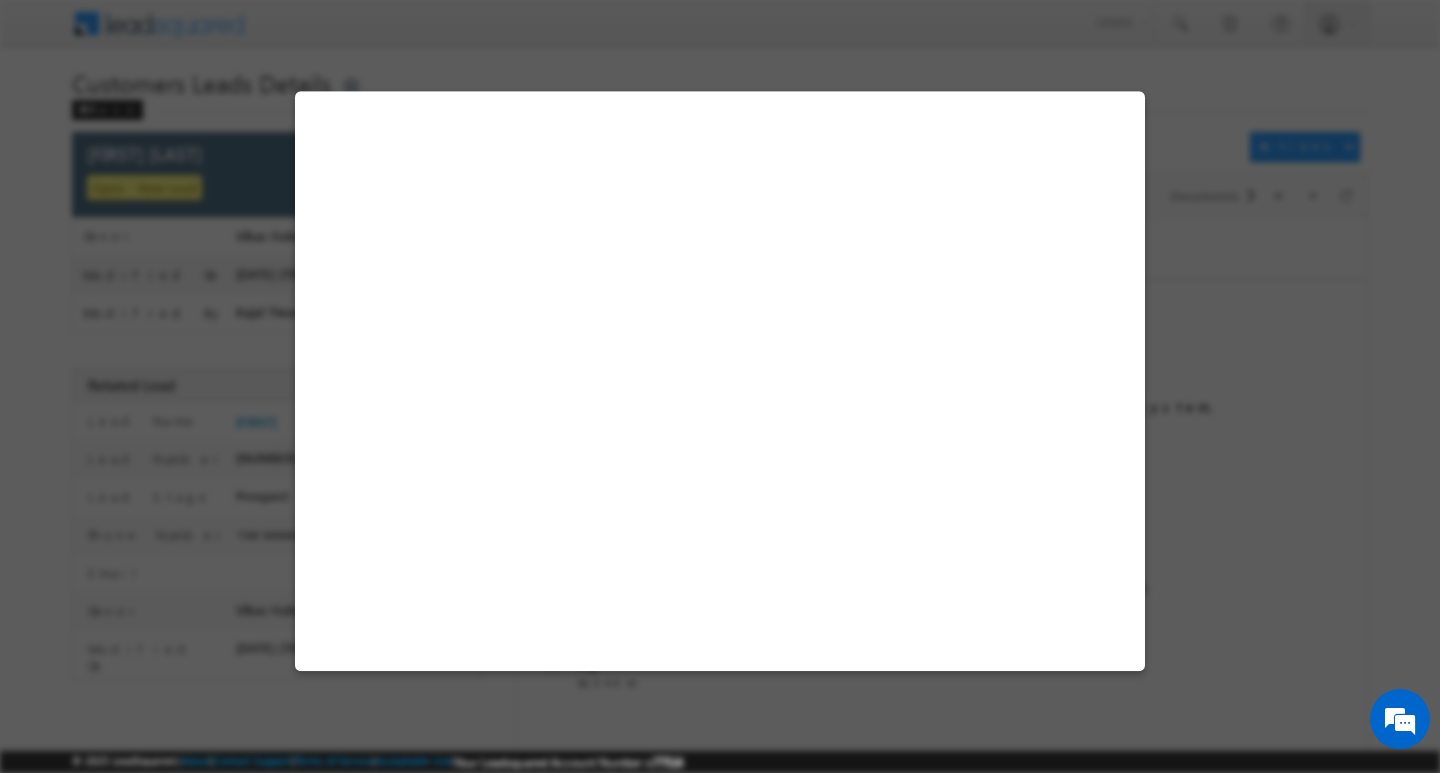 select on "Gwalior" 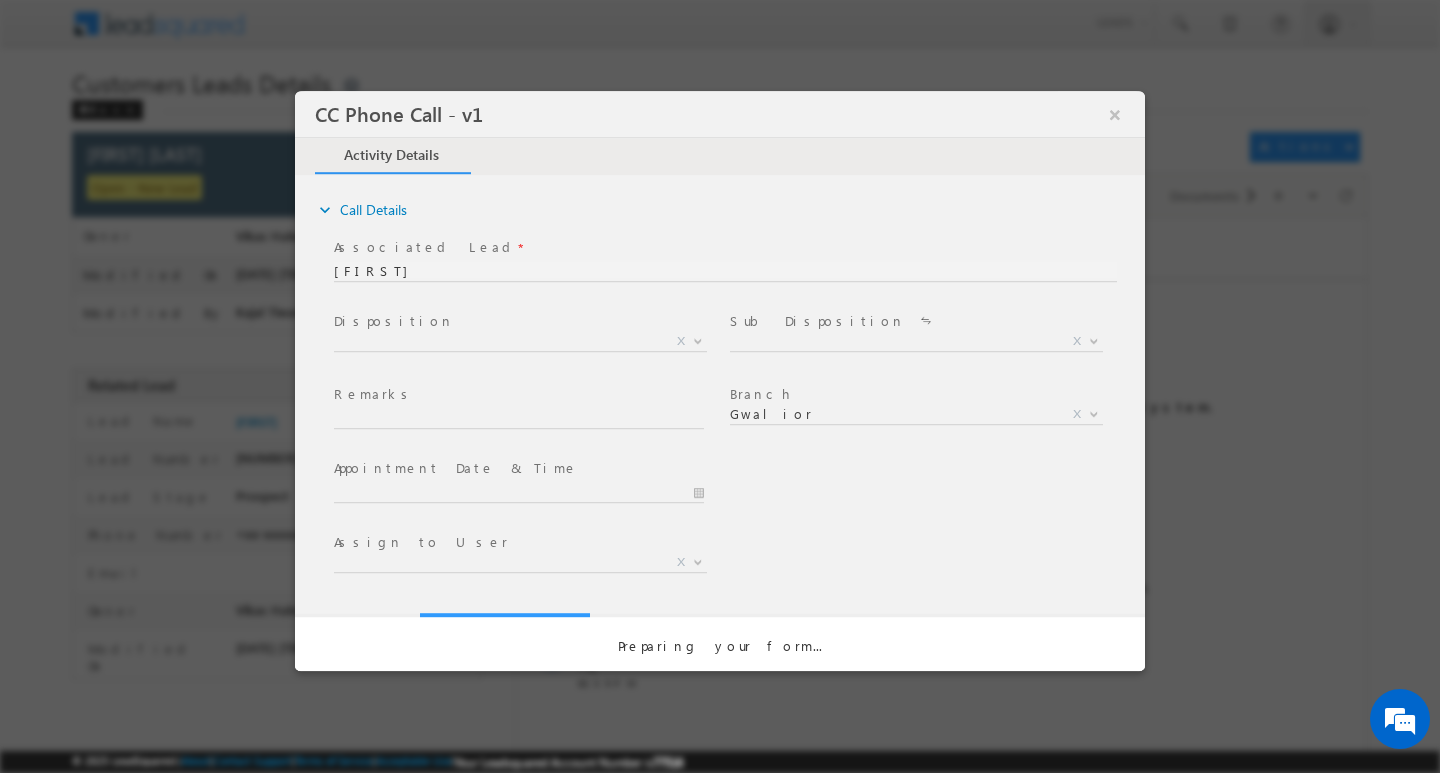 scroll, scrollTop: 0, scrollLeft: 0, axis: both 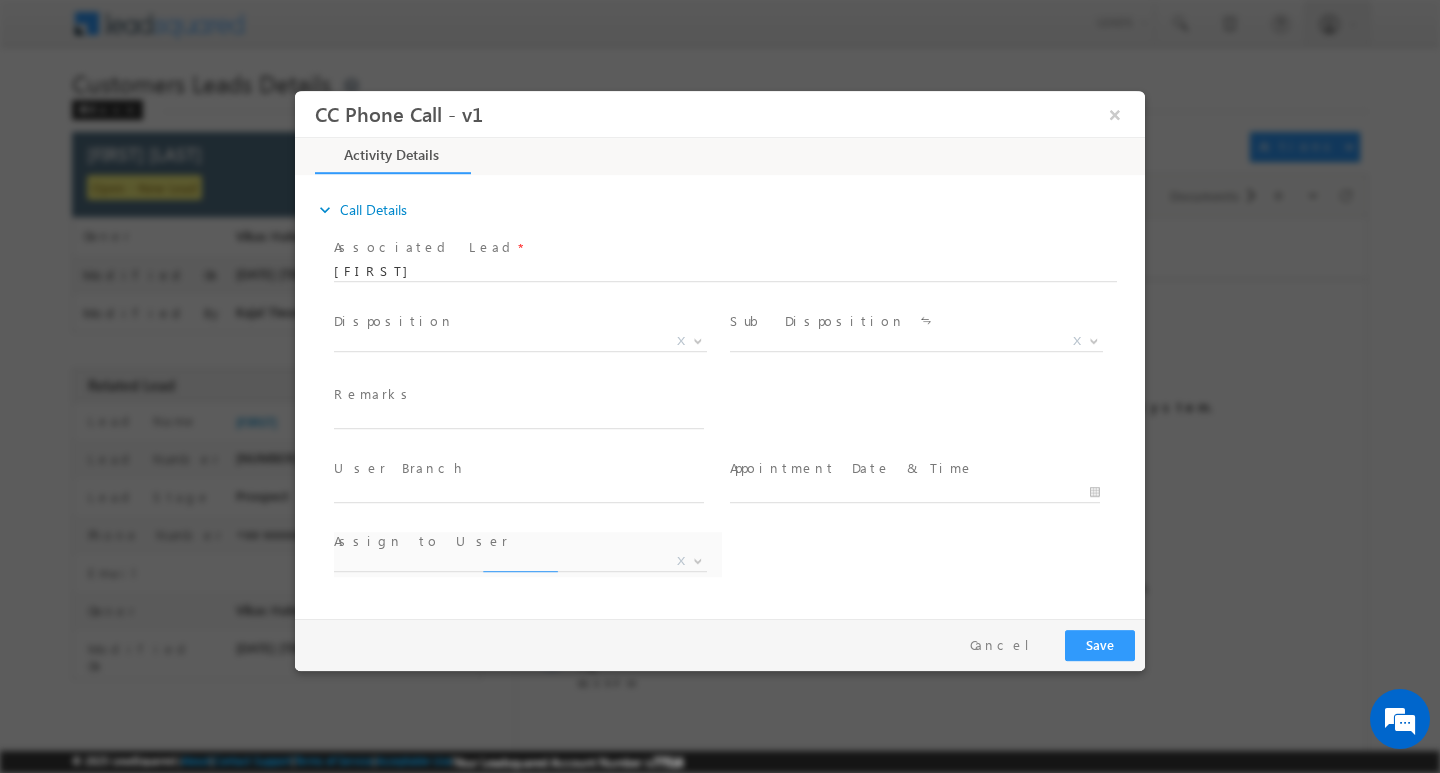 click at bounding box center [725, 268] 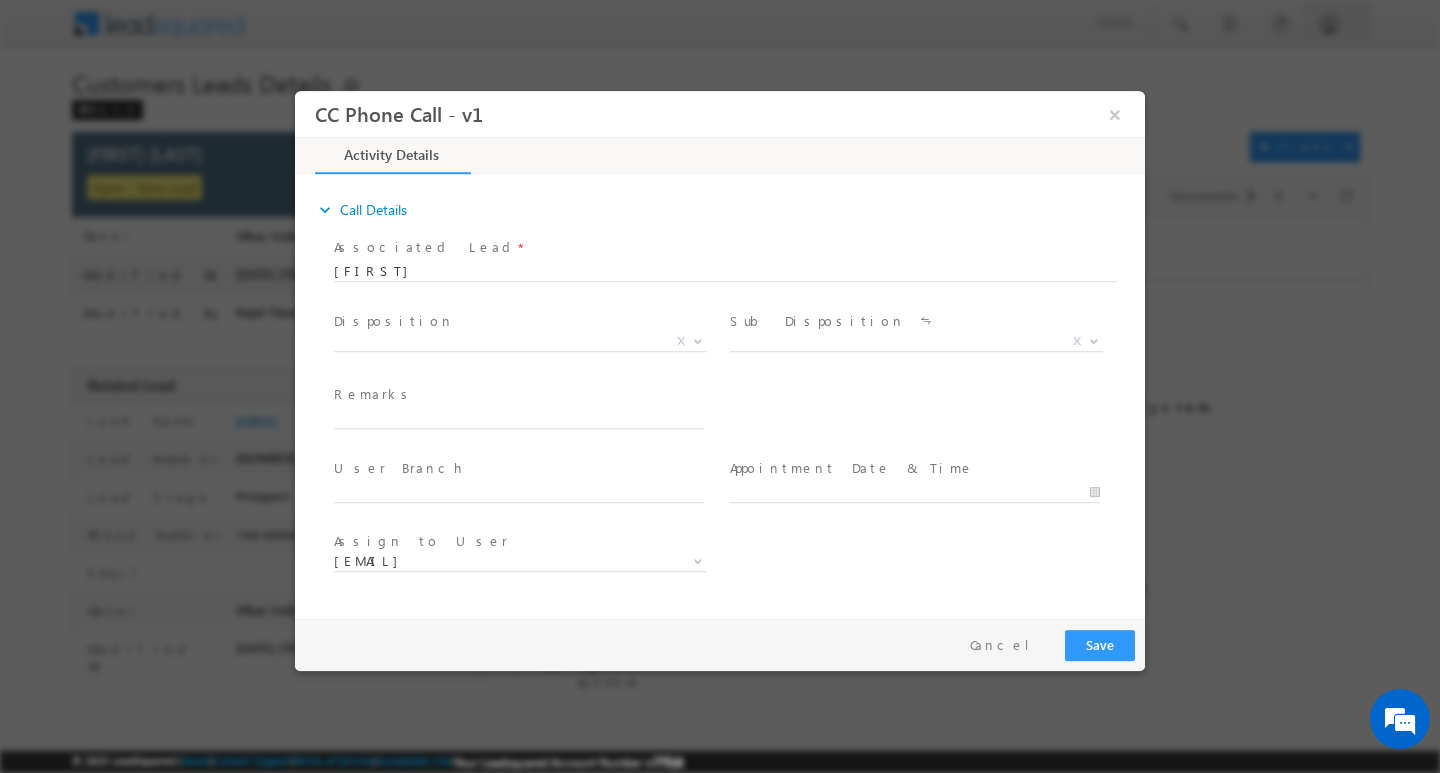 click at bounding box center (725, 268) 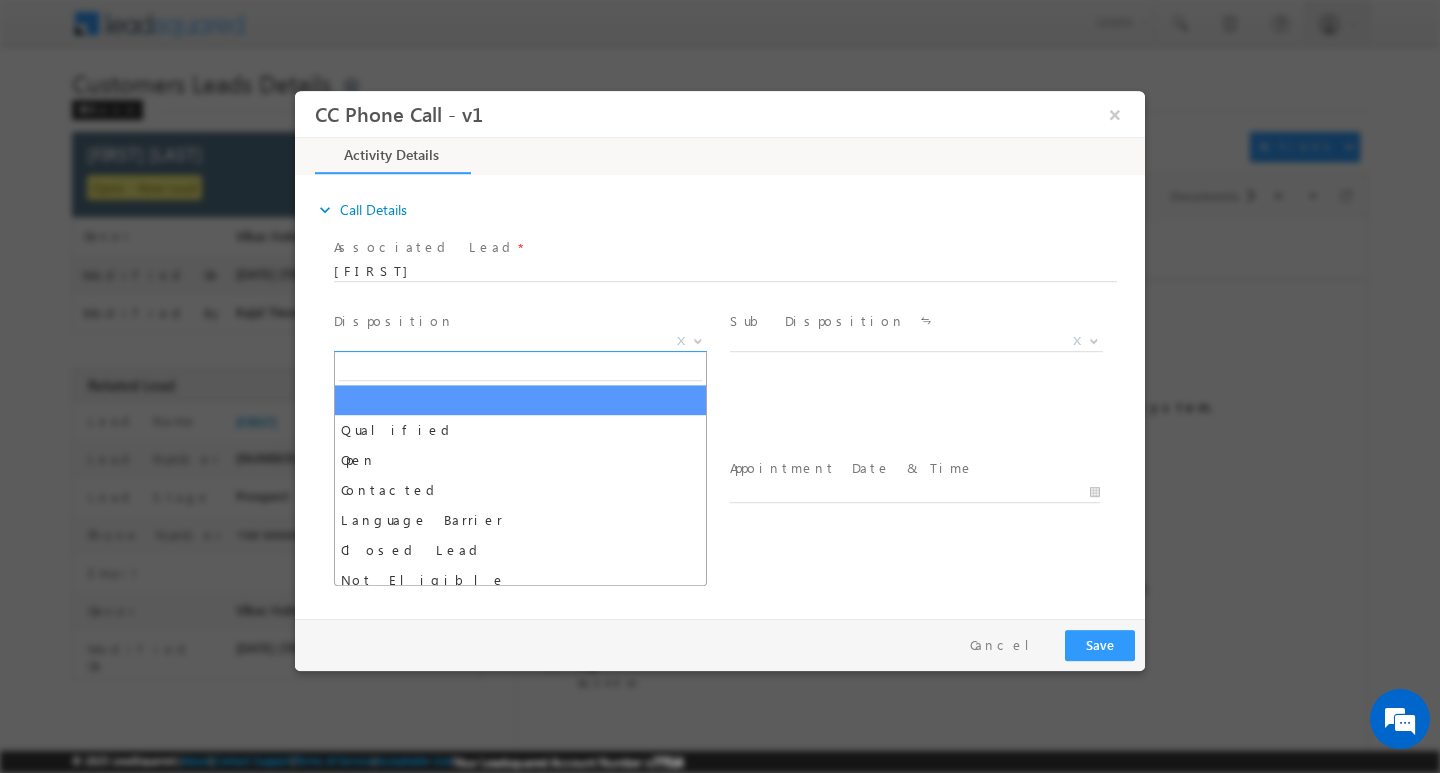 scroll, scrollTop: 0, scrollLeft: 0, axis: both 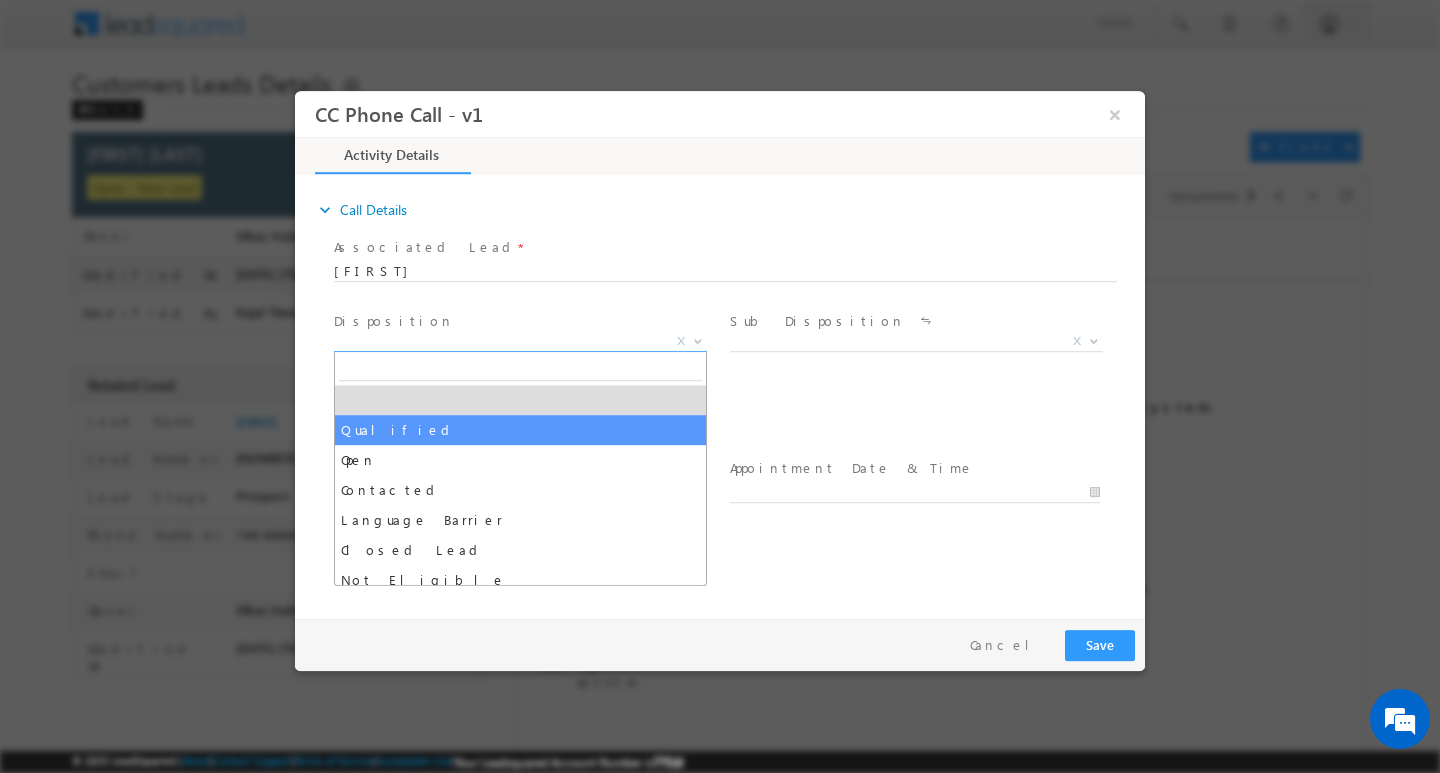 select on "Qualified" 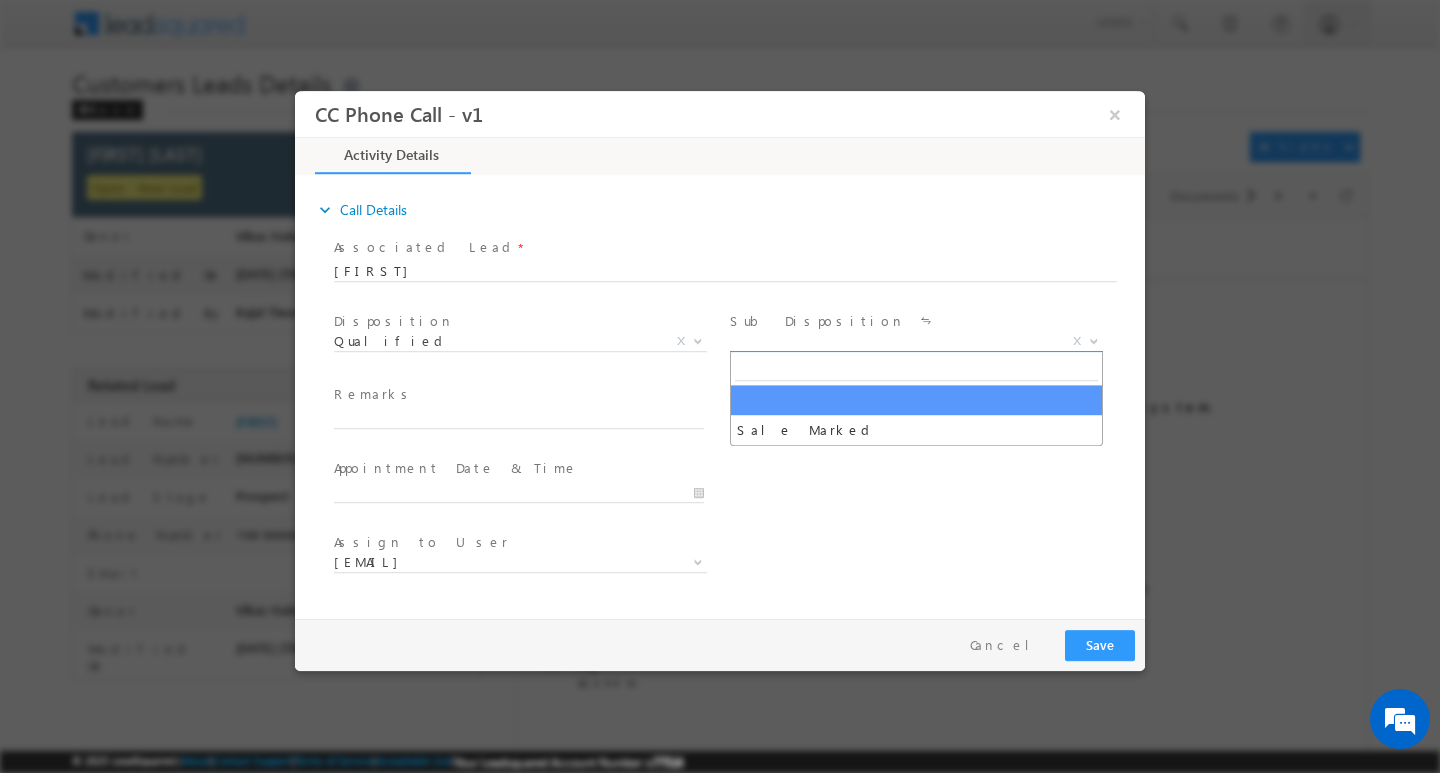 click at bounding box center [1092, 340] 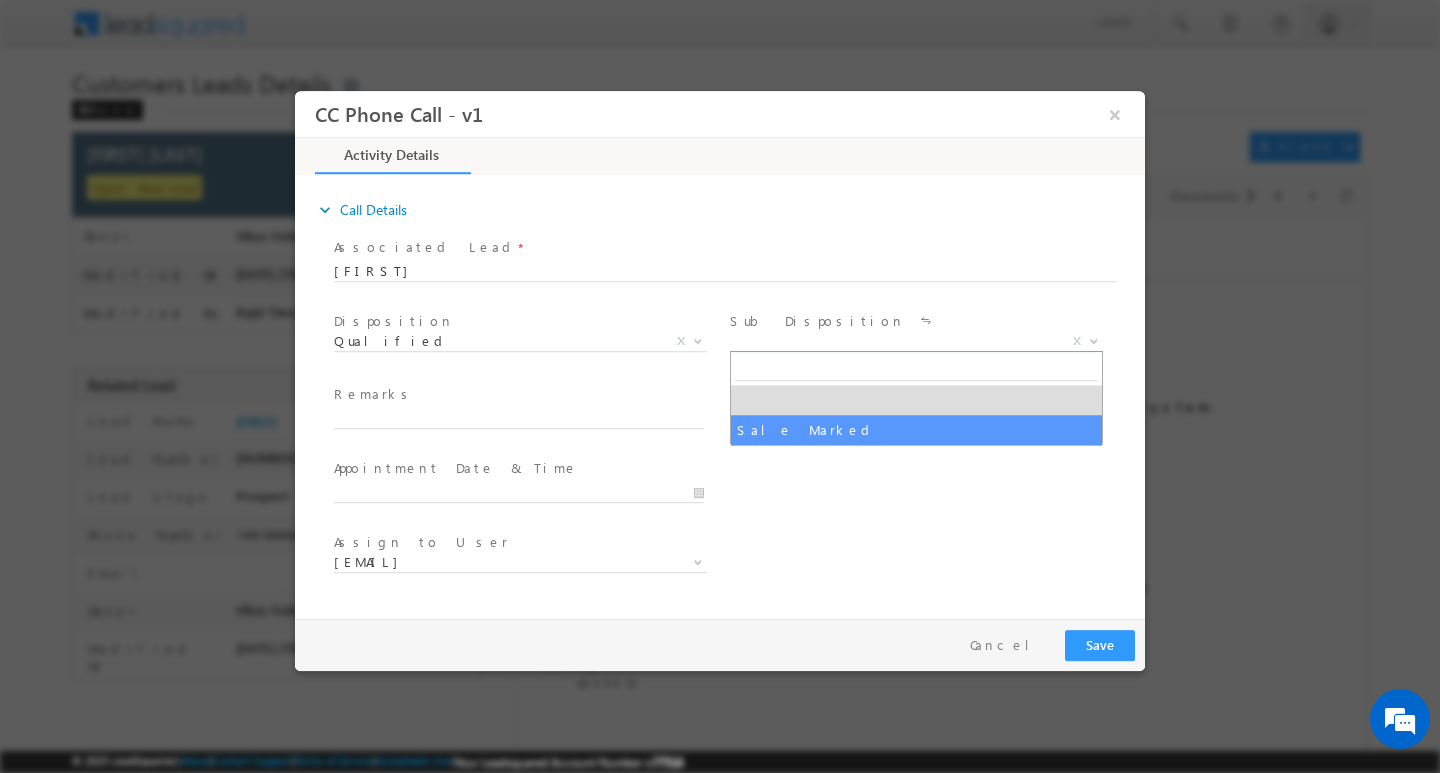 select on "Sale Marked" 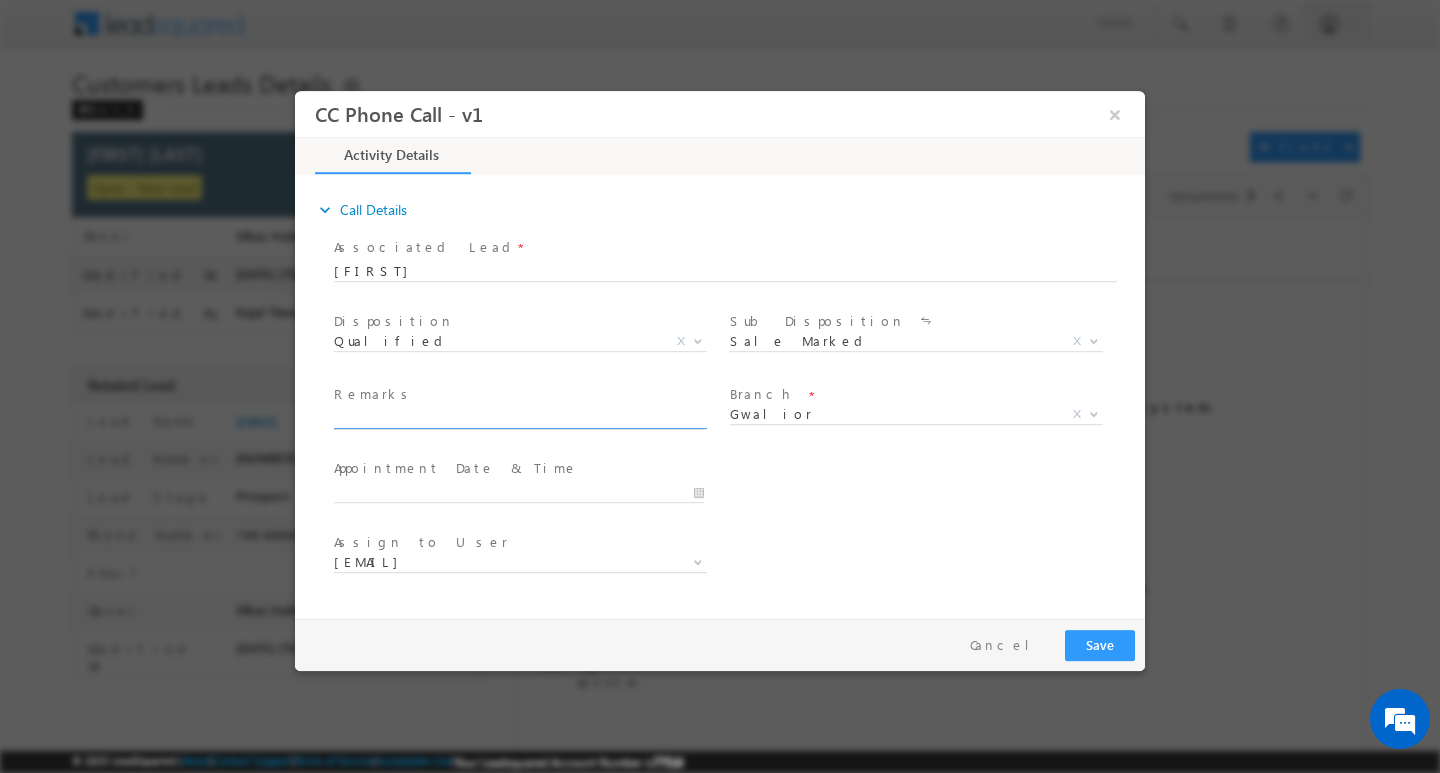 click at bounding box center (519, 418) 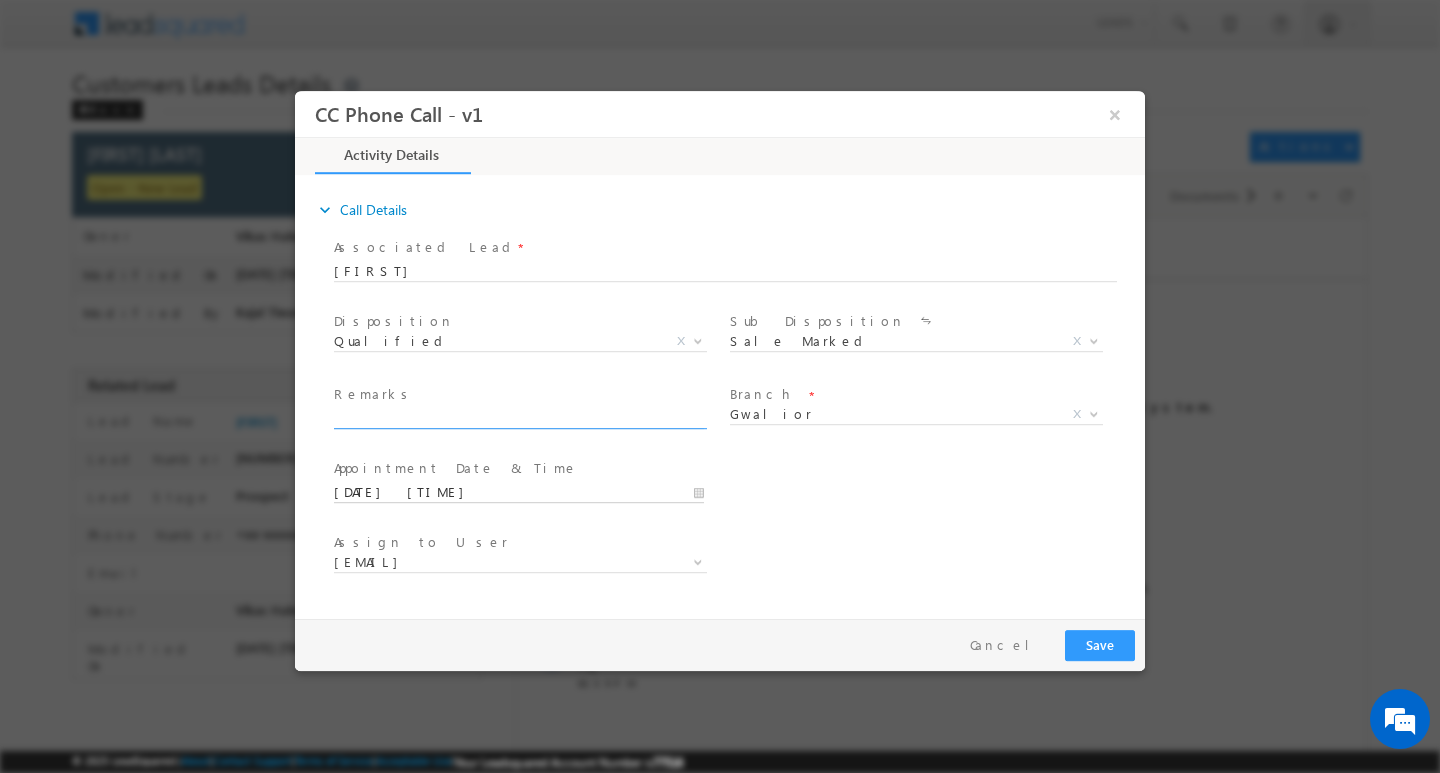 click on "[DATE] [TIME]" at bounding box center (519, 492) 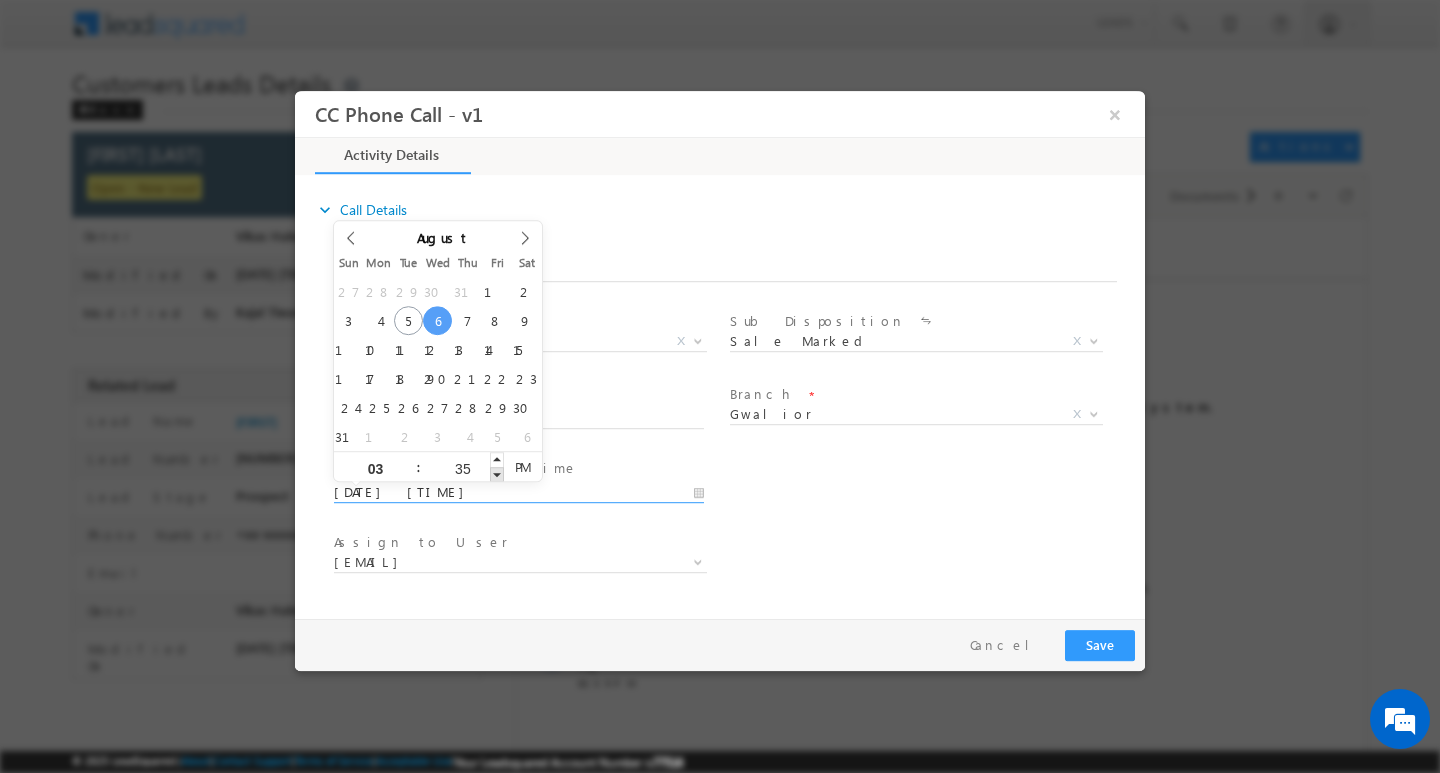 type on "[DATE] [TIME]" 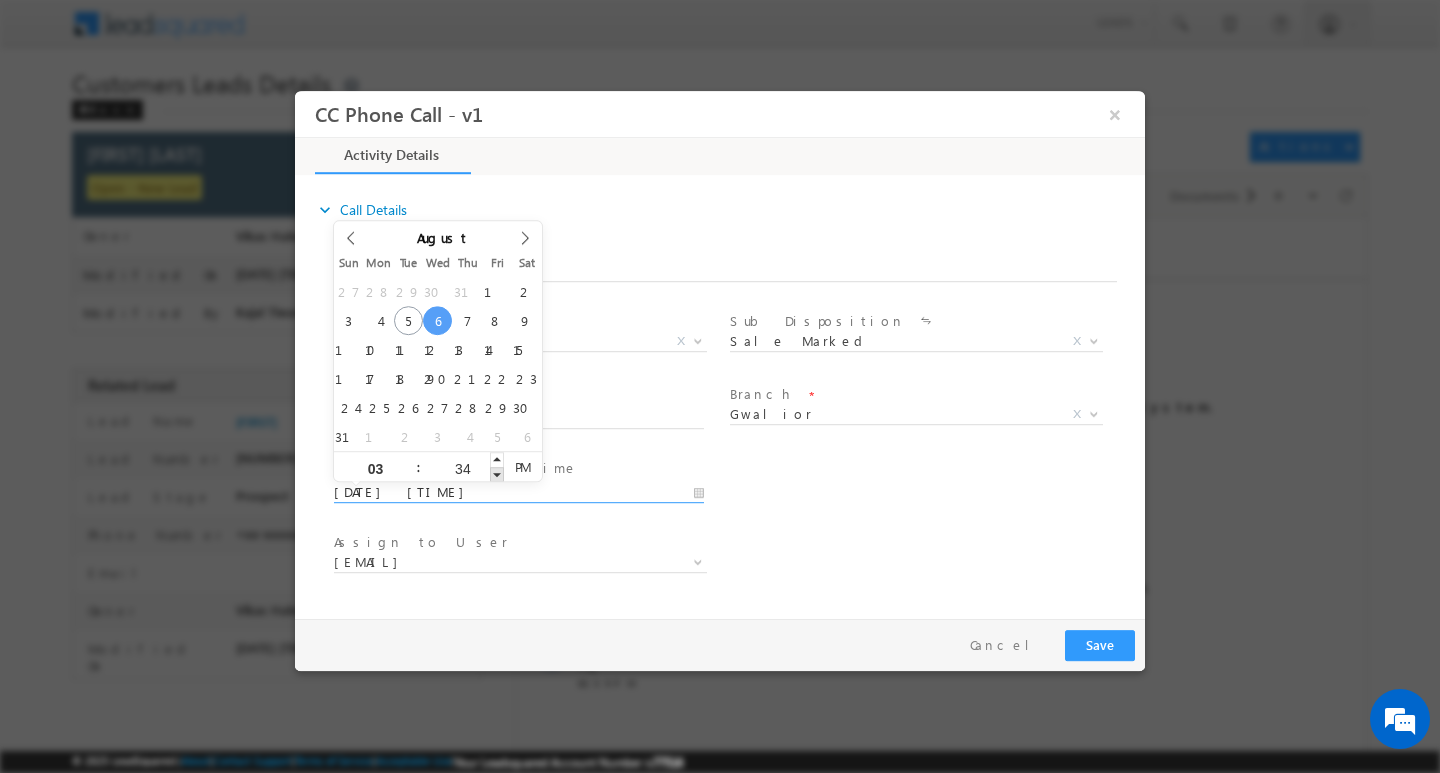 click at bounding box center (497, 473) 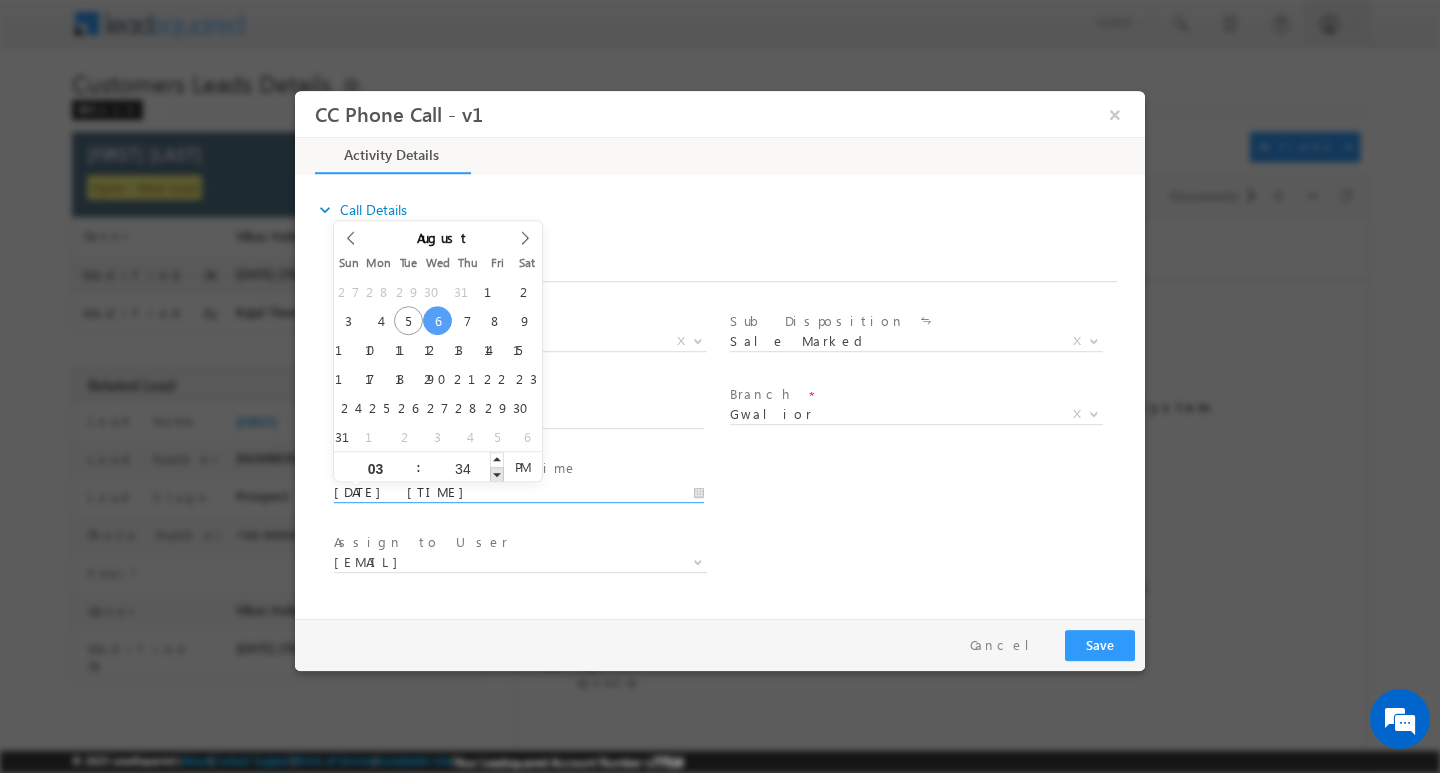type on "[DATE] [TIME]" 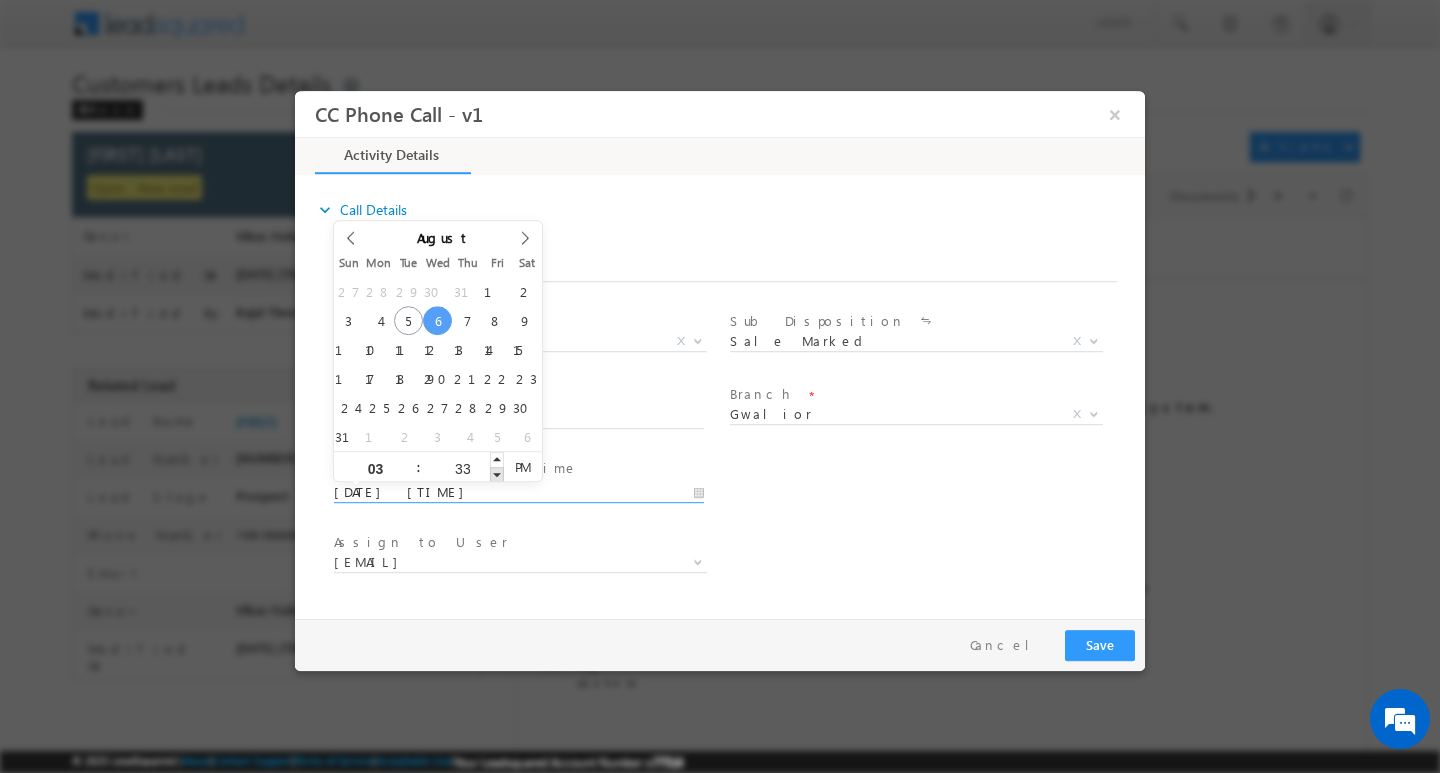 click at bounding box center (497, 473) 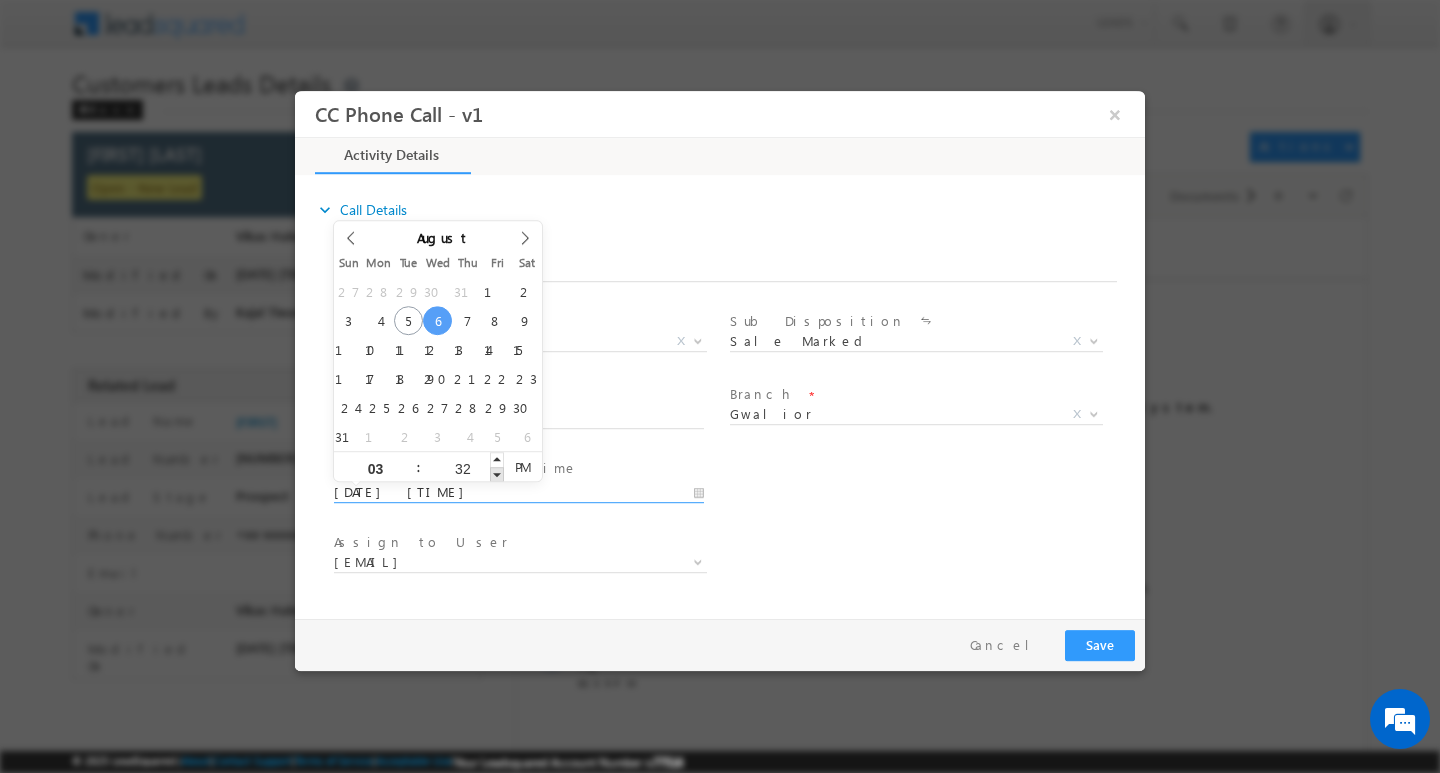 click at bounding box center [497, 473] 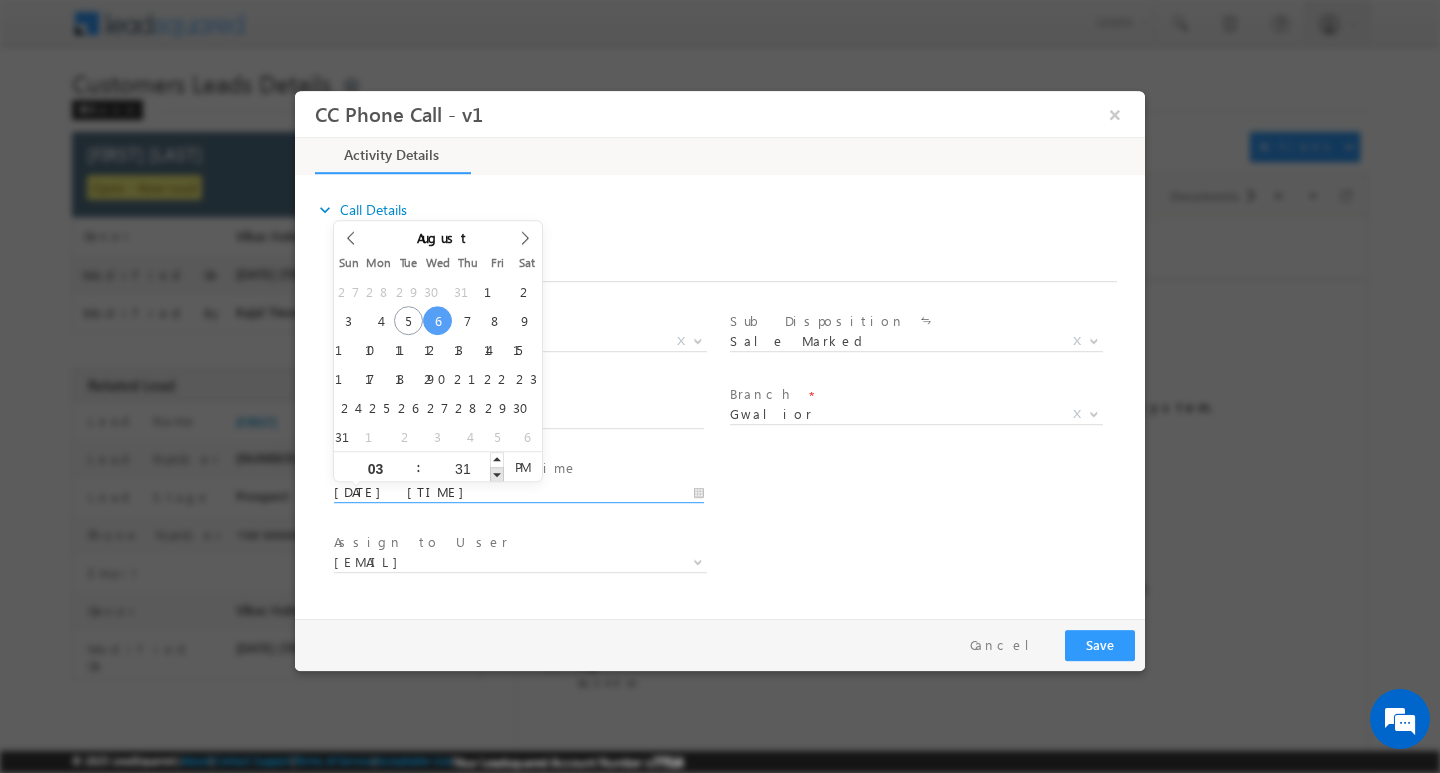 click at bounding box center (497, 473) 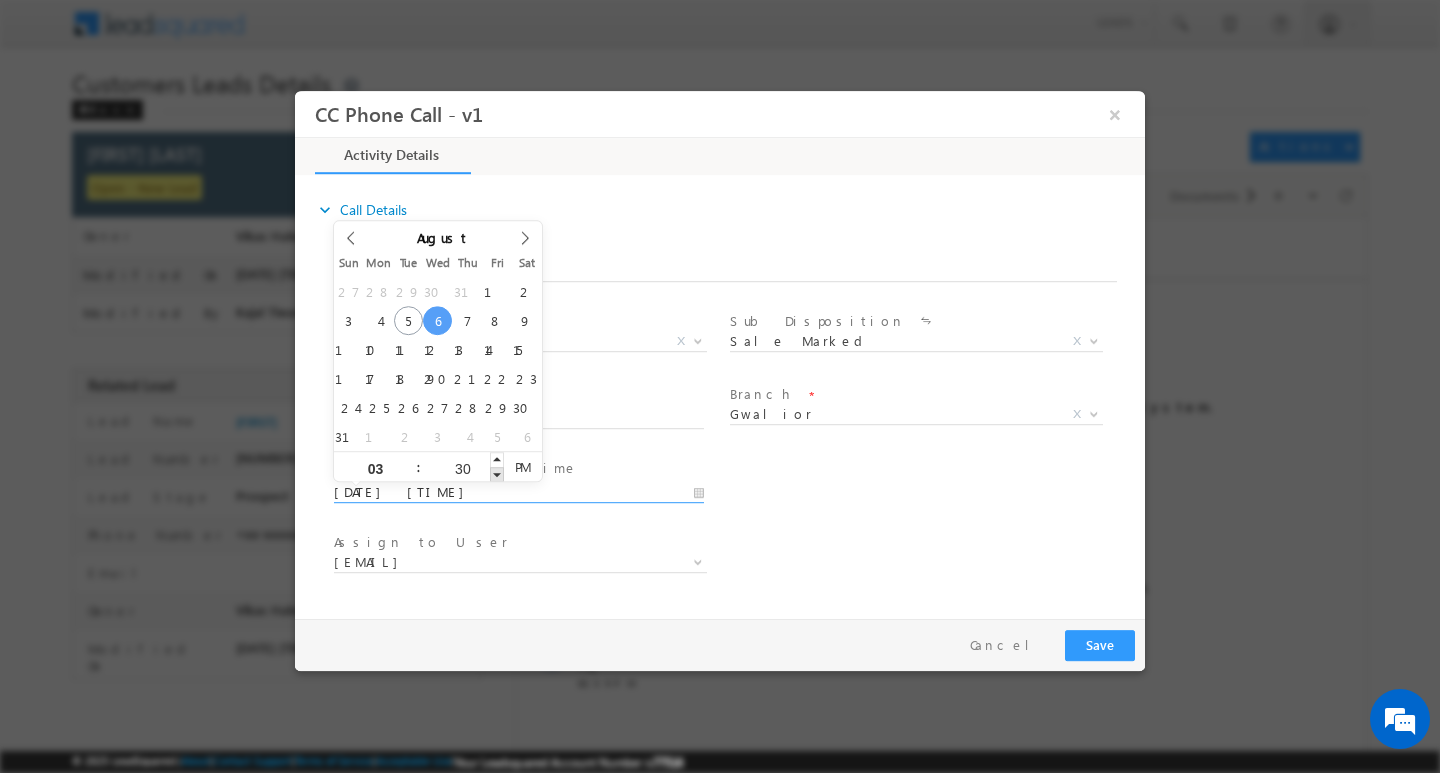 click at bounding box center [497, 473] 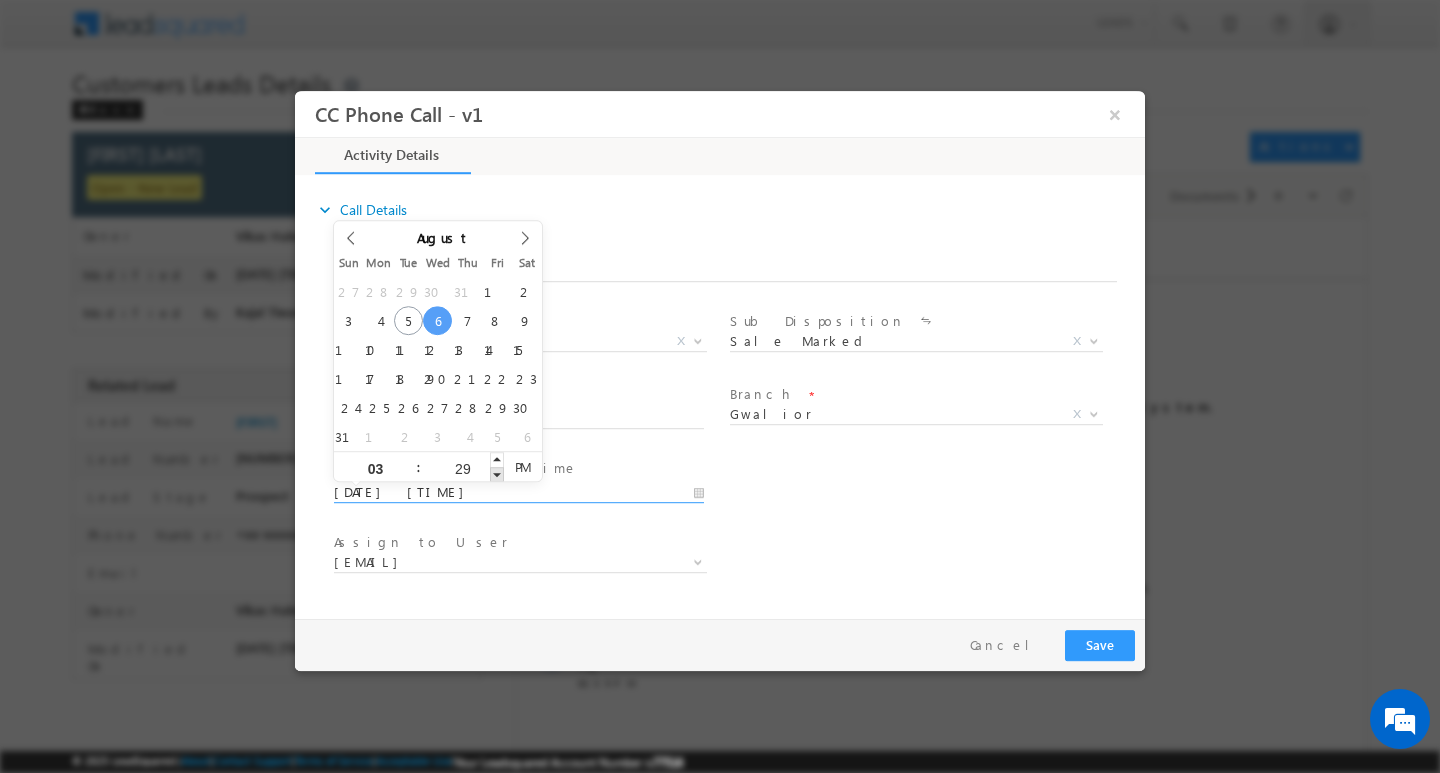 click at bounding box center (497, 473) 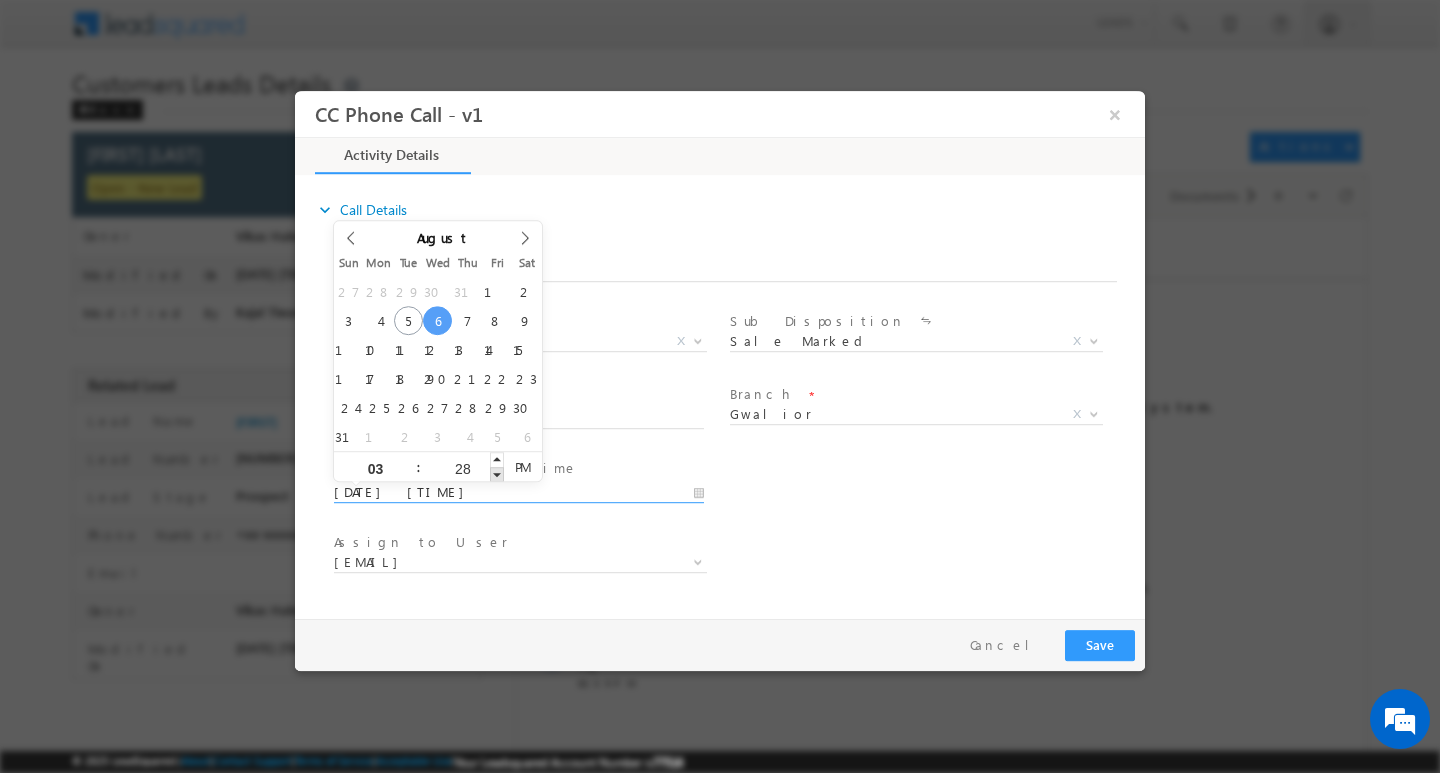 click at bounding box center [497, 473] 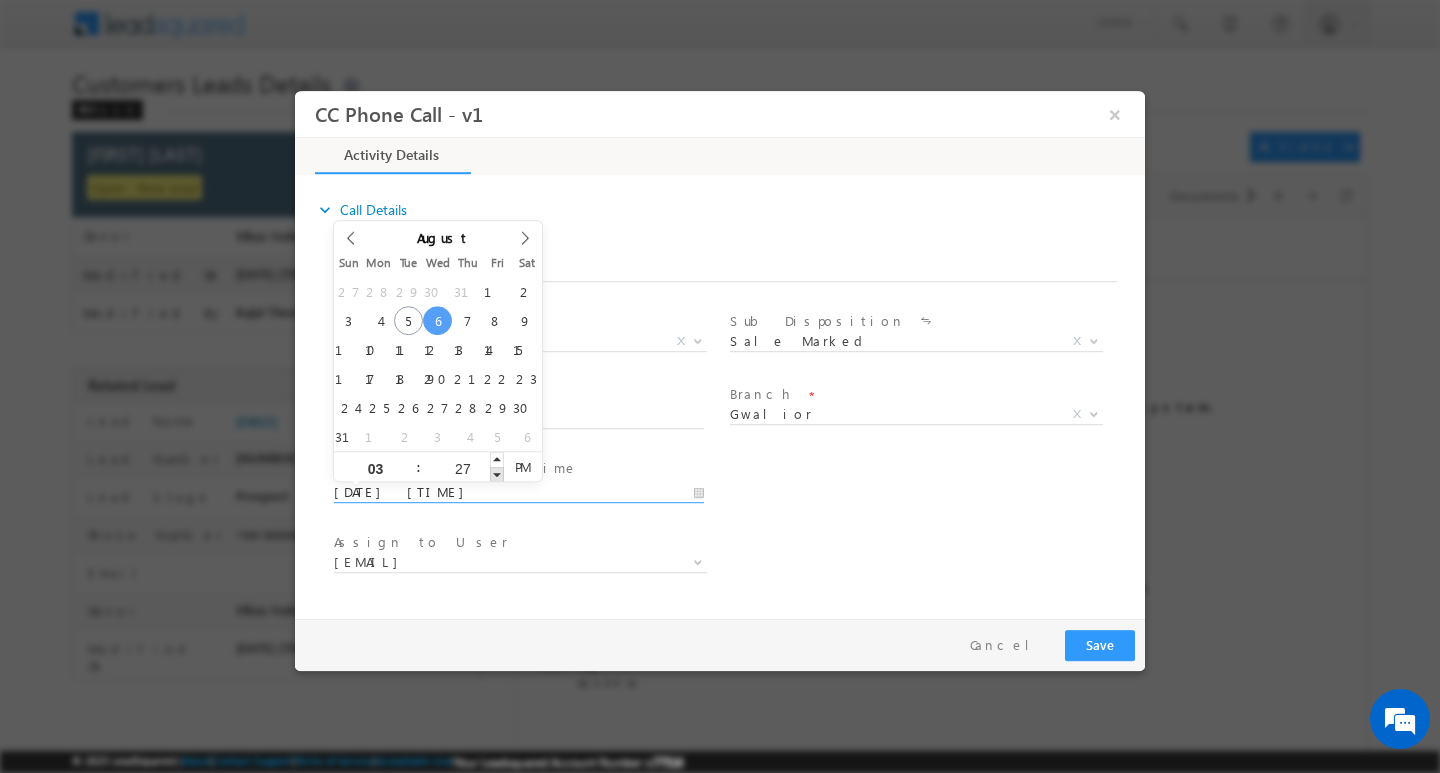 click at bounding box center (497, 473) 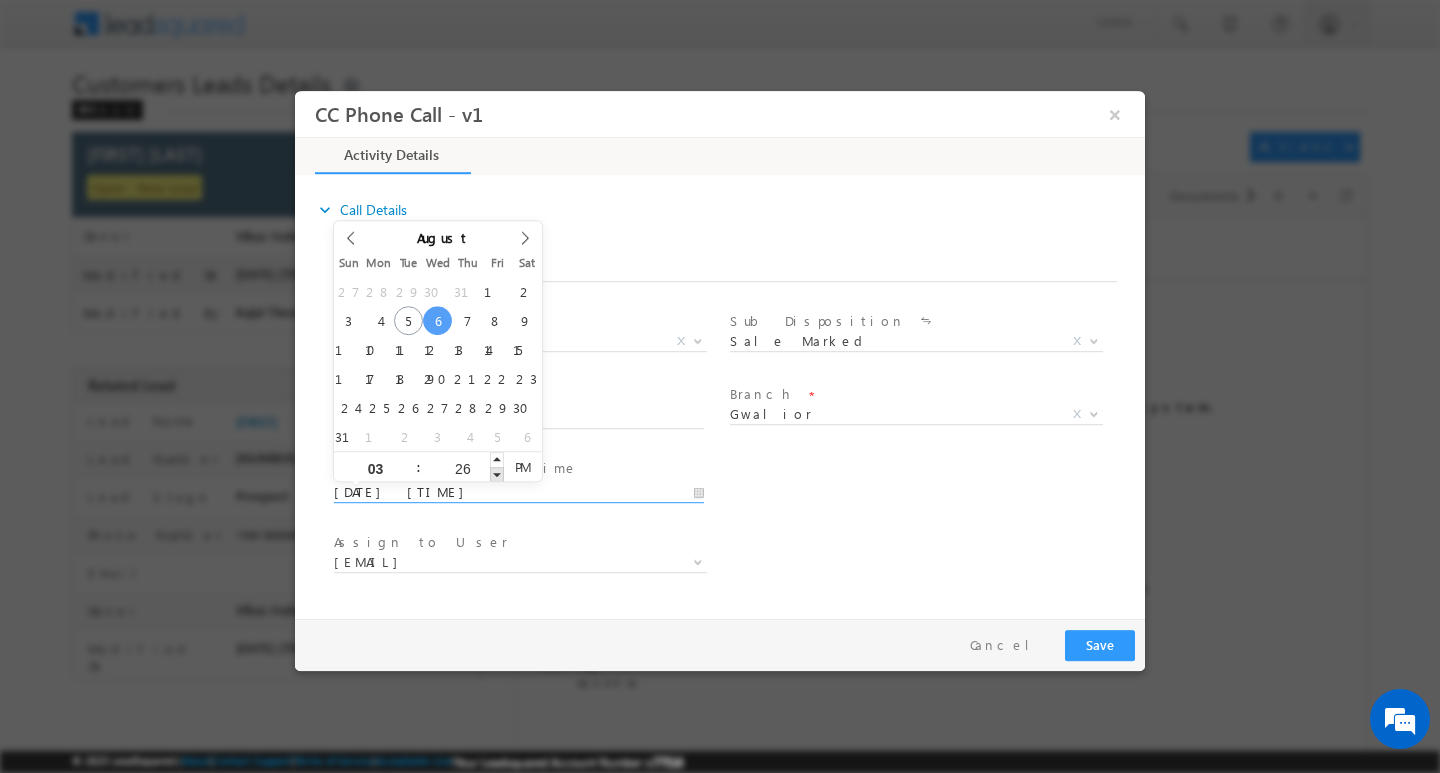 click at bounding box center (497, 473) 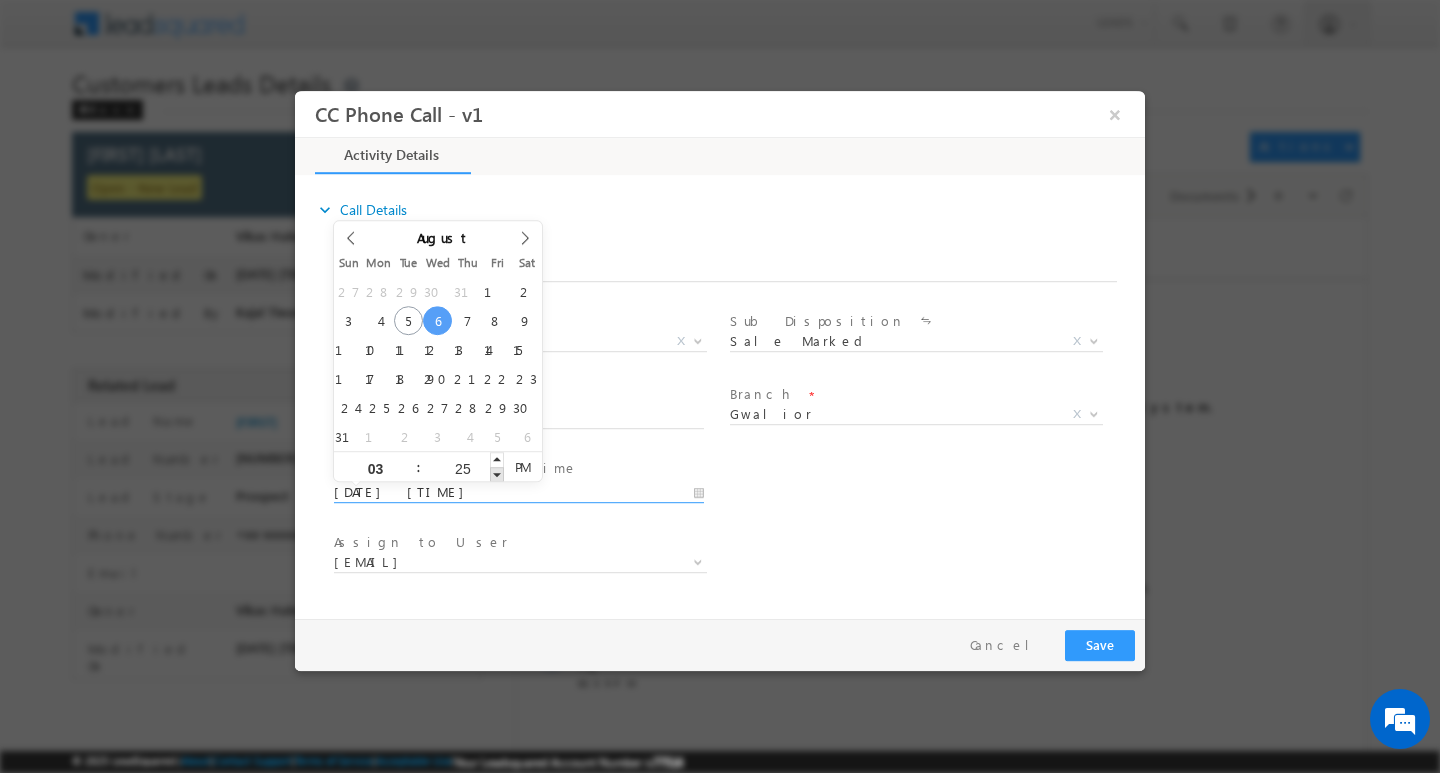 click at bounding box center (497, 473) 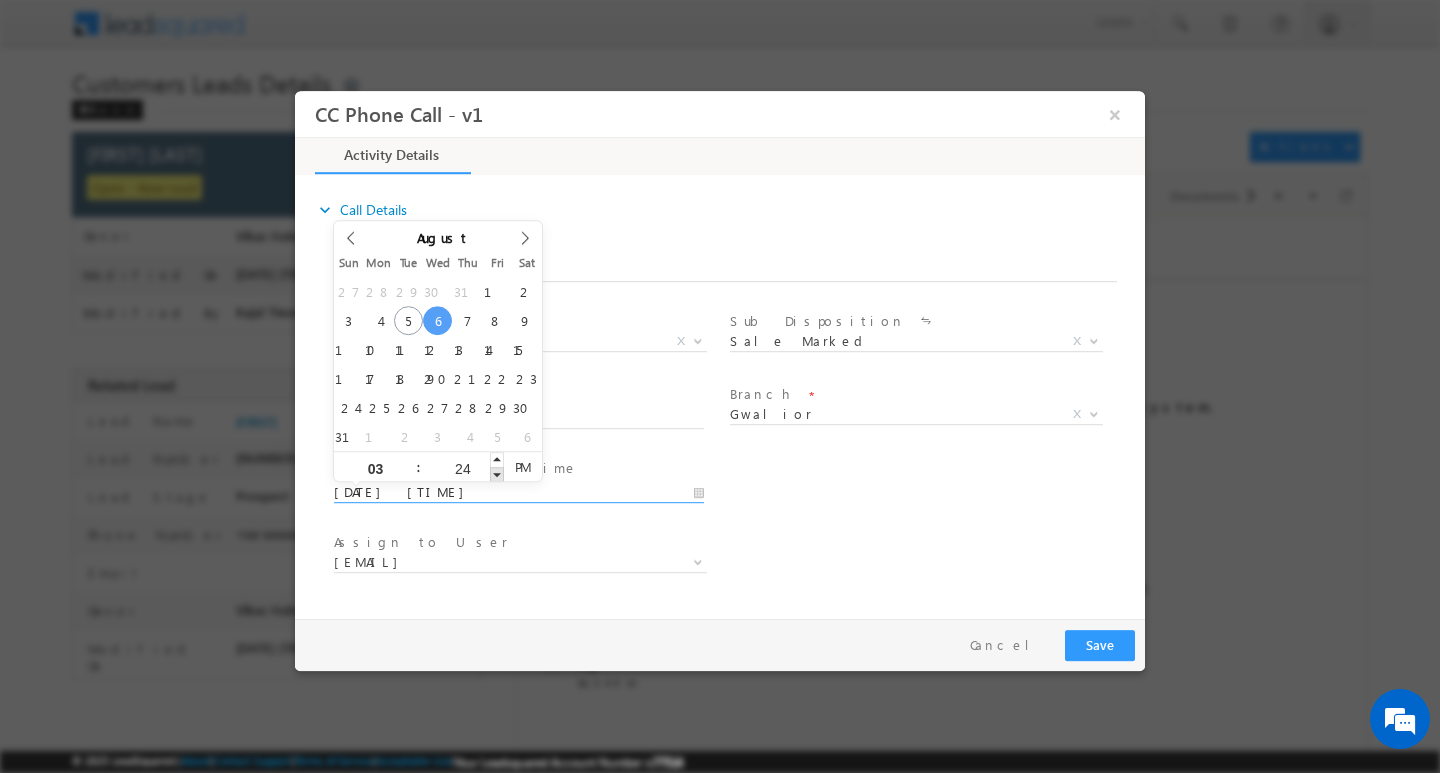 click at bounding box center (497, 473) 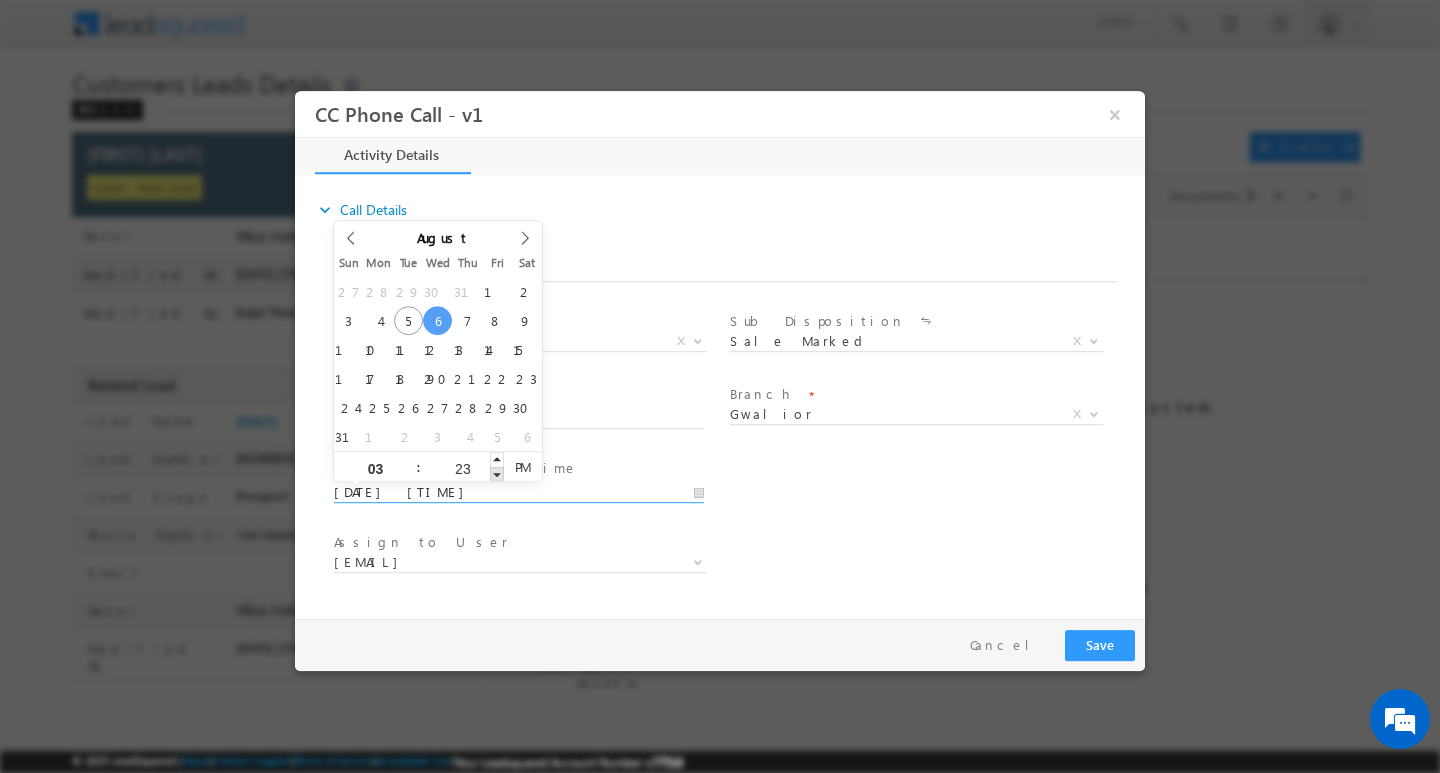 click at bounding box center (497, 473) 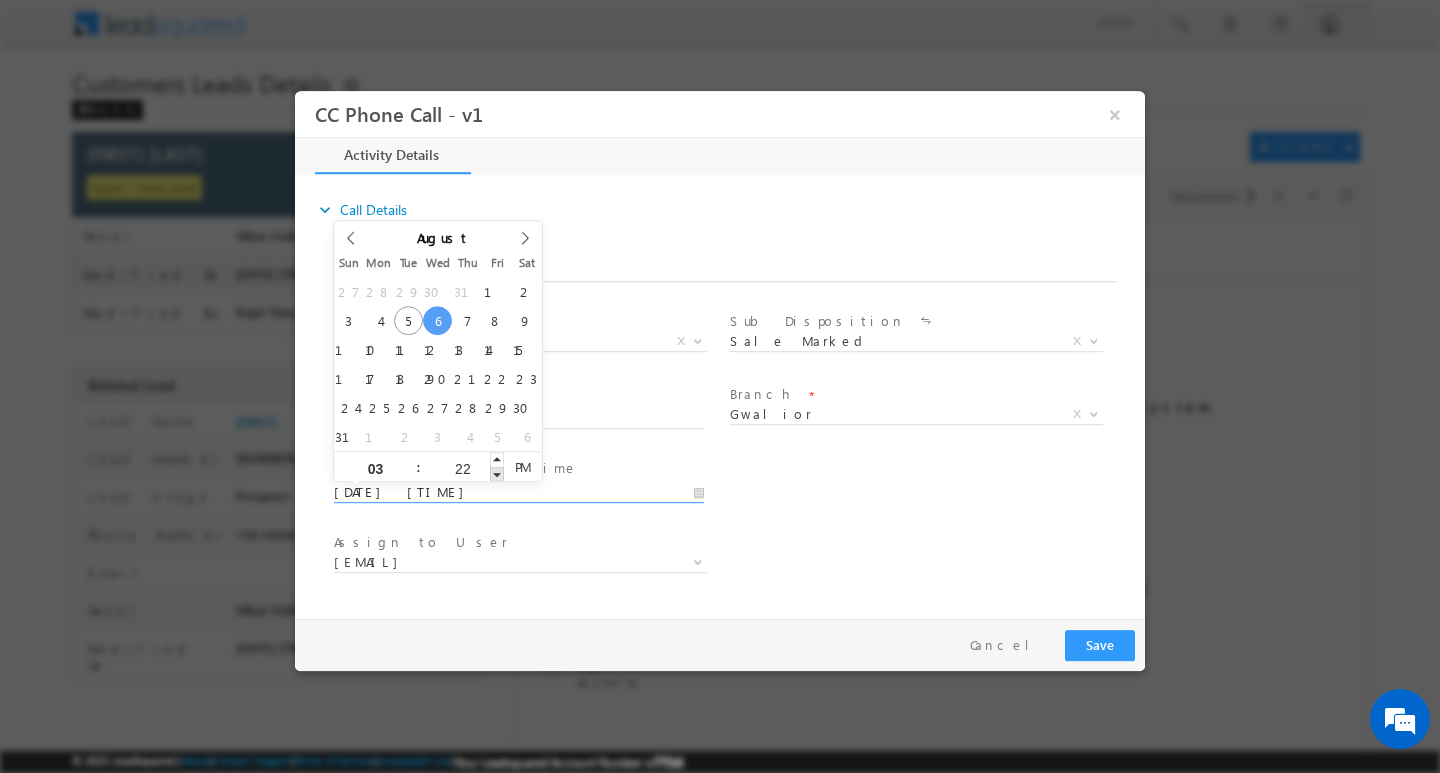 click at bounding box center [497, 473] 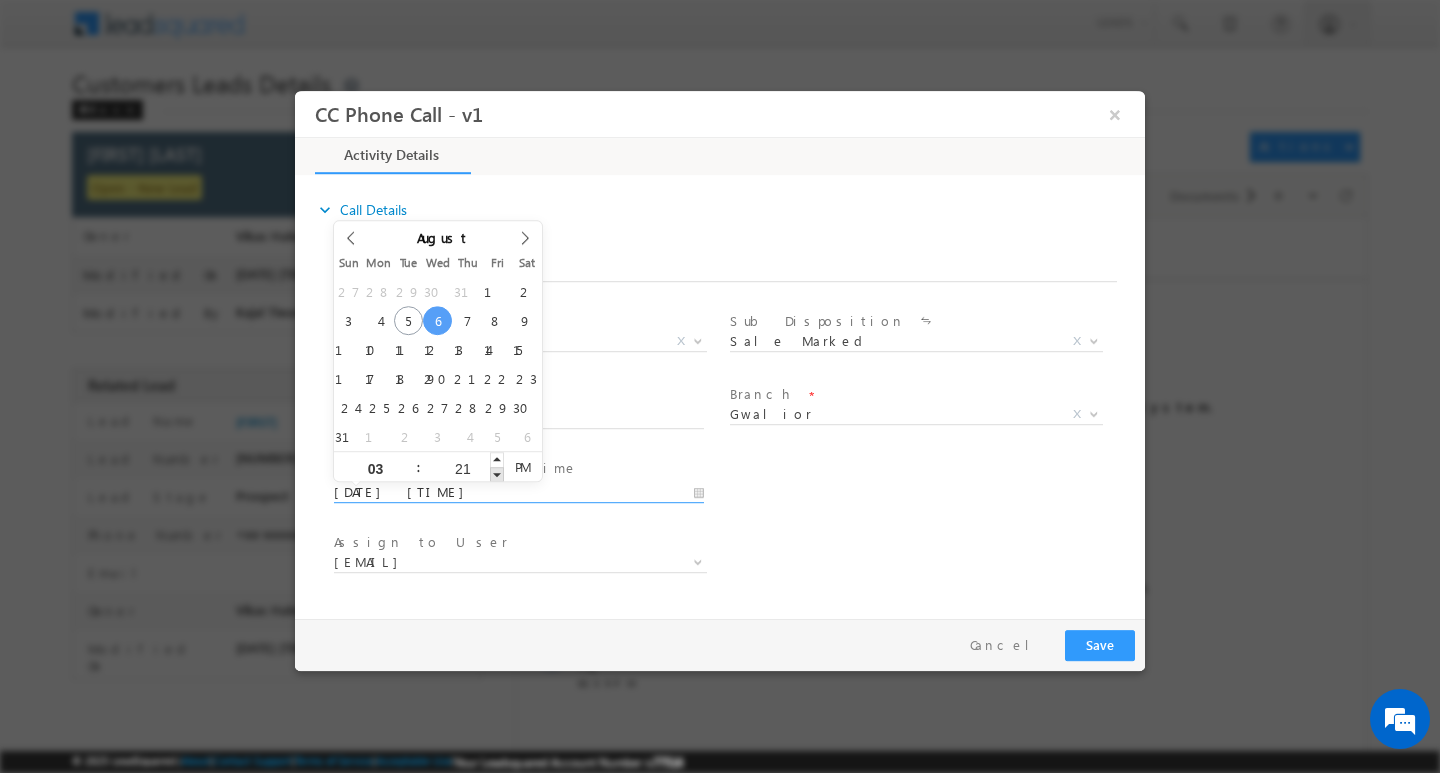 click at bounding box center (497, 473) 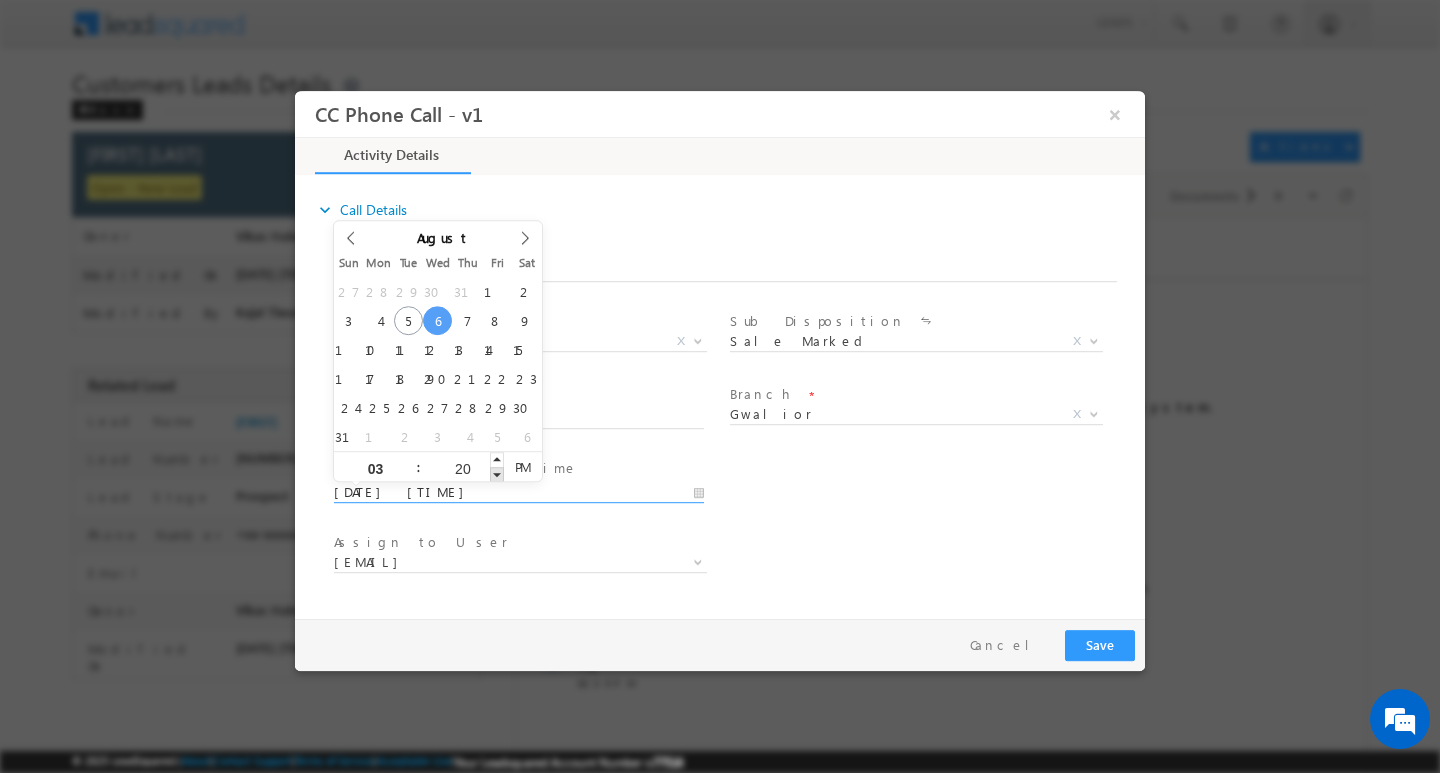 click at bounding box center [497, 473] 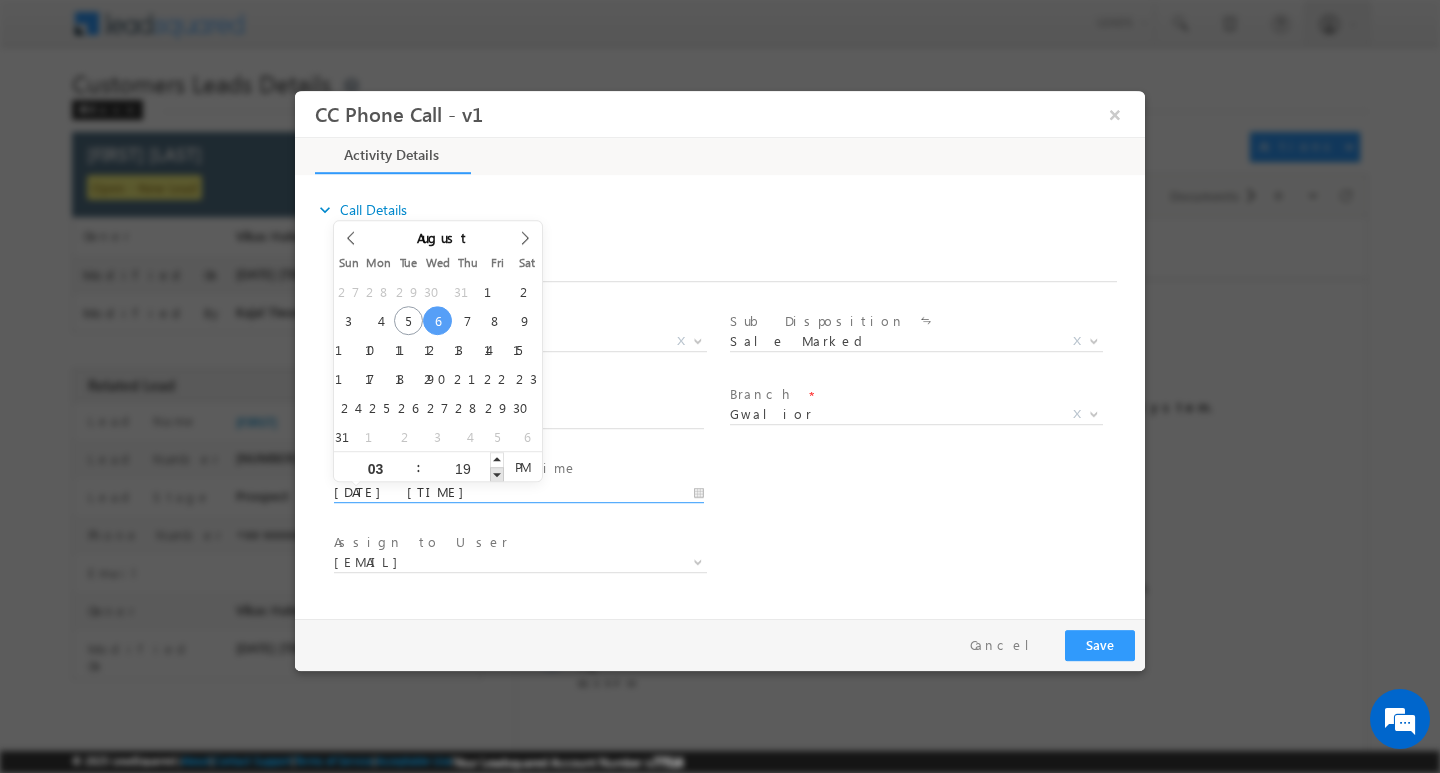 click at bounding box center [497, 473] 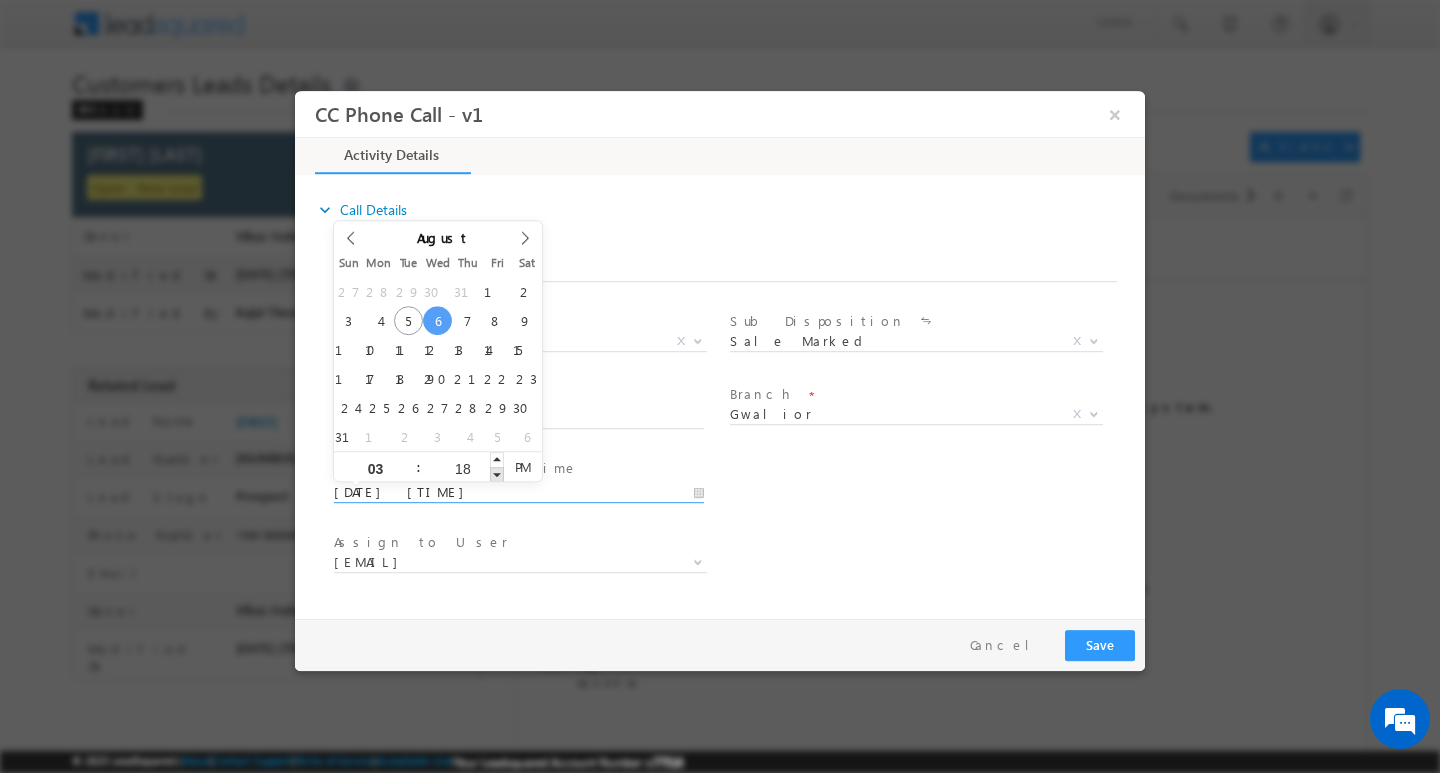 click at bounding box center [497, 473] 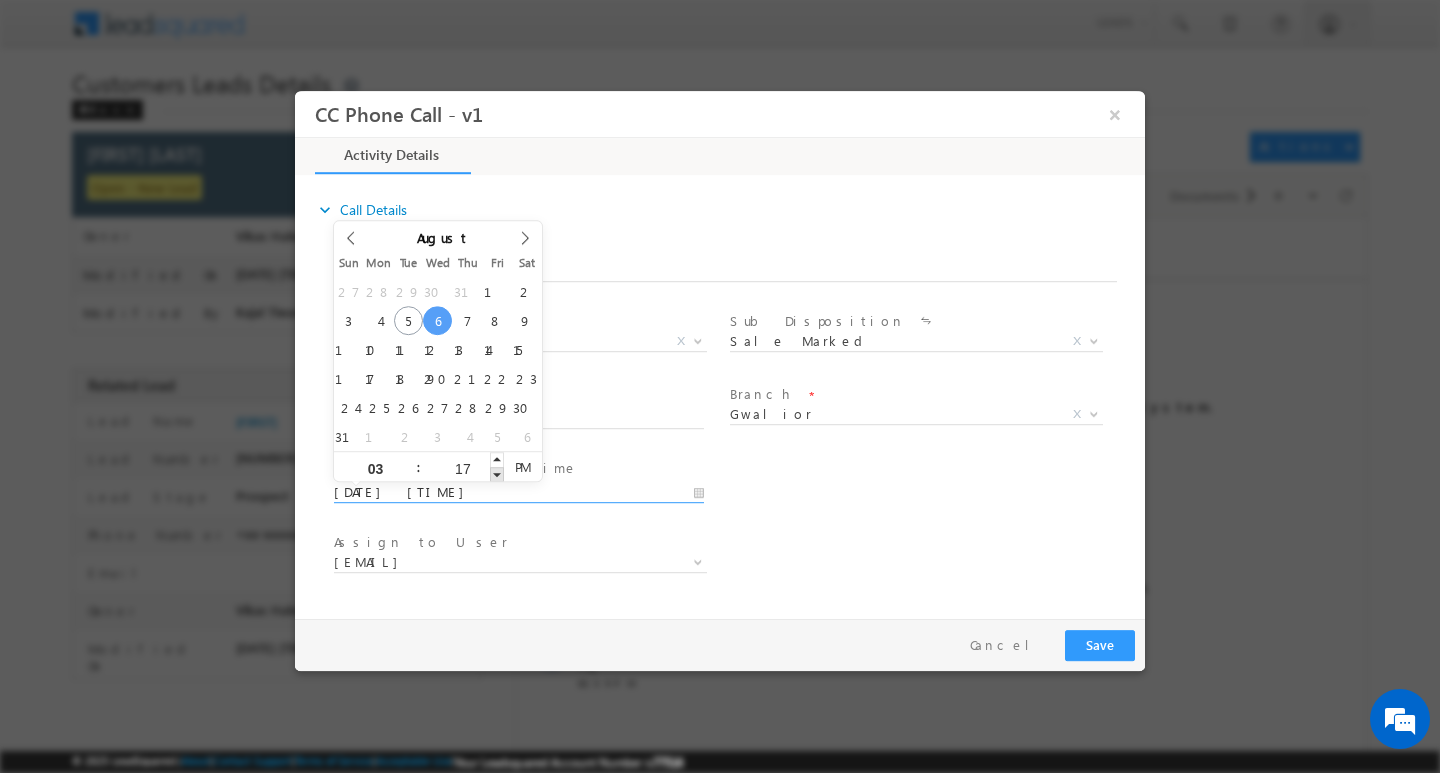 click at bounding box center (497, 473) 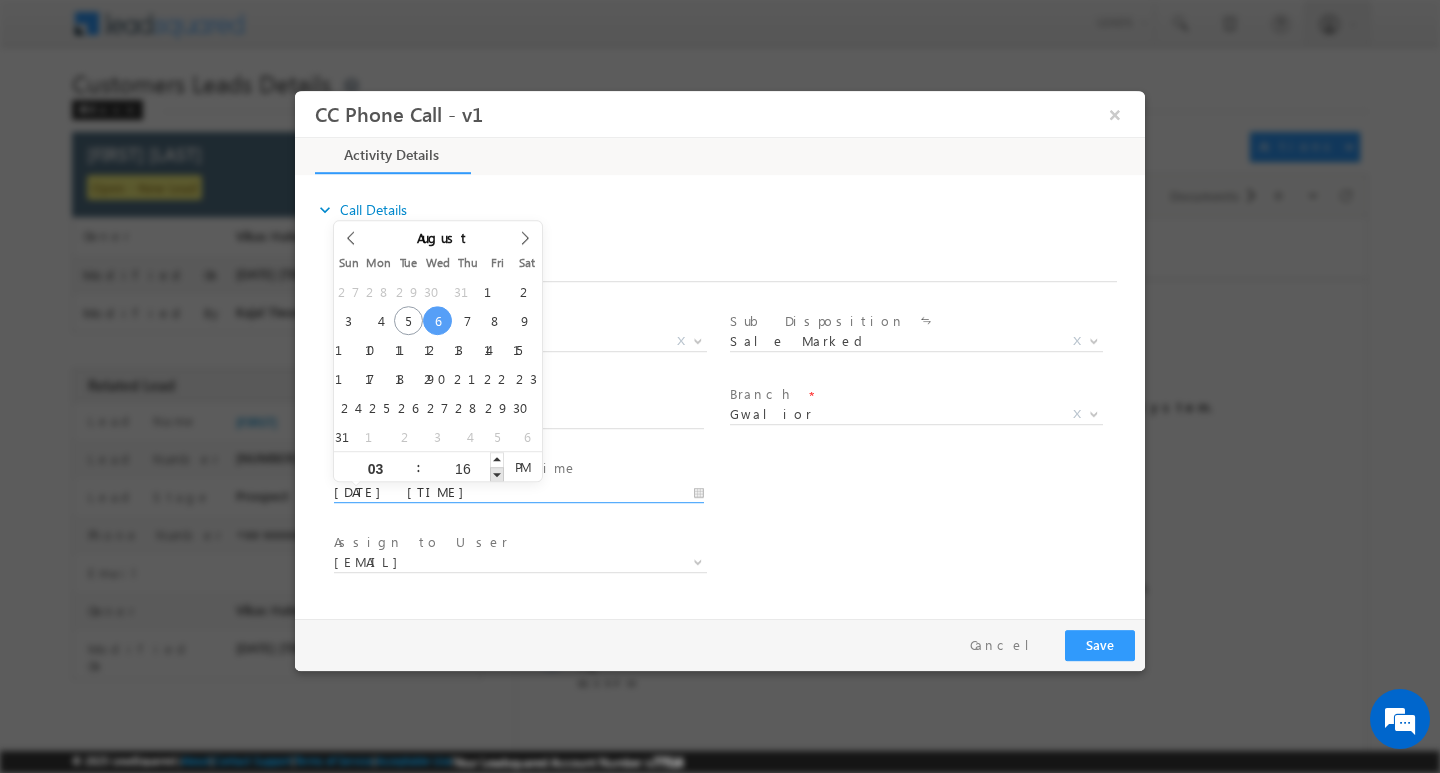 click at bounding box center [497, 473] 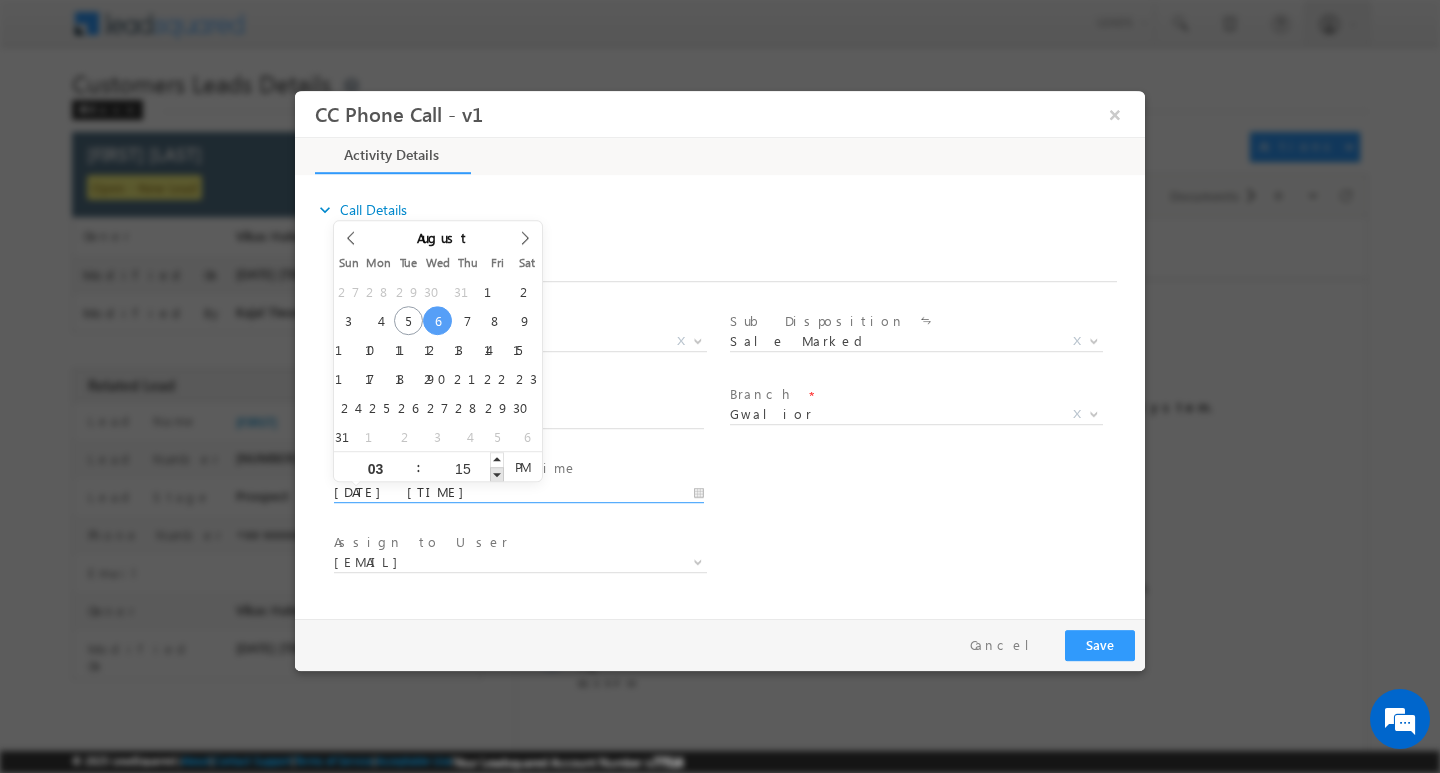 click at bounding box center (497, 473) 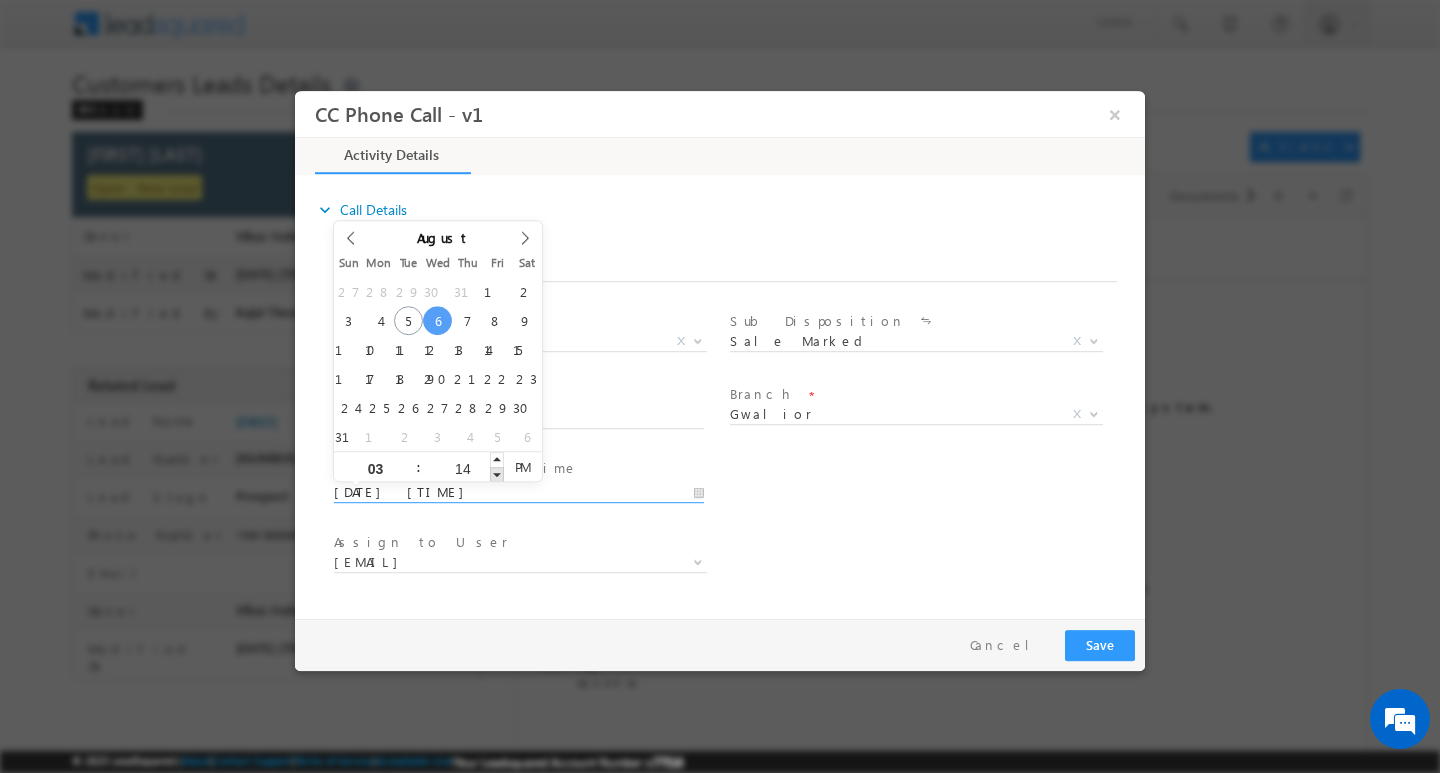 click at bounding box center [497, 473] 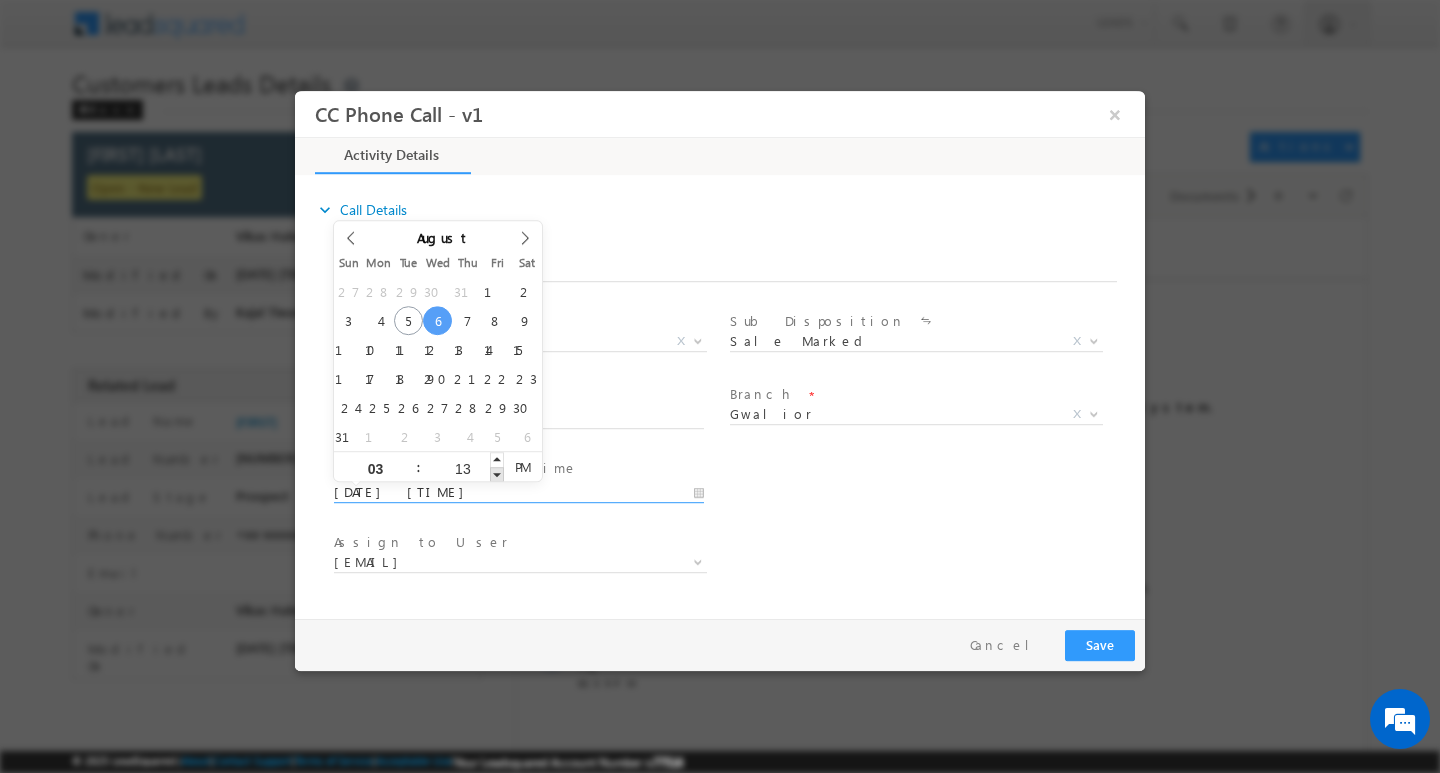 click at bounding box center (497, 473) 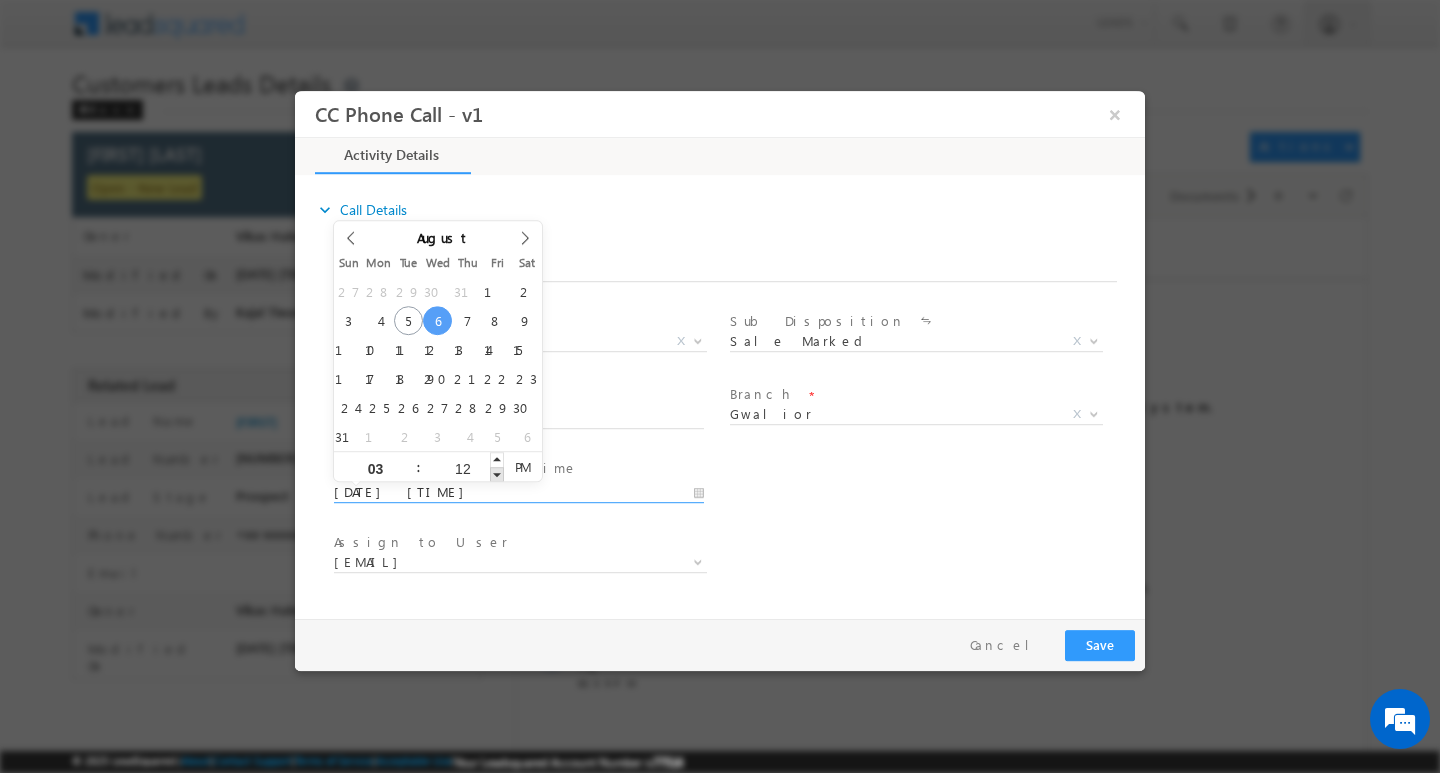 click at bounding box center (497, 473) 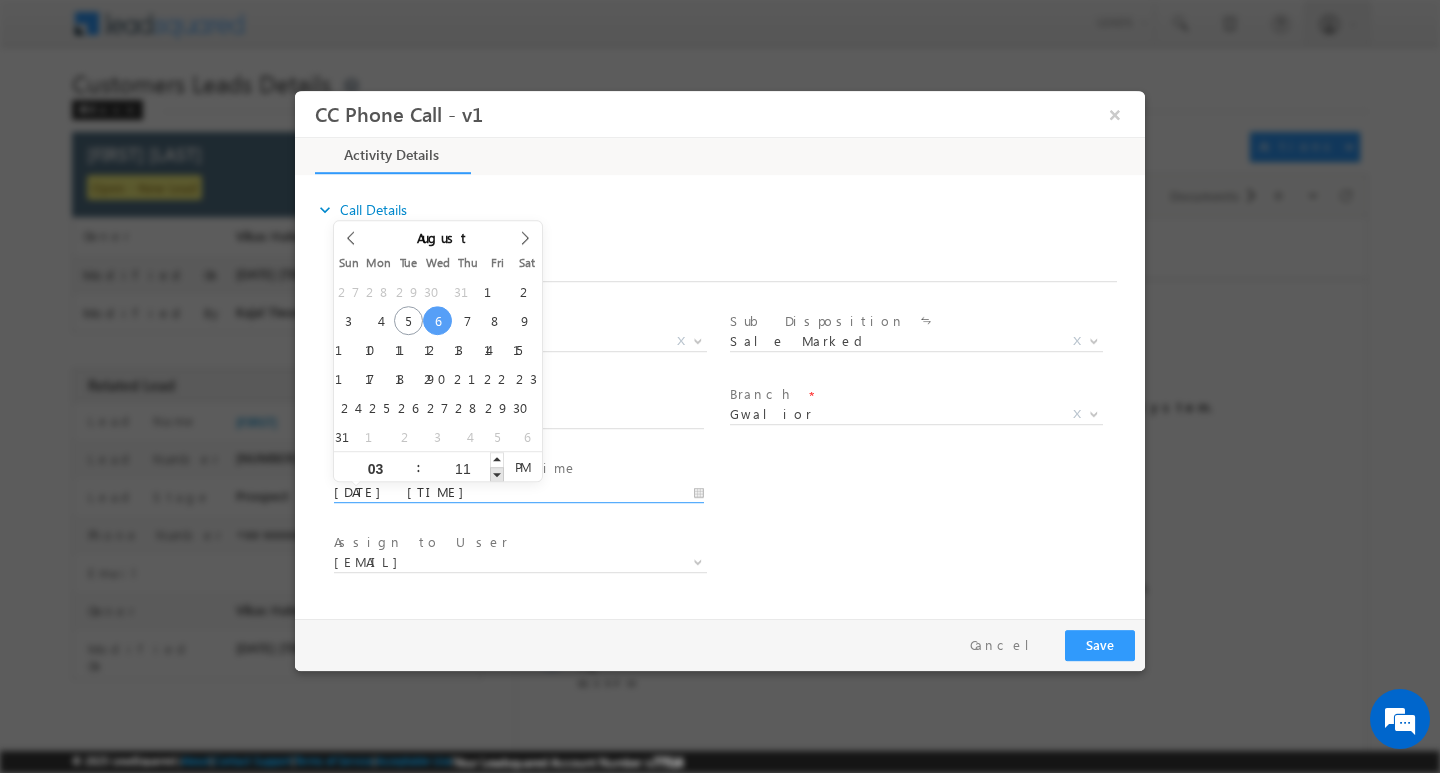 click at bounding box center (497, 473) 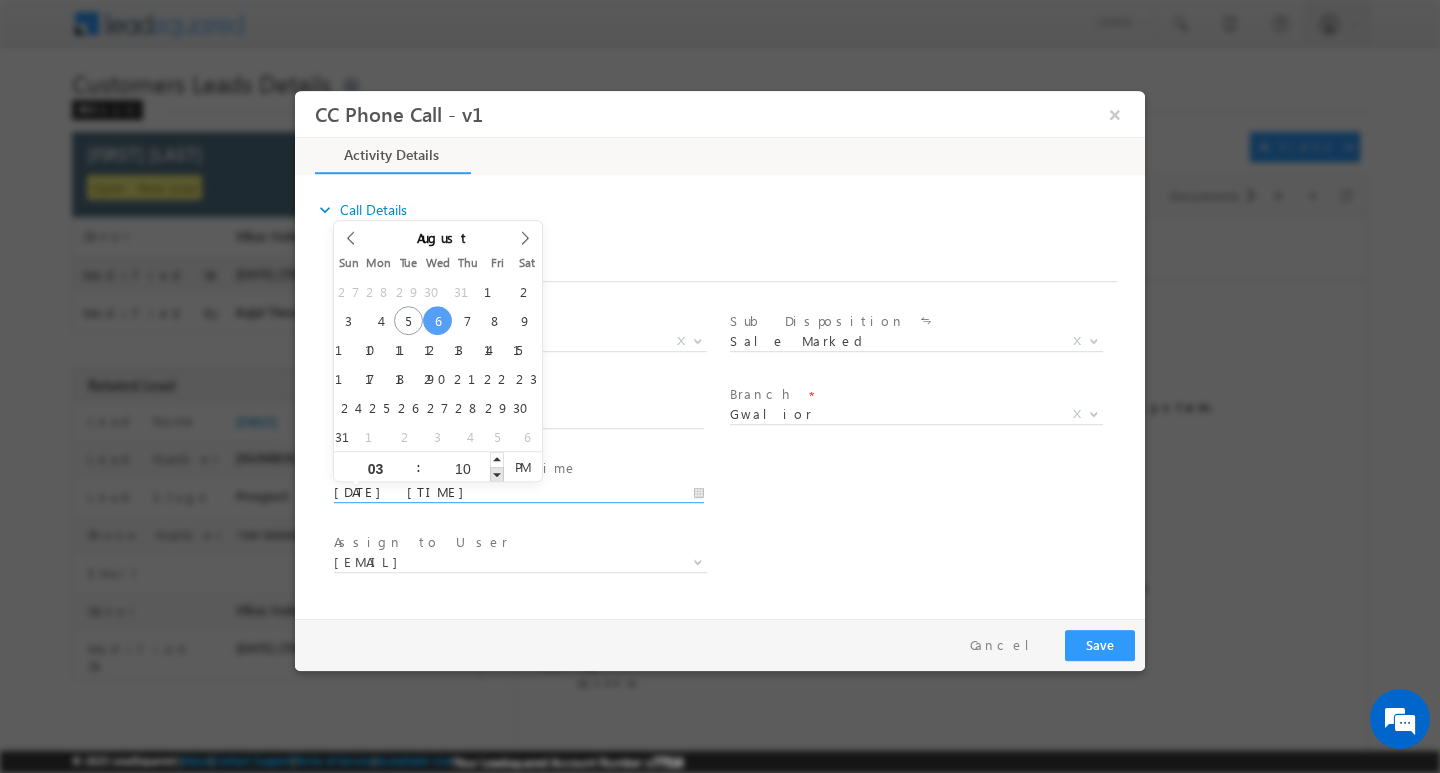 click at bounding box center (497, 473) 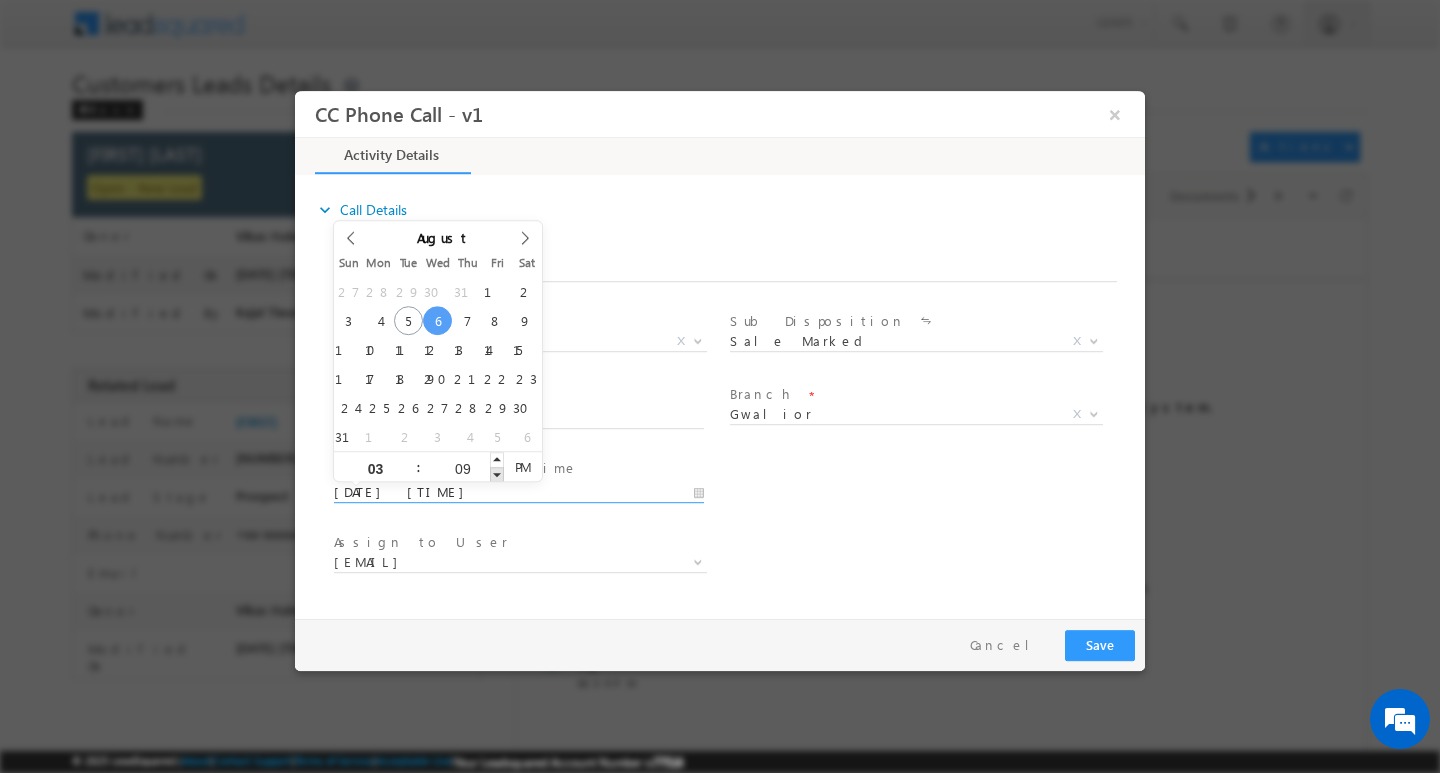 click at bounding box center [497, 473] 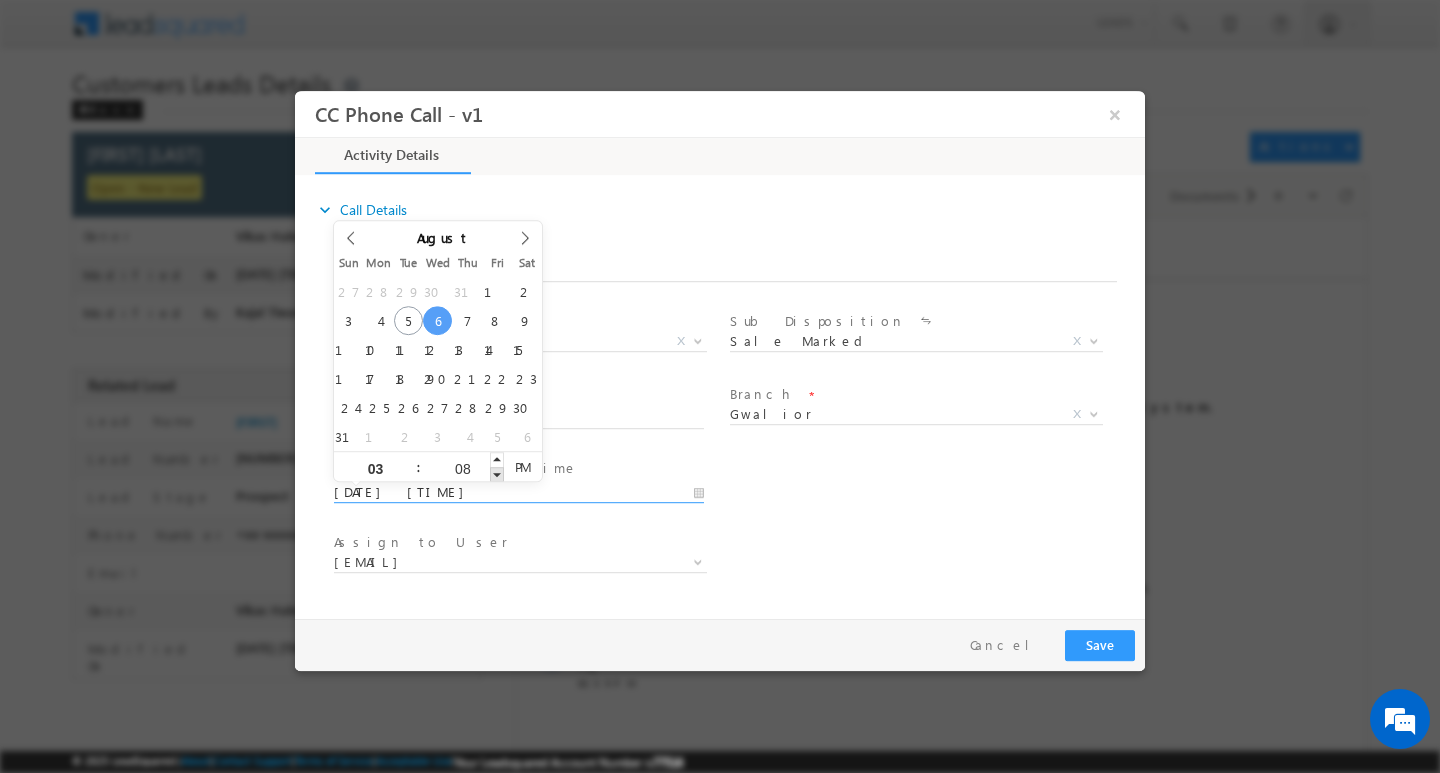 click at bounding box center [497, 473] 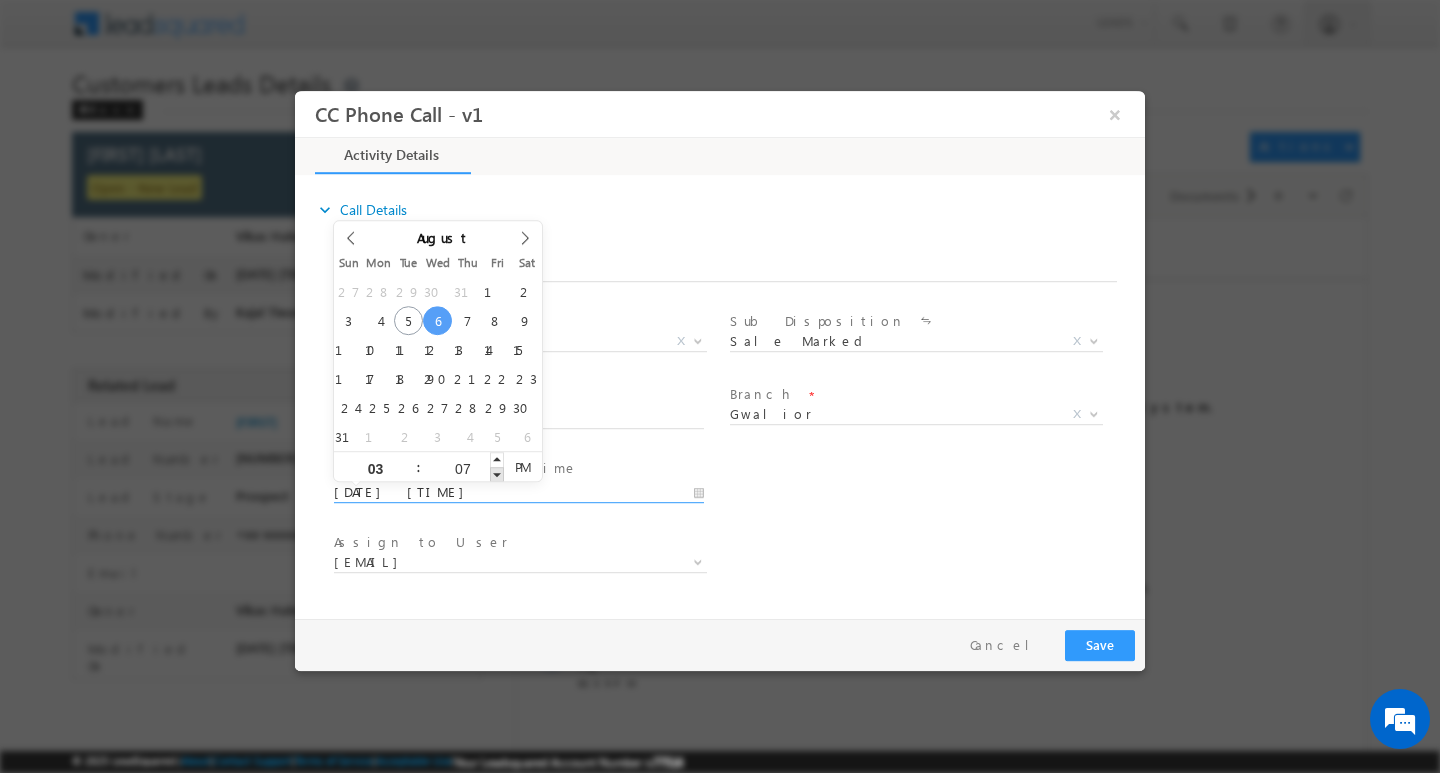 click at bounding box center [497, 473] 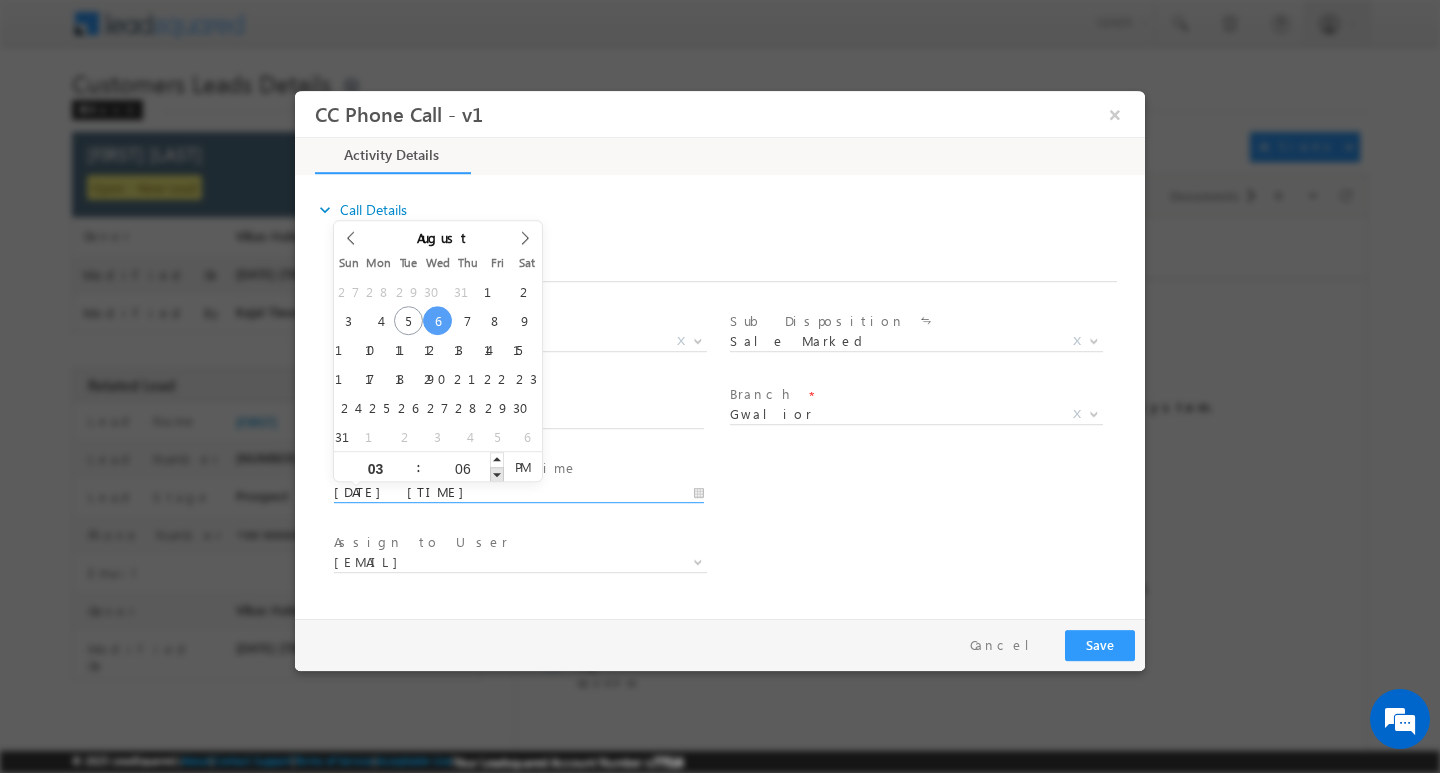 click at bounding box center (497, 473) 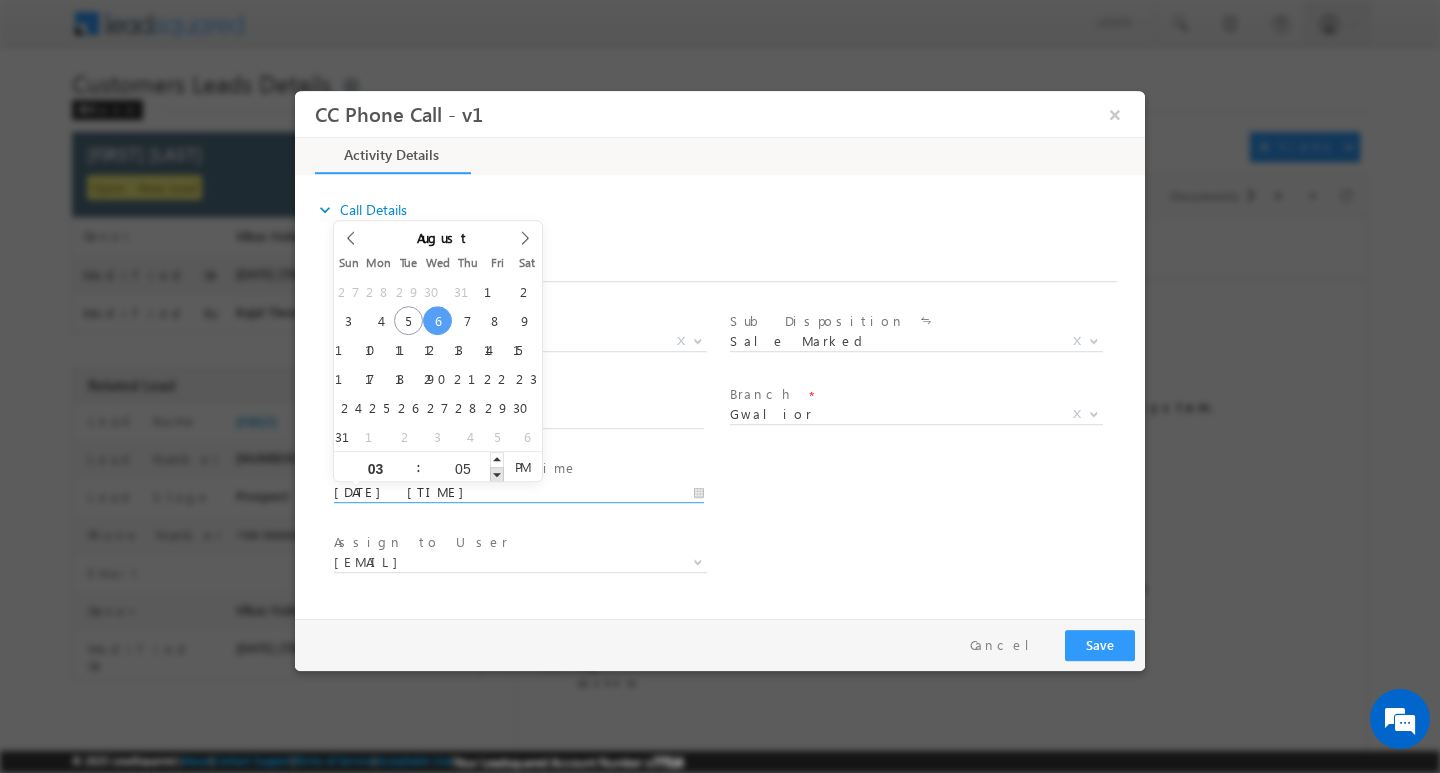 click at bounding box center (497, 473) 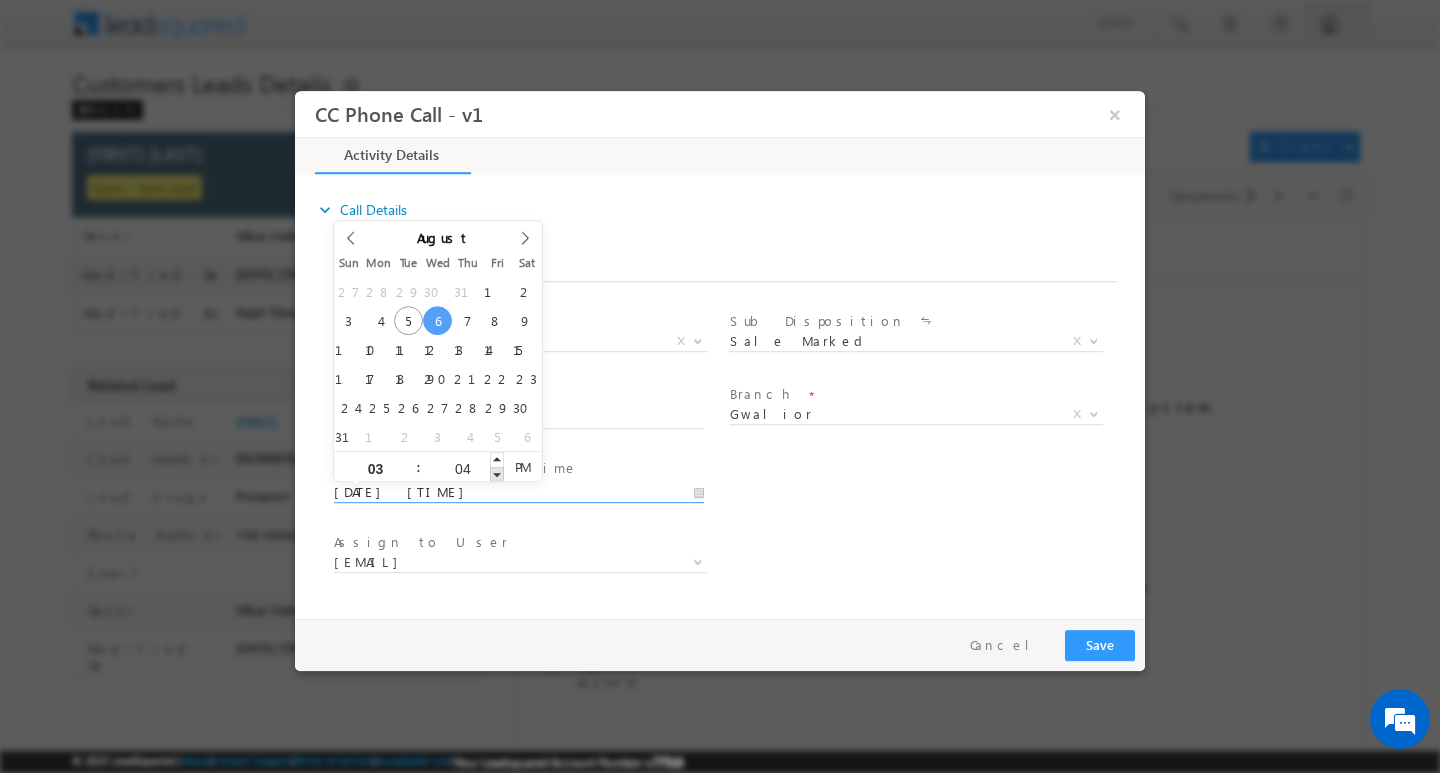 click at bounding box center (497, 473) 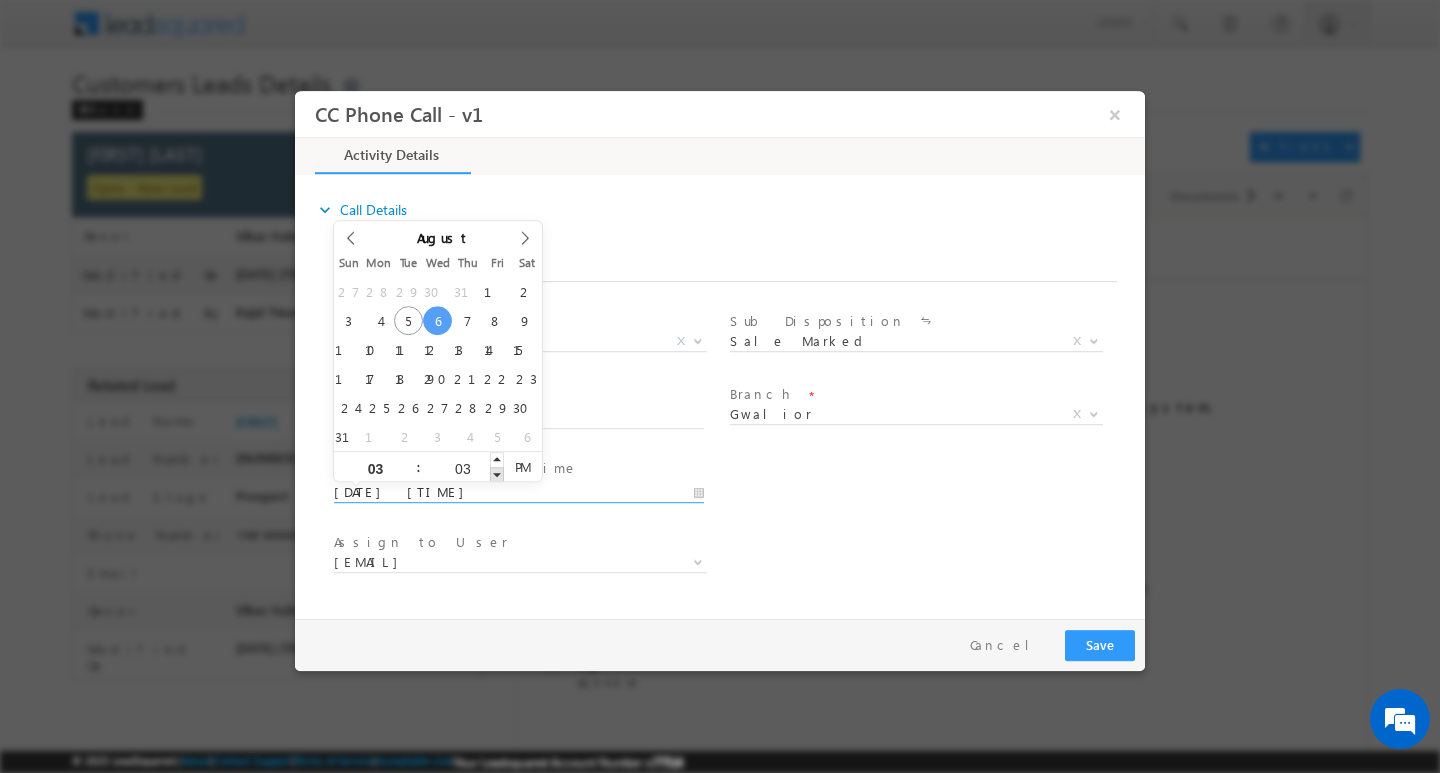 click at bounding box center [497, 473] 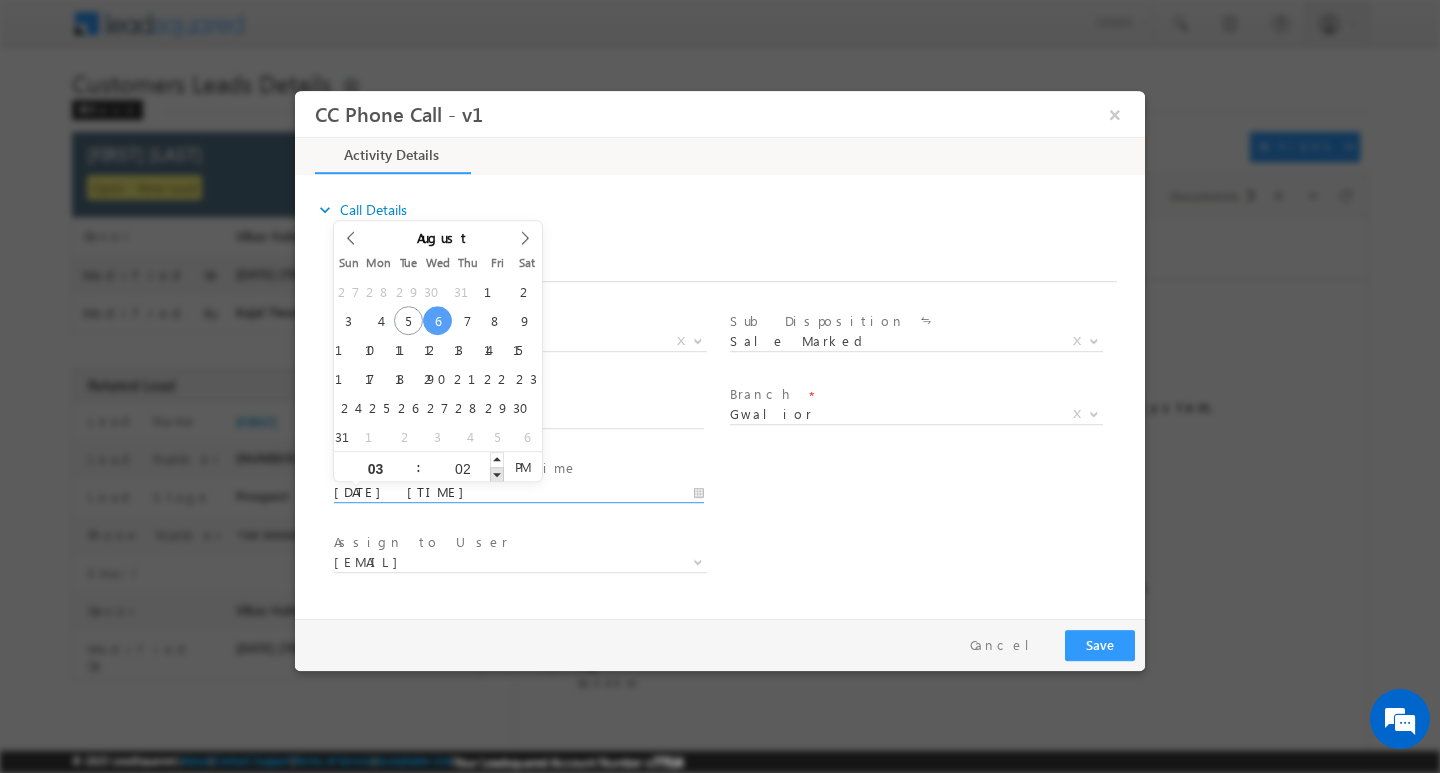 click at bounding box center [497, 473] 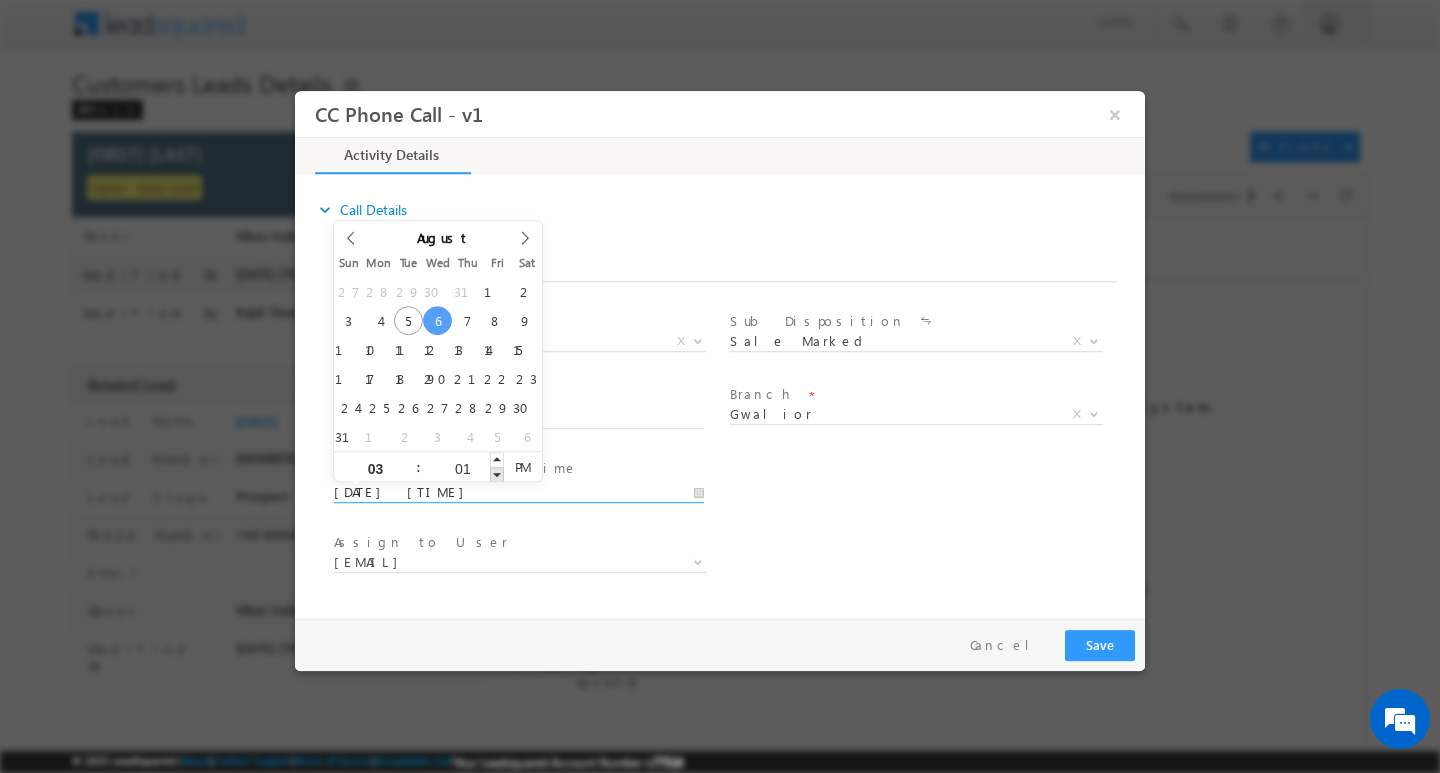 click at bounding box center (497, 473) 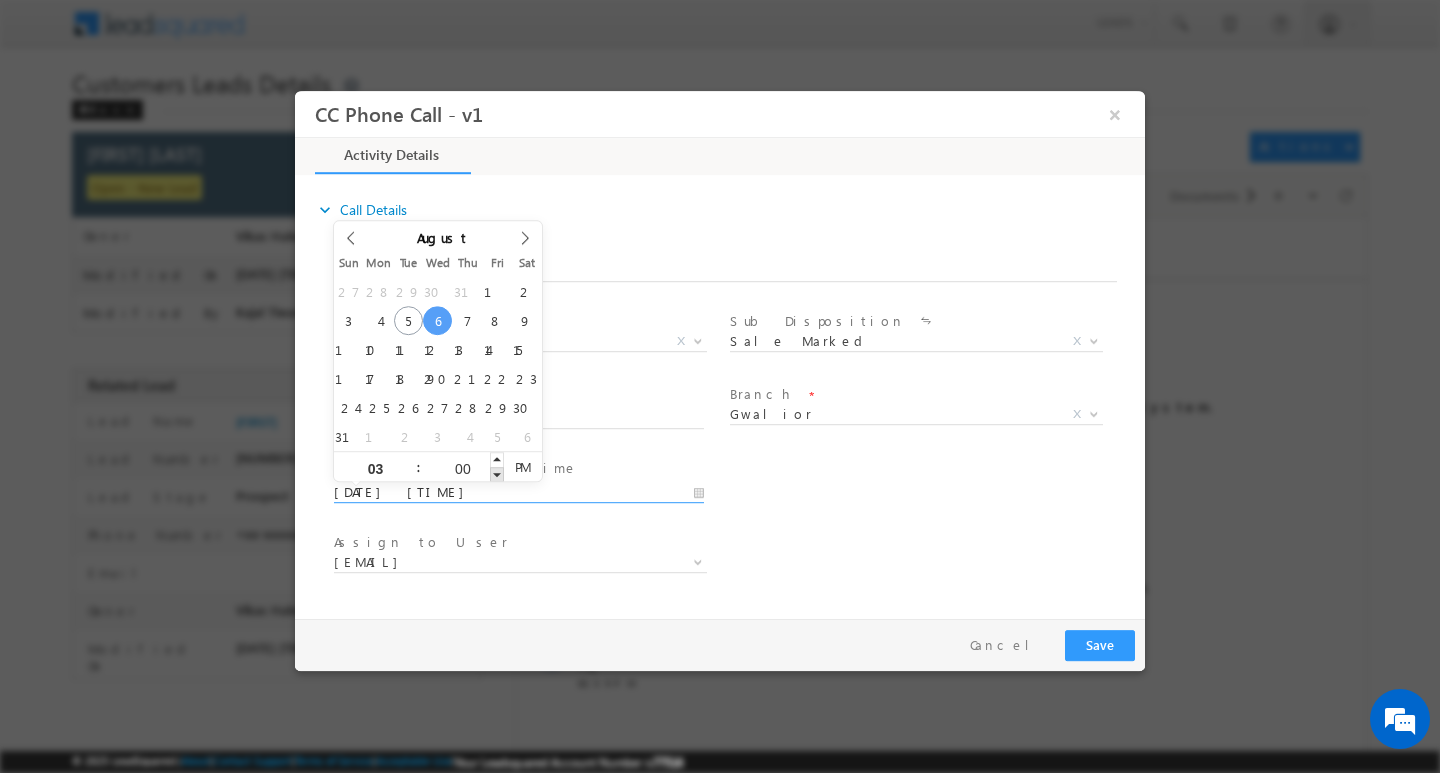 click at bounding box center (497, 473) 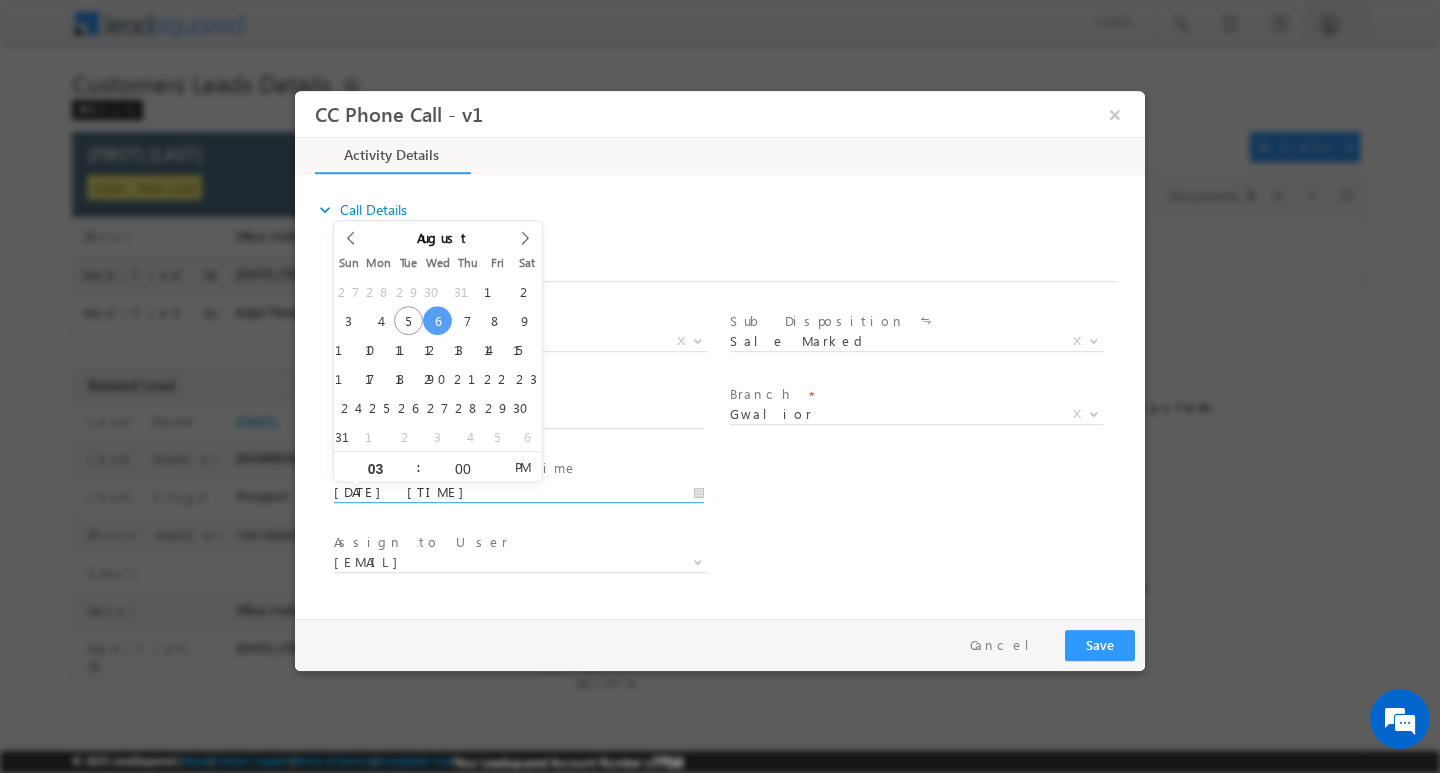 click on "User Branch
*
Appointment Date & Time
*
[DATE] [TIME]" at bounding box center [737, 490] 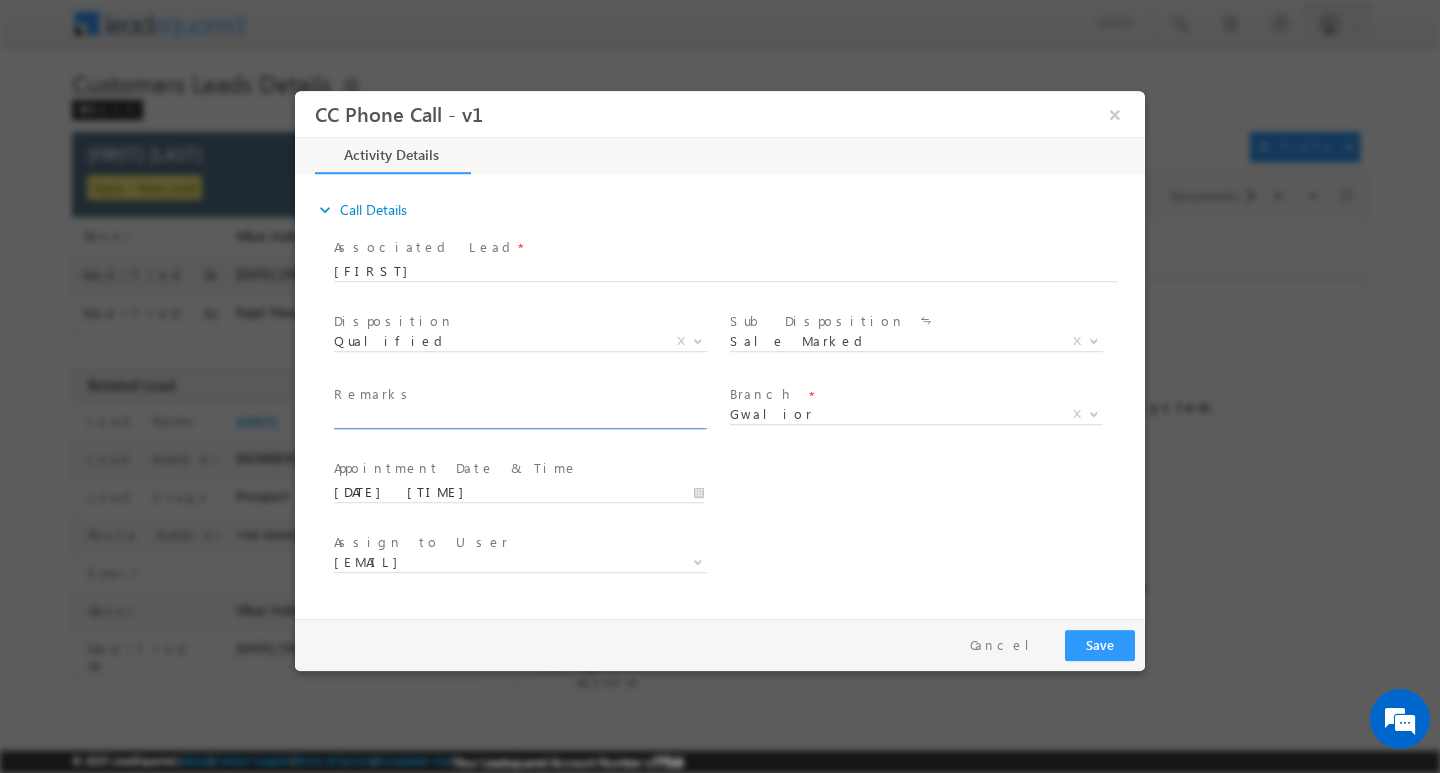 click at bounding box center (519, 418) 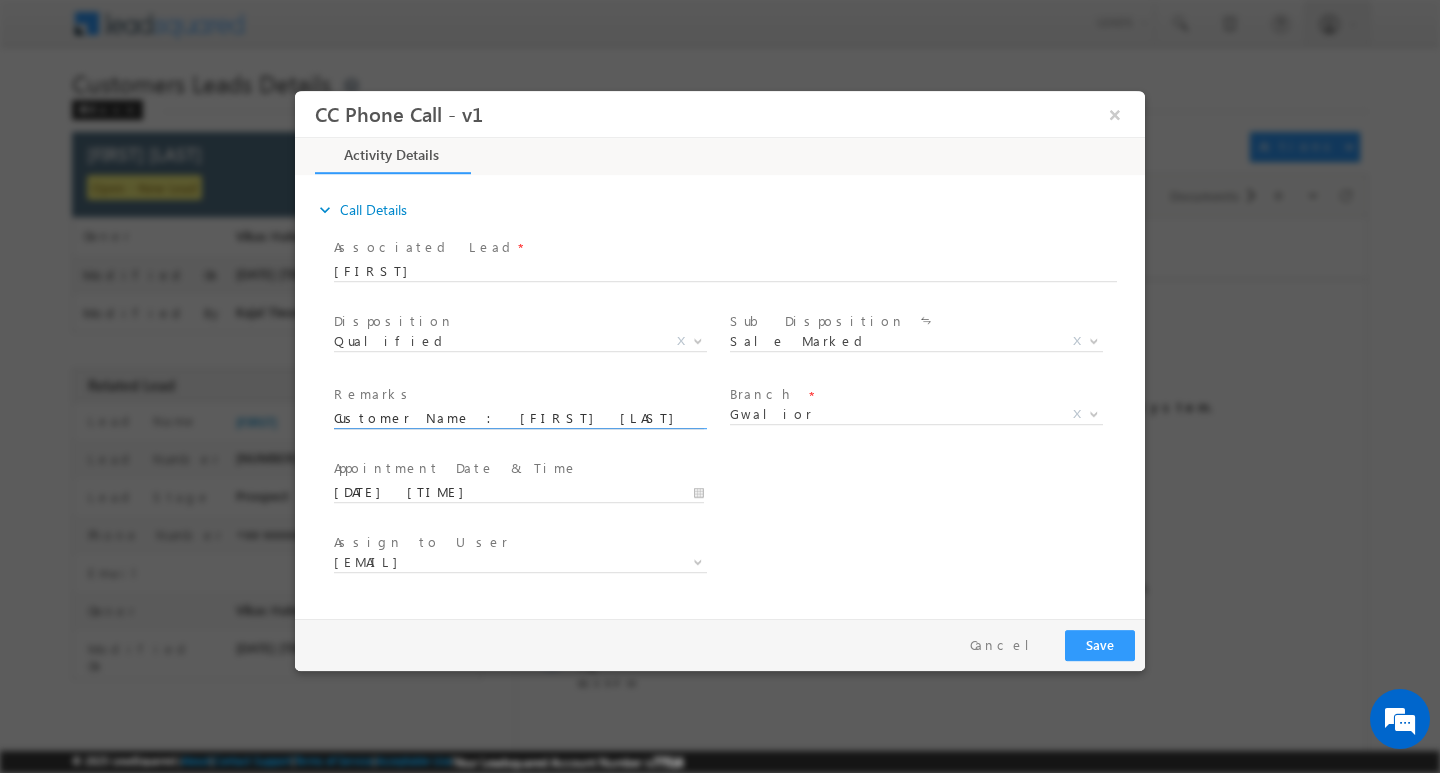 scroll, scrollTop: 0, scrollLeft: 929, axis: horizontal 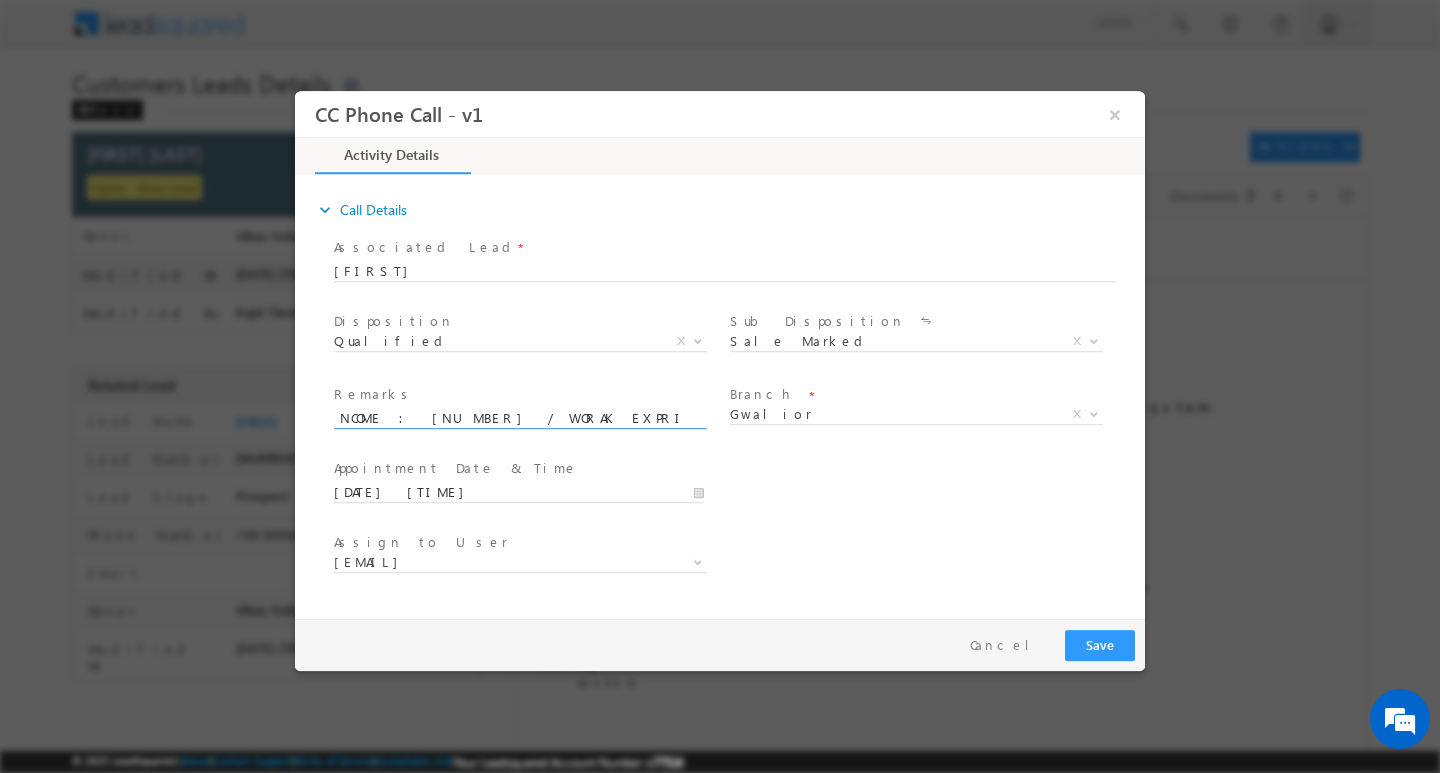type on "Customer Name : [FIRST] [LAST] / AG [NUMBER]/ B / SELF EMPOYE / DARI FAM / MOTHE INCOME : [NUMBER] / WORAK EXPRICEN  : [NUMBER]Y/ LOAN TYPE P+C/ LOAN AMOUNT  [NUMBER] /  EMI [NUMBER] /  PAOPEERTY TYPE : GP /AAD : [NAME]" 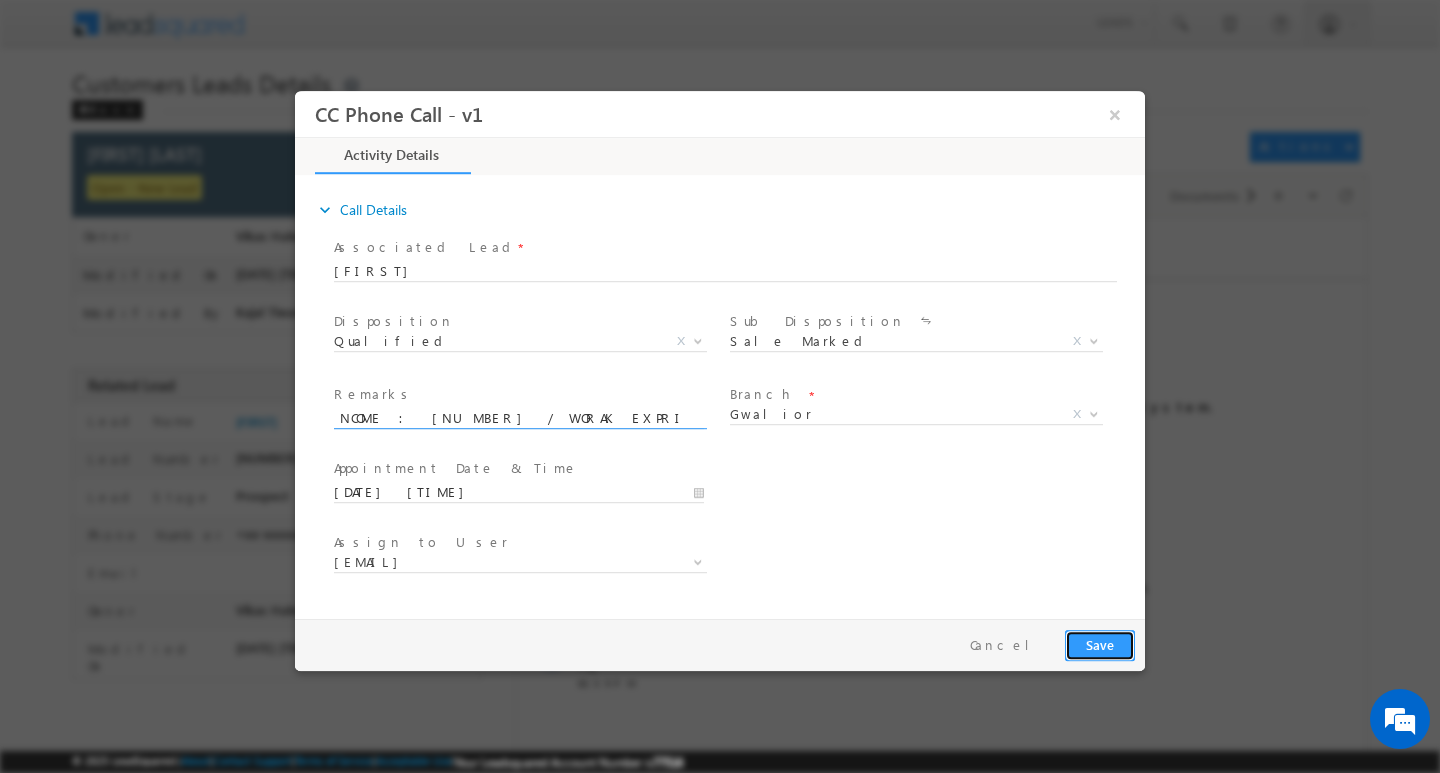 scroll, scrollTop: 0, scrollLeft: 0, axis: both 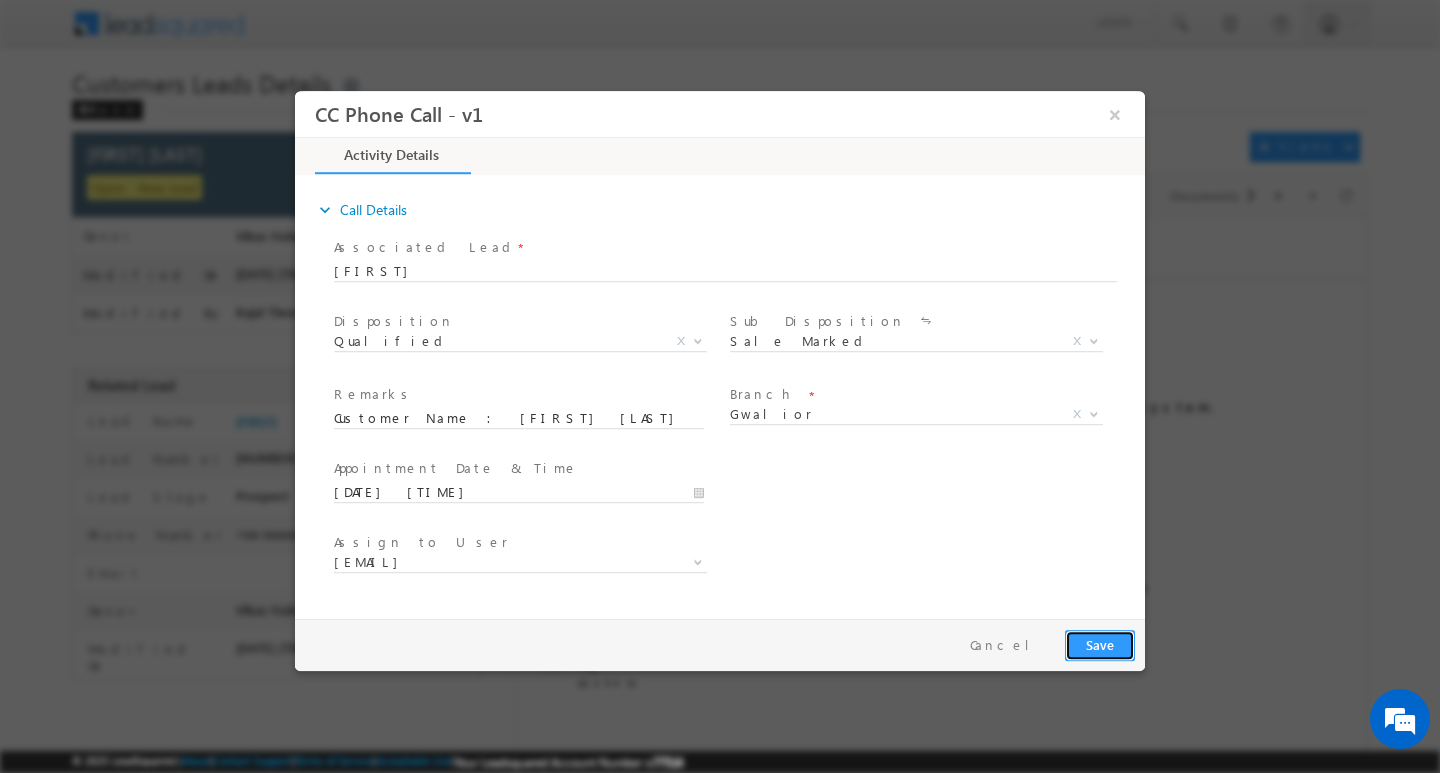 click on "Save" at bounding box center [1100, 644] 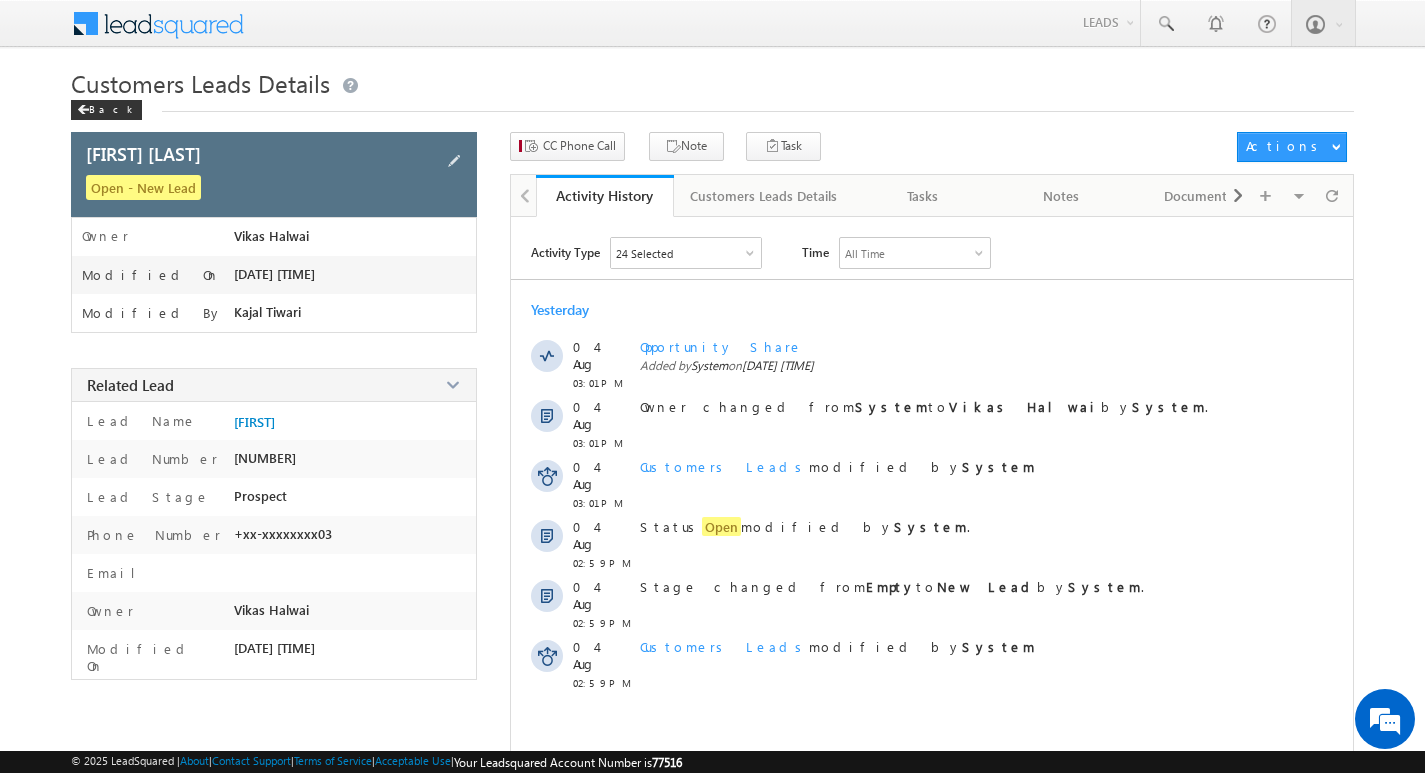 click on "Open - New Lead" at bounding box center (276, 189) 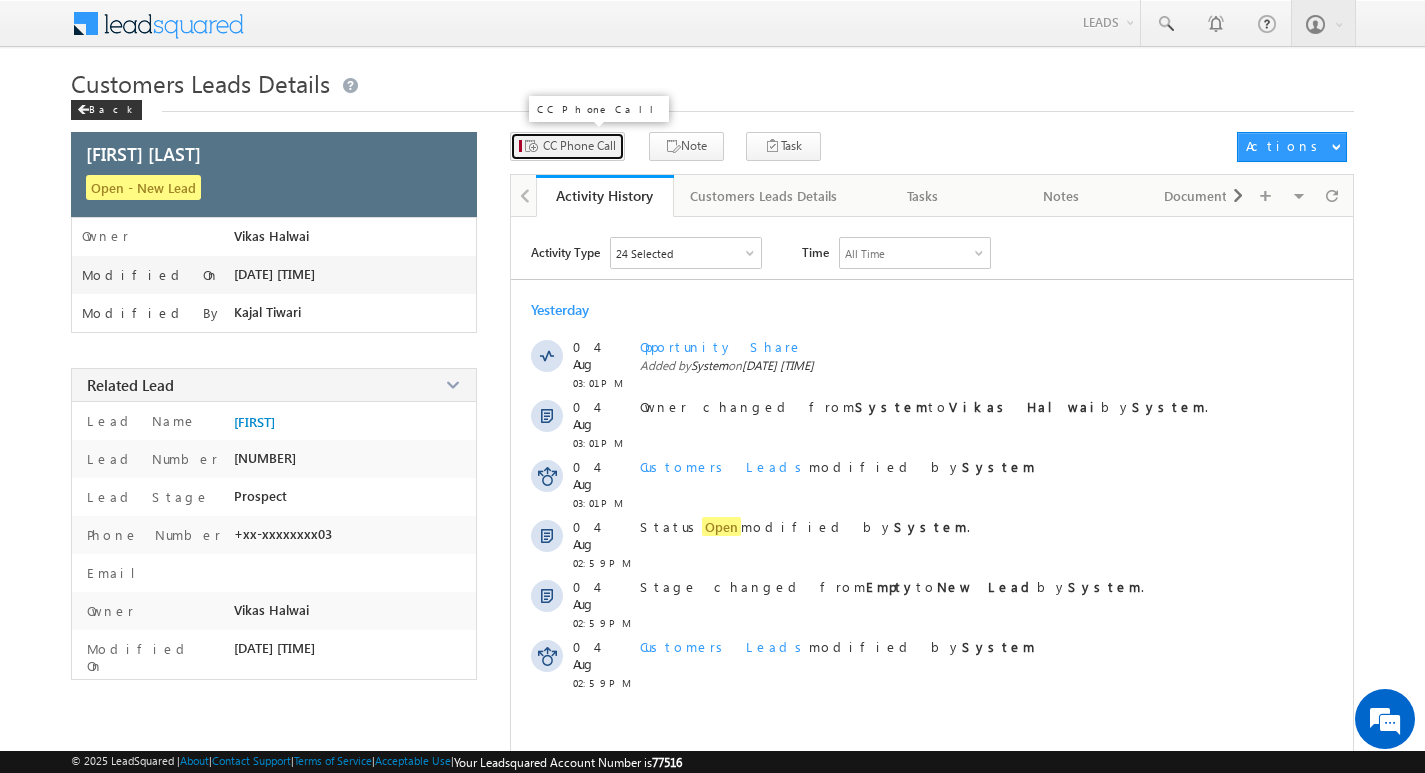 click on "CC Phone Call" at bounding box center [567, 146] 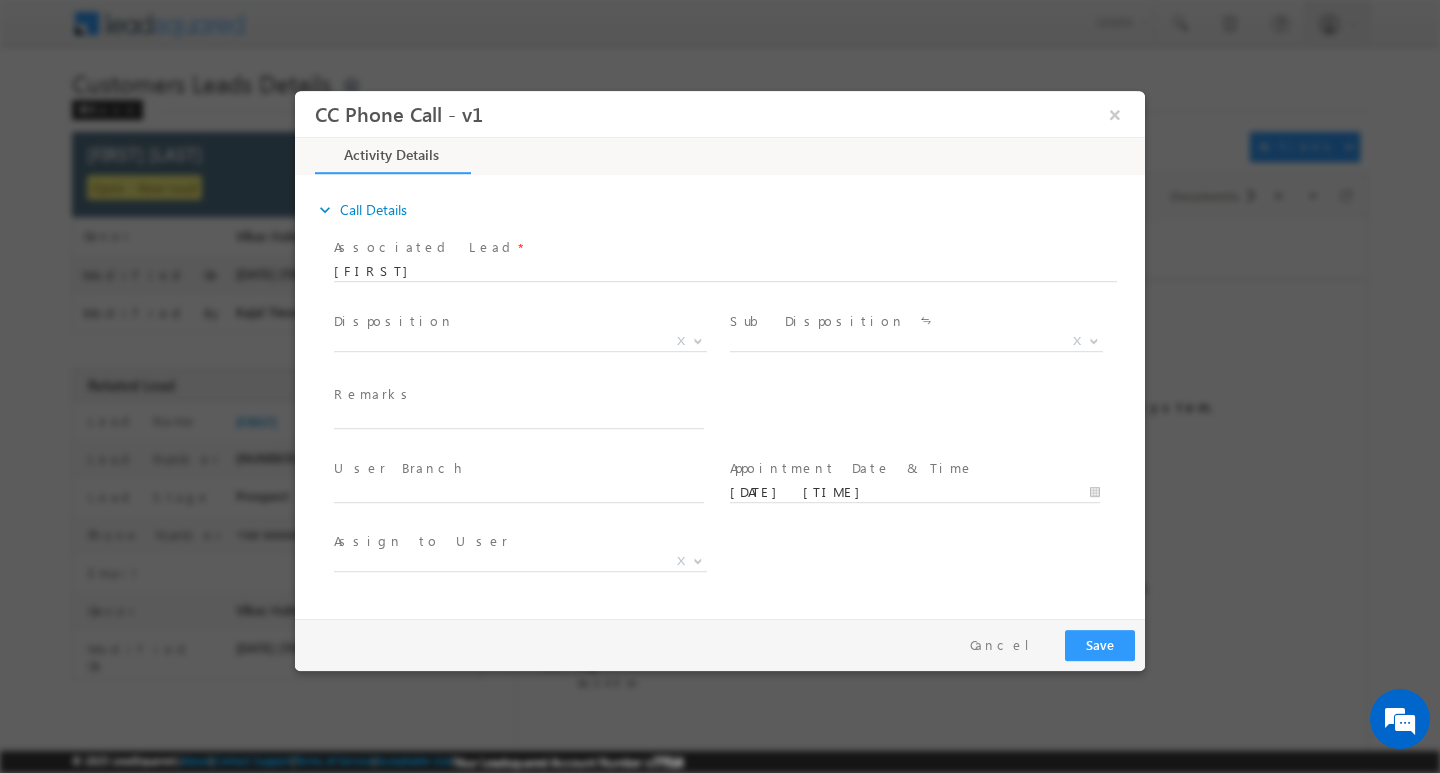 scroll, scrollTop: 0, scrollLeft: 0, axis: both 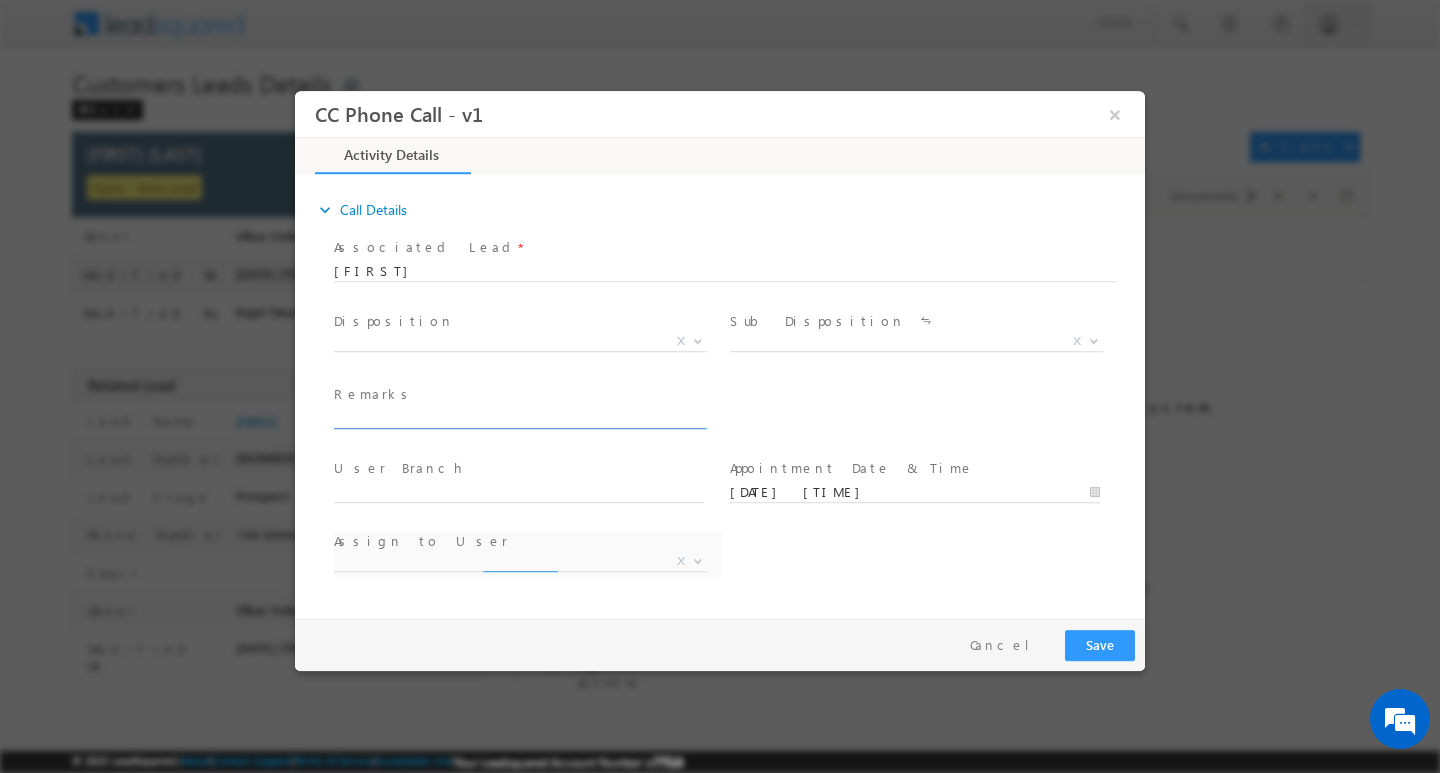 click at bounding box center [519, 418] 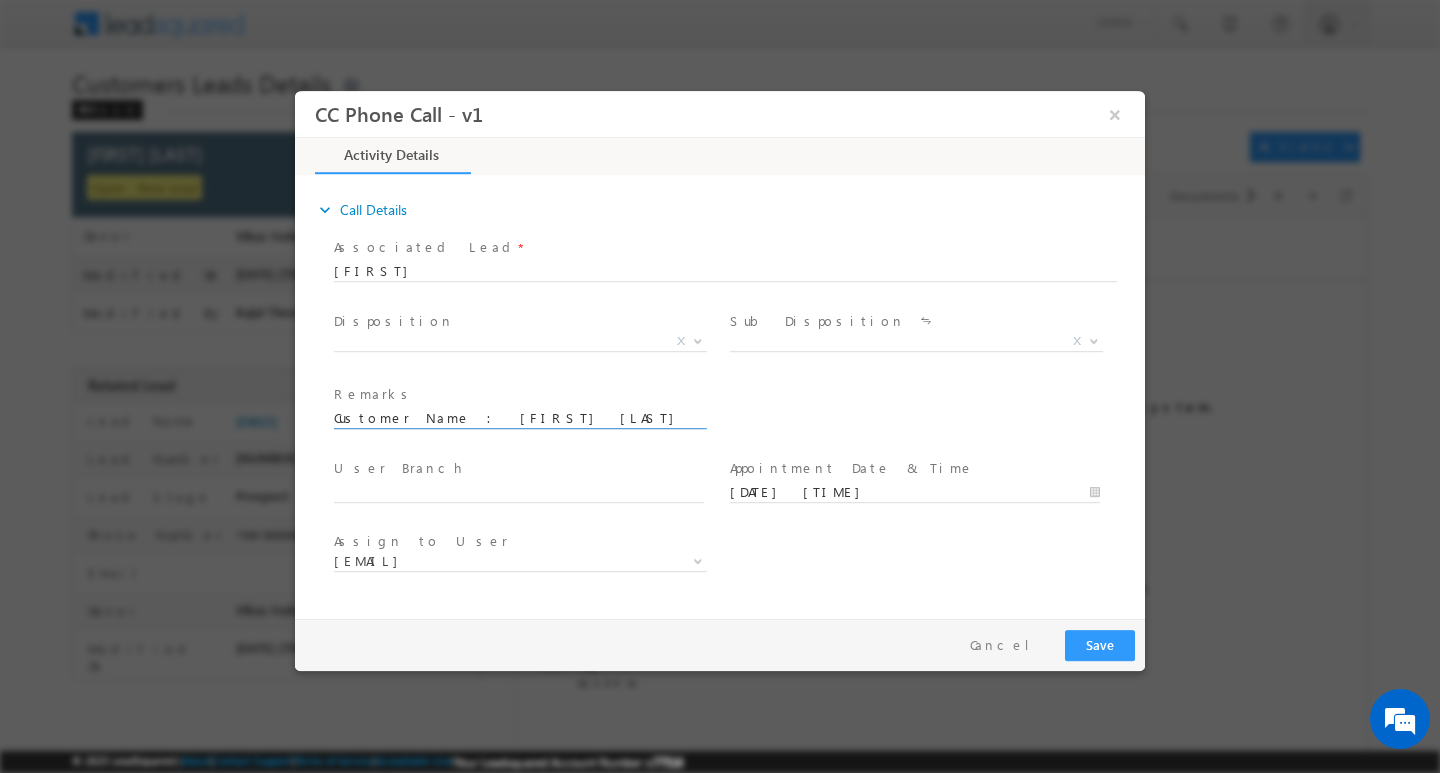 scroll, scrollTop: 0, scrollLeft: 929, axis: horizontal 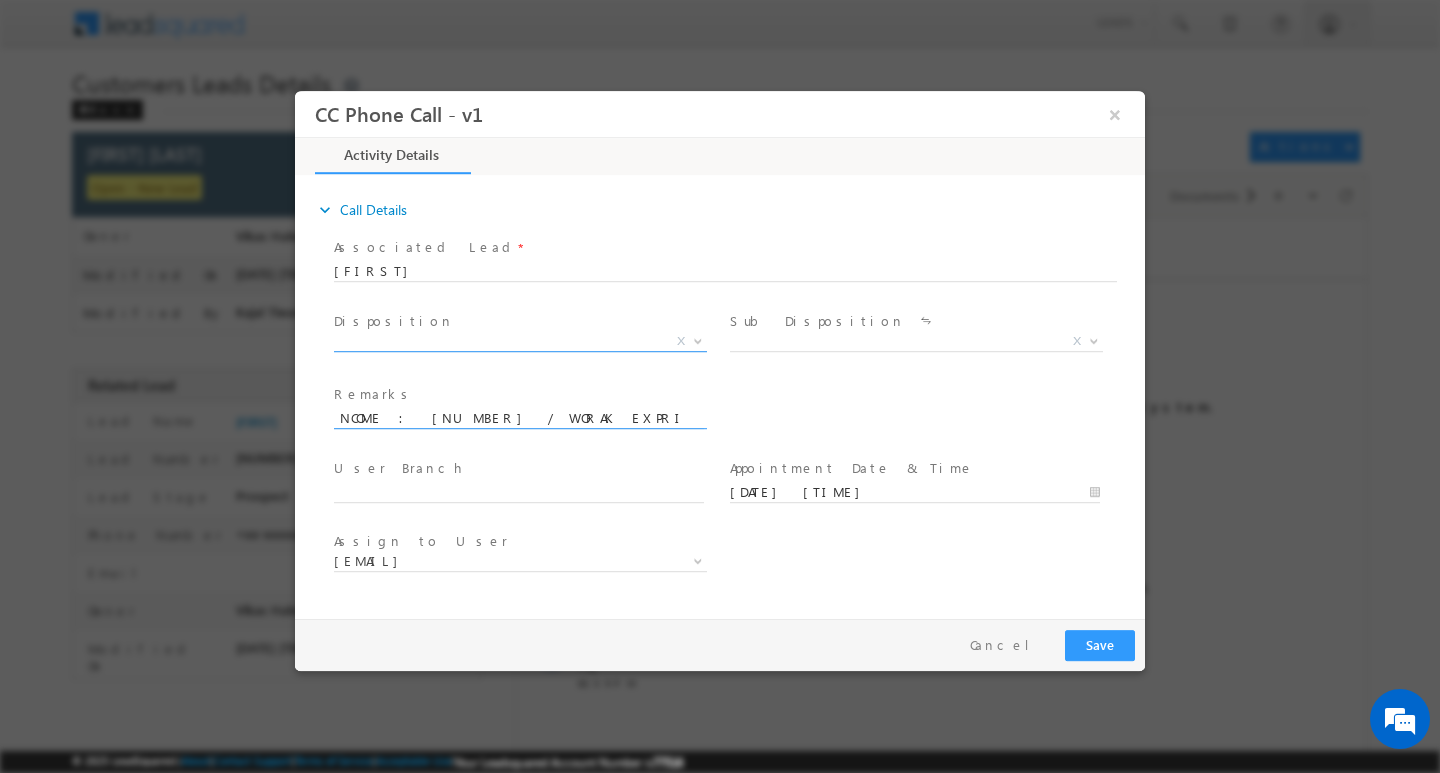 type on "Customer Name : [FIRST] [LAST] / AG [NUMBER]/ B / SELF EMPOYE / DARI FAM / MOTHE INCOME : [NUMBER] / WORAK EXPRICEN  : [NUMBER]Y/ LOAN TYPE P+C/ LOAN AMOUNT  [NUMBER] /  EMI [NUMBER] /  PAOPEERTY TYPE : GP /AAD : [NAME]" 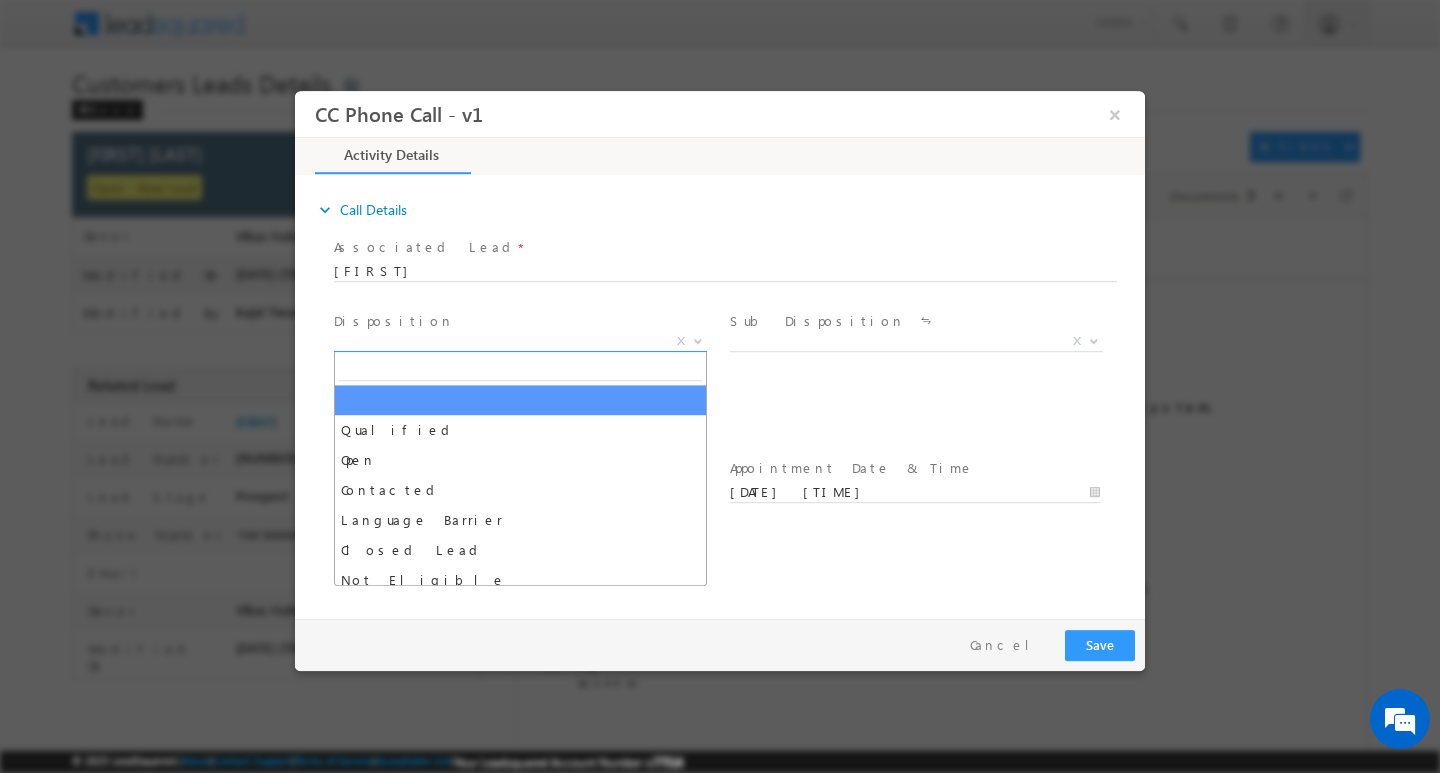 click at bounding box center (696, 340) 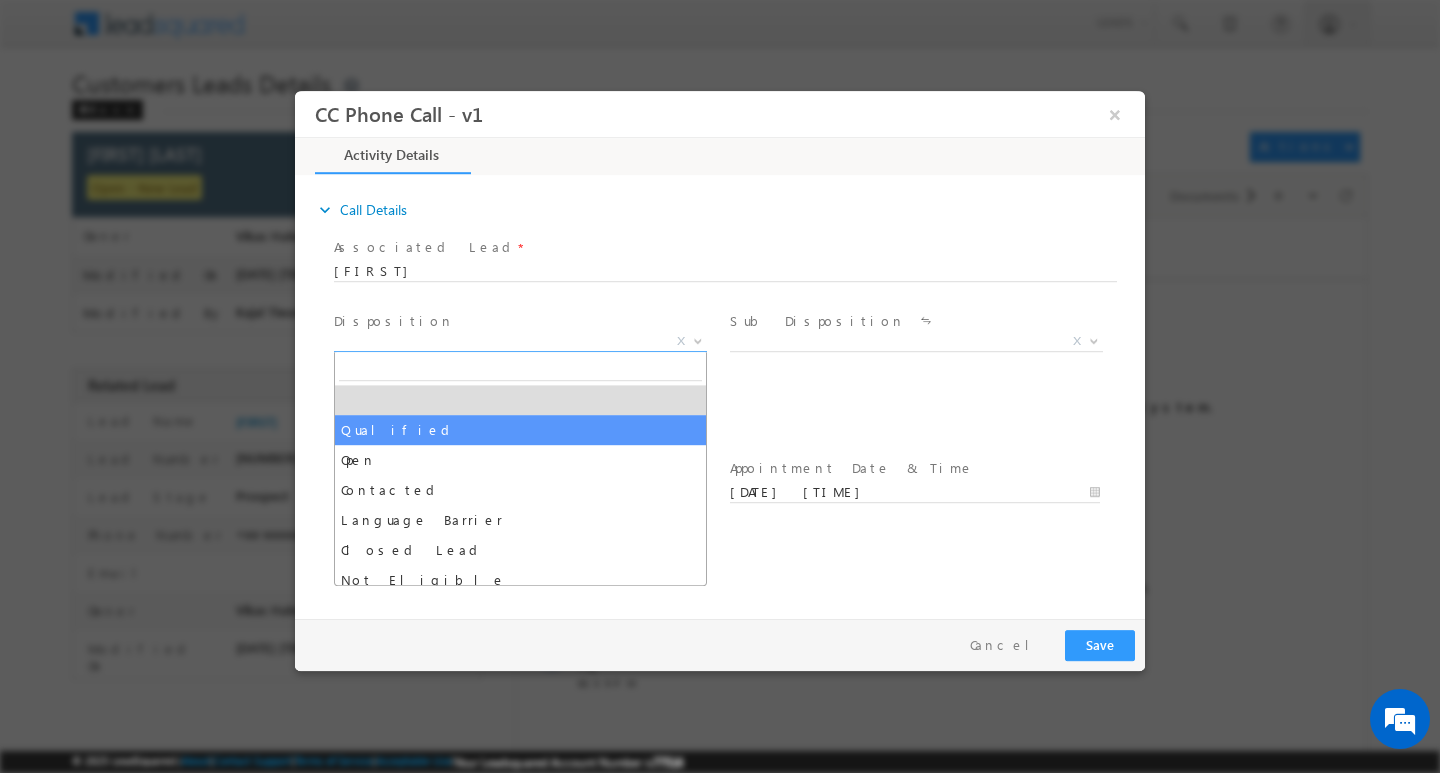 select on "Qualified" 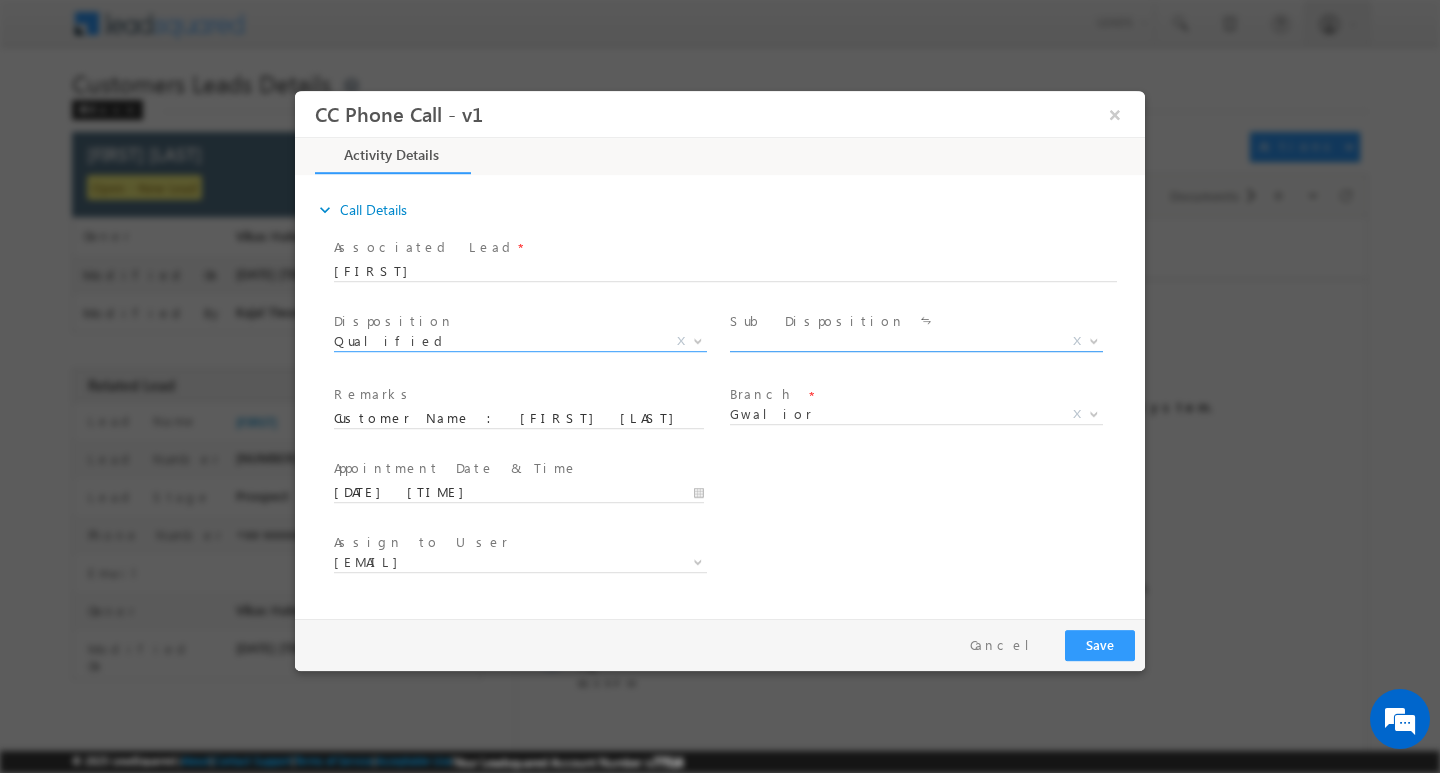 click at bounding box center [1092, 340] 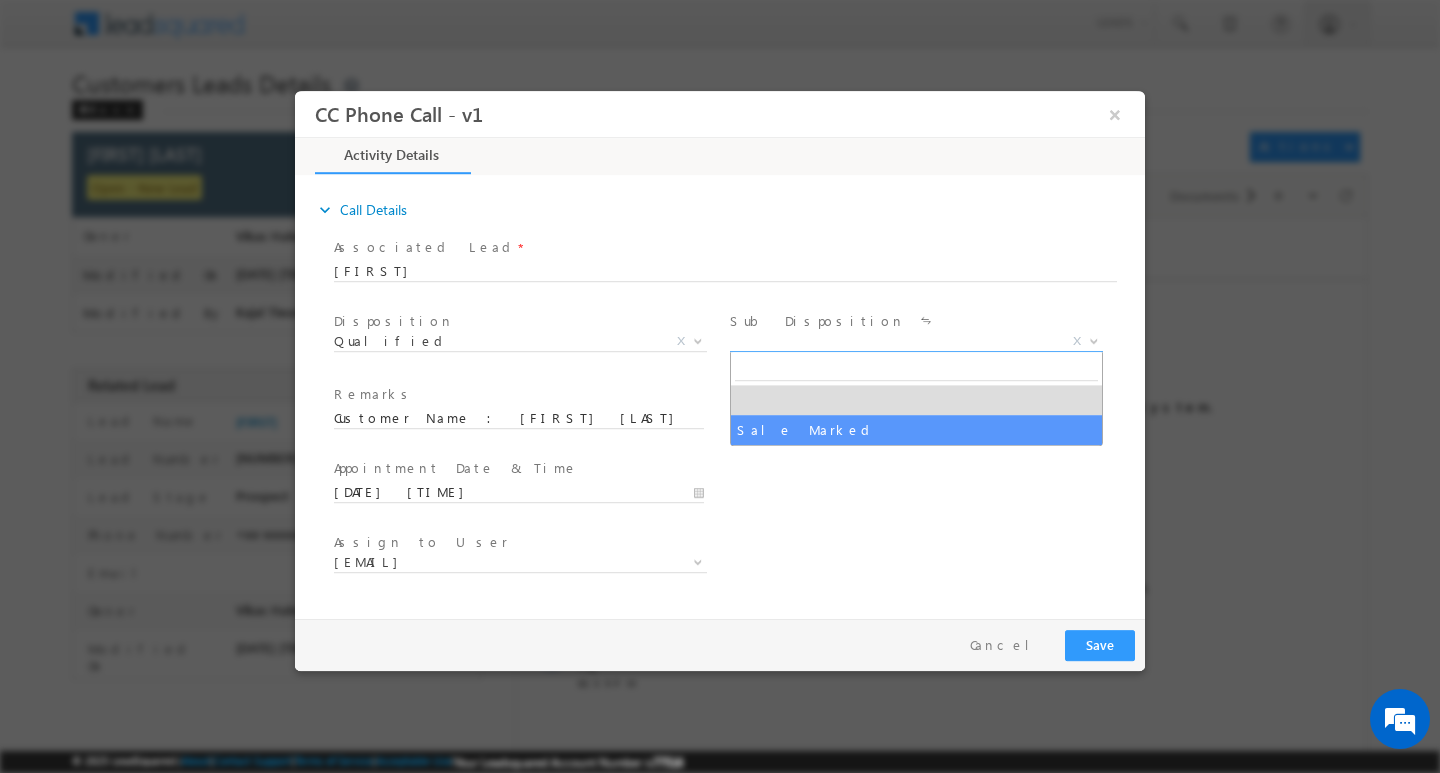 select on "Sale Marked" 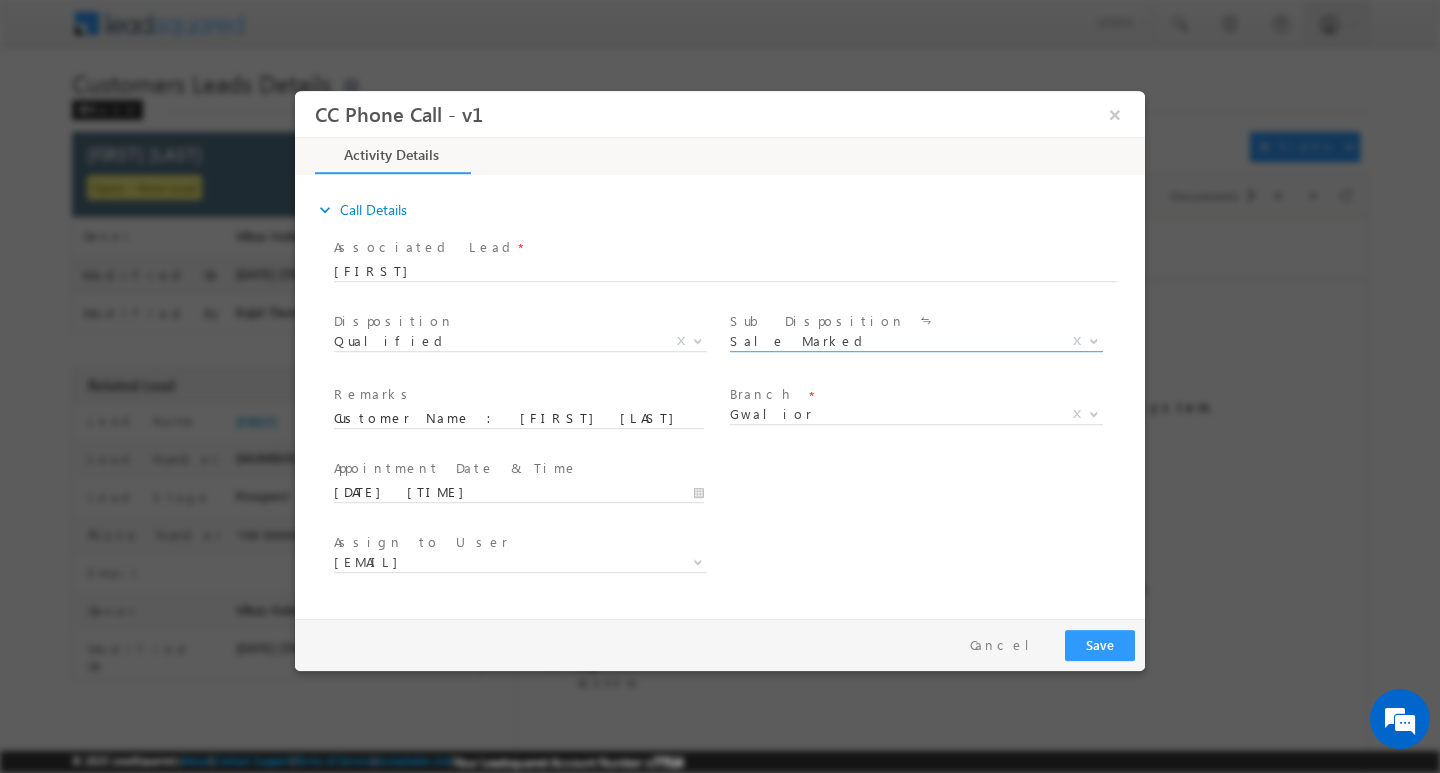 click on "Assign to User
*" at bounding box center (518, 542) 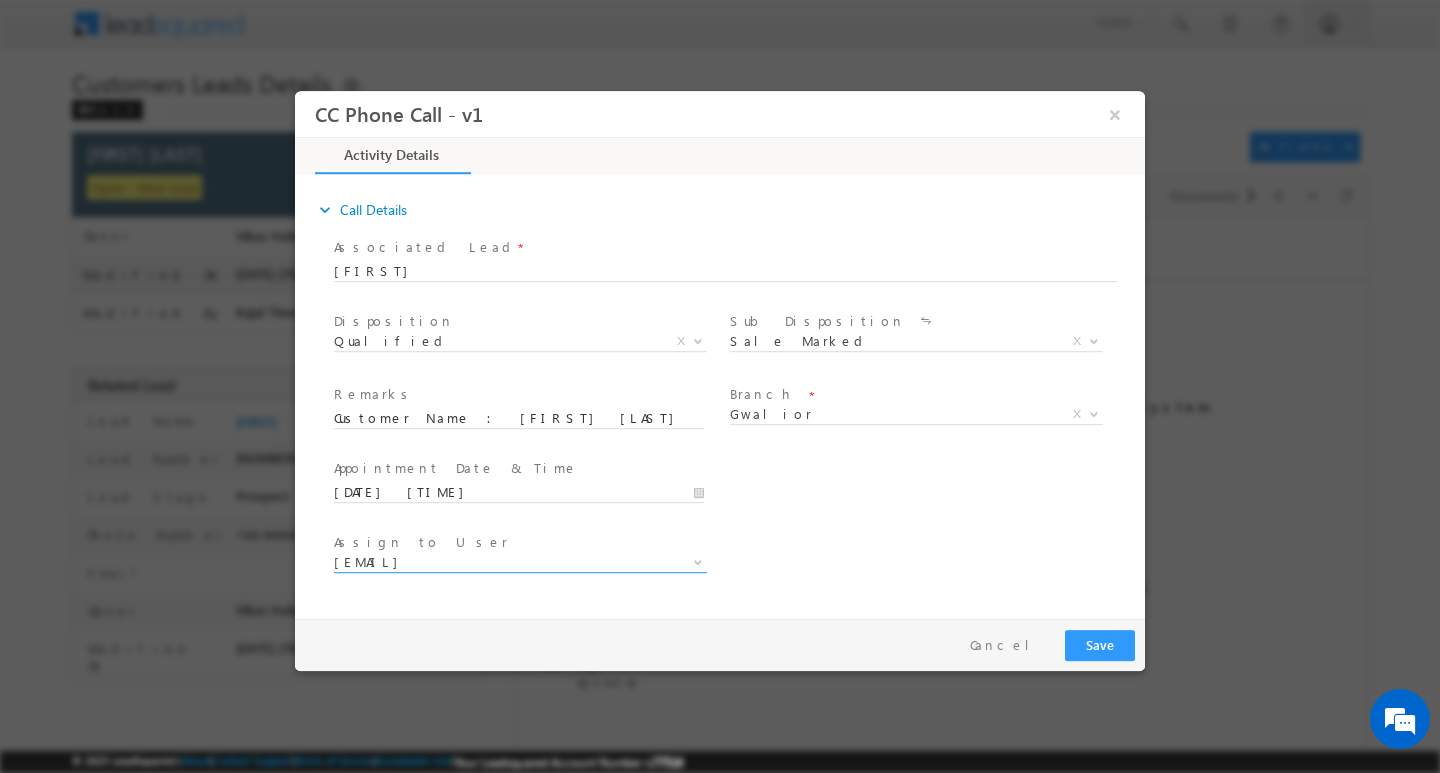click on "[EMAIL]" at bounding box center (496, 561) 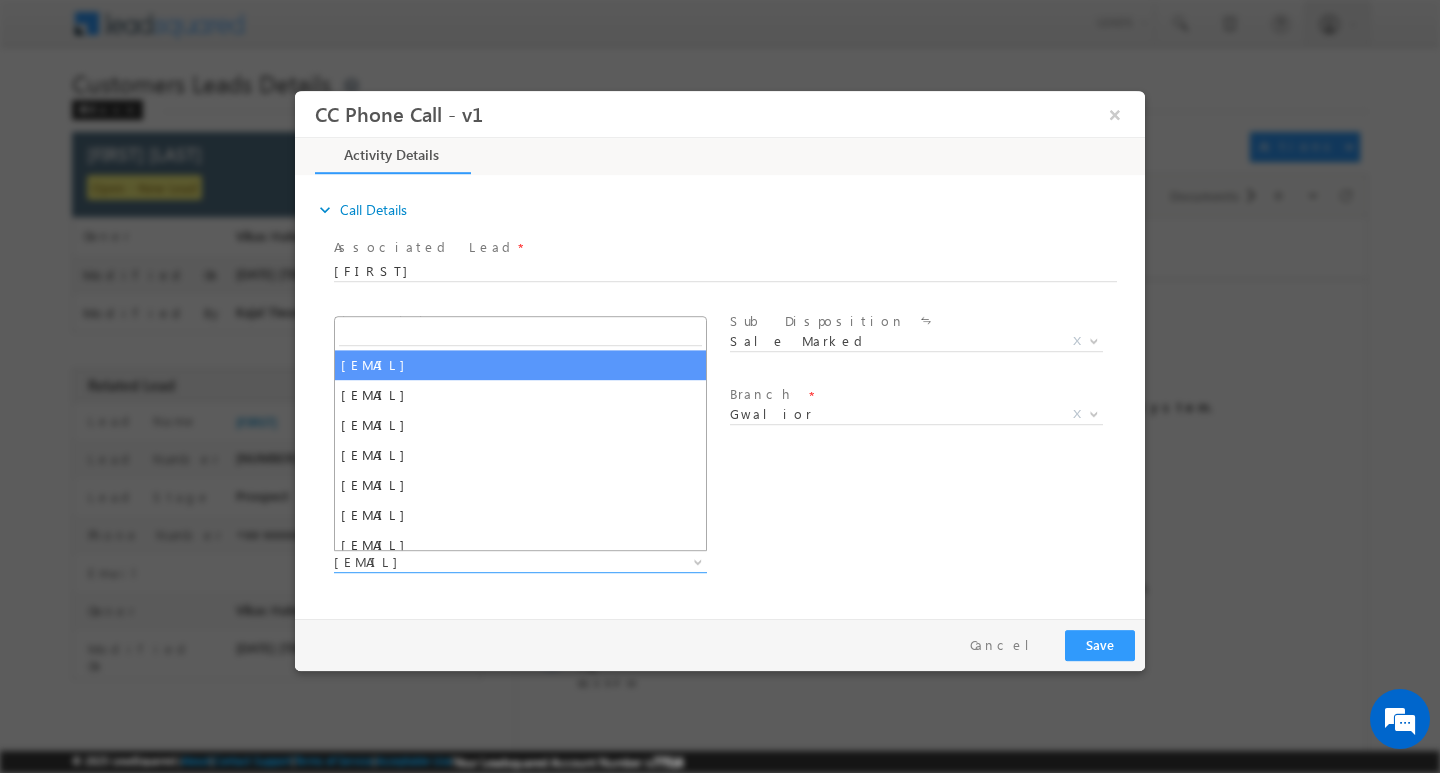 click at bounding box center (520, 332) 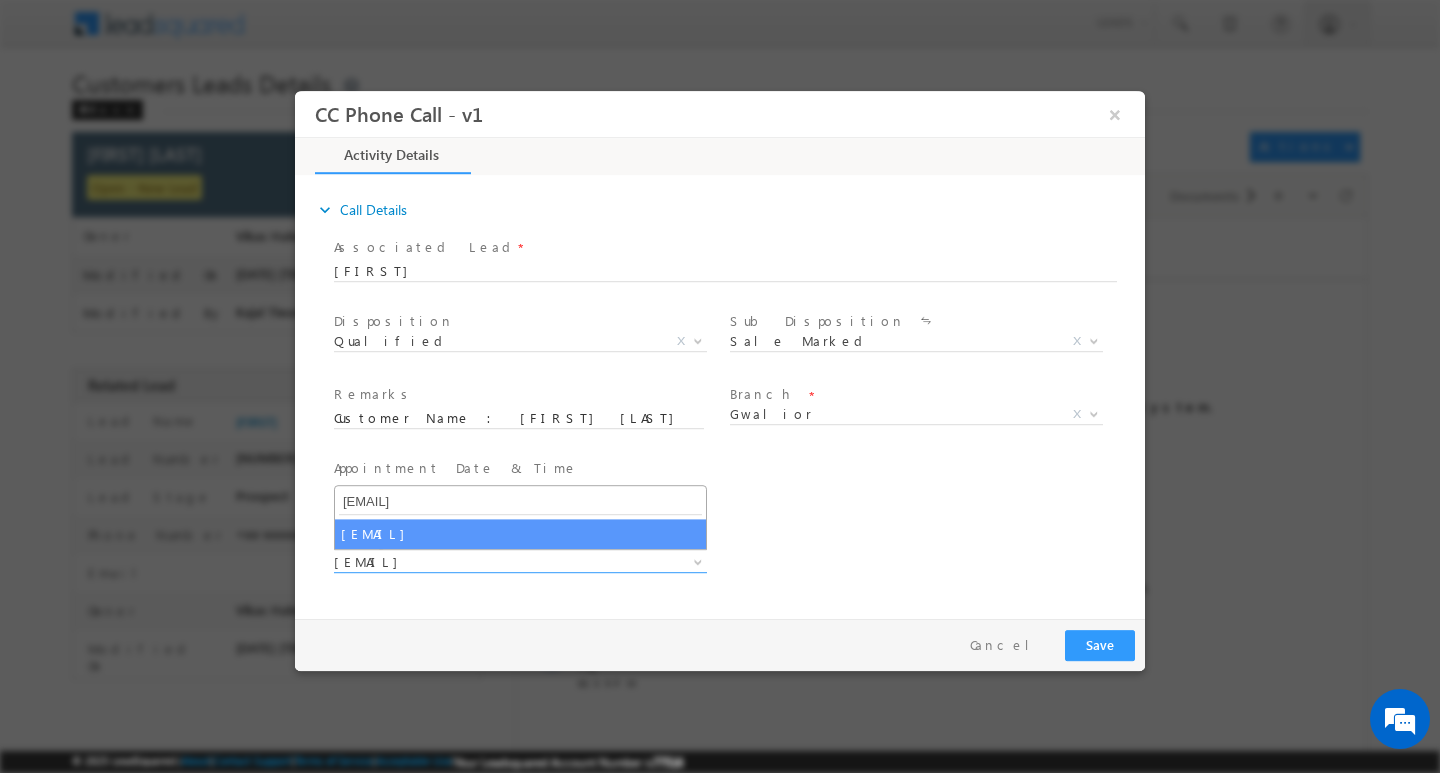 type on "[EMAIL]" 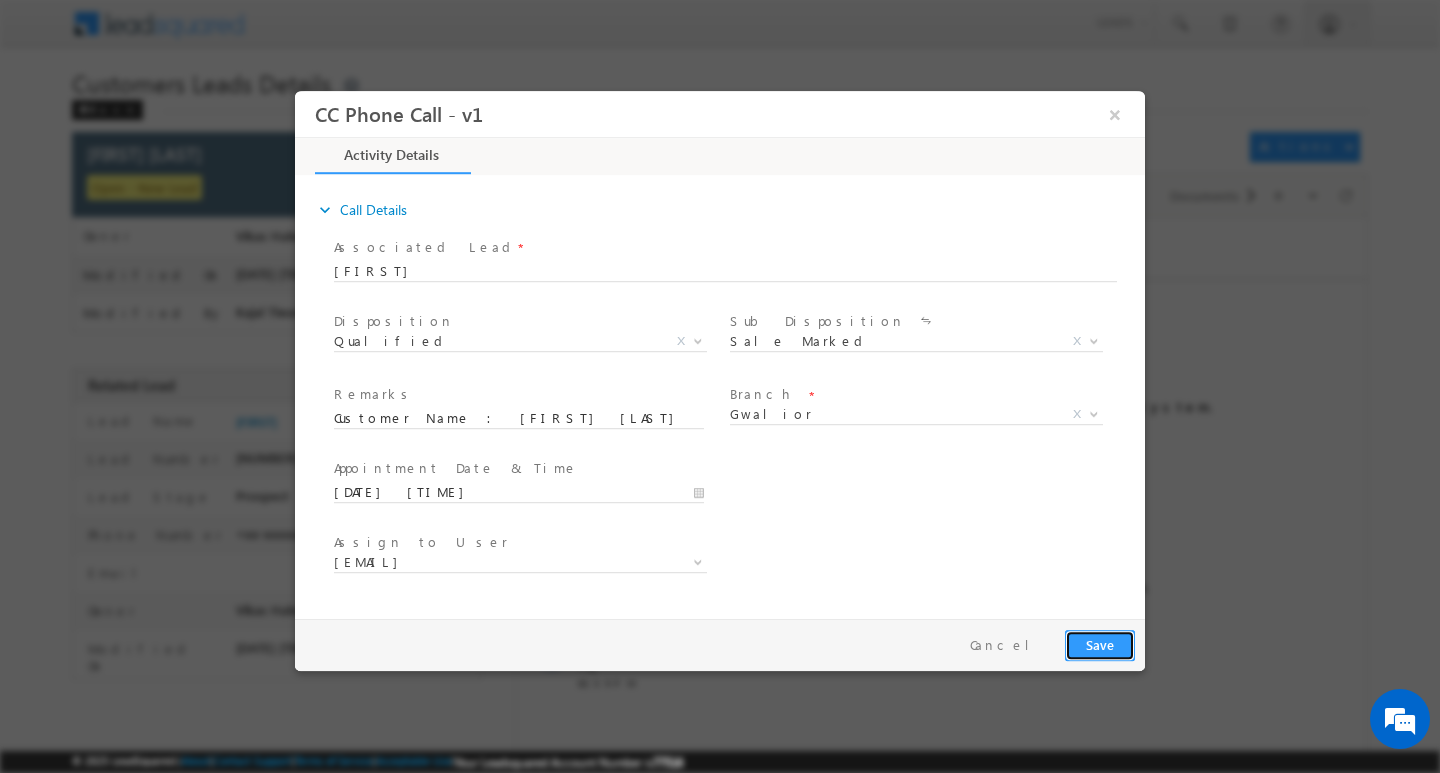 click on "Save" at bounding box center (1100, 644) 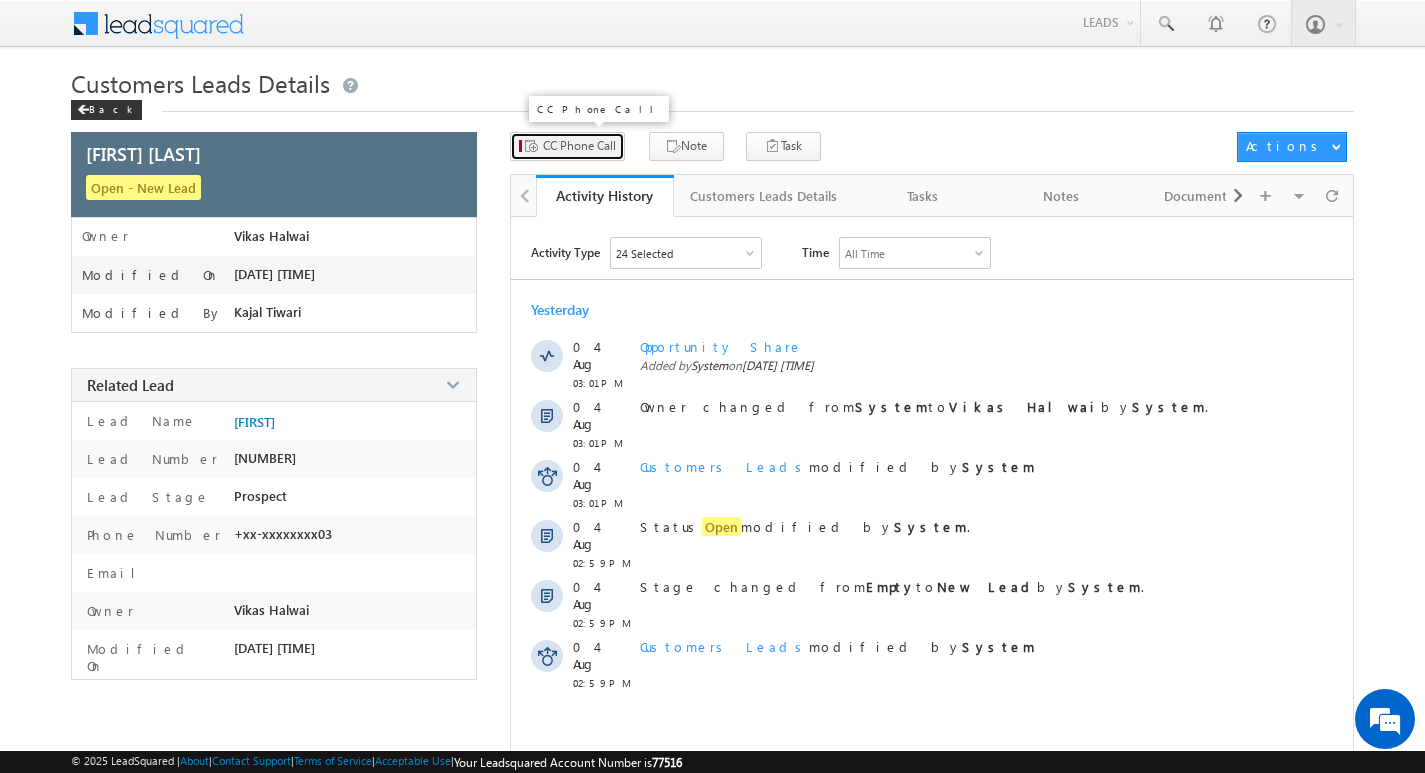 click on "CC Phone Call" at bounding box center (579, 146) 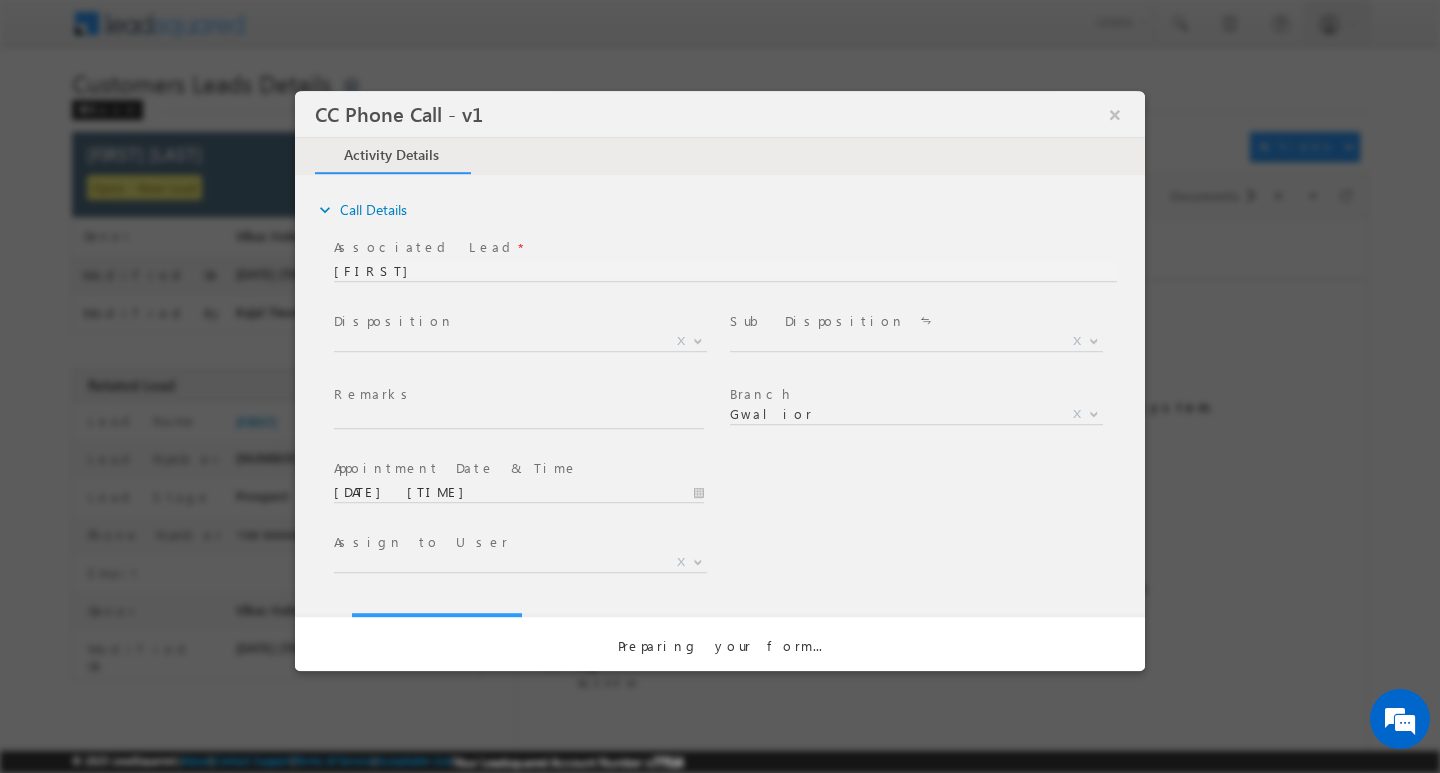 scroll, scrollTop: 0, scrollLeft: 0, axis: both 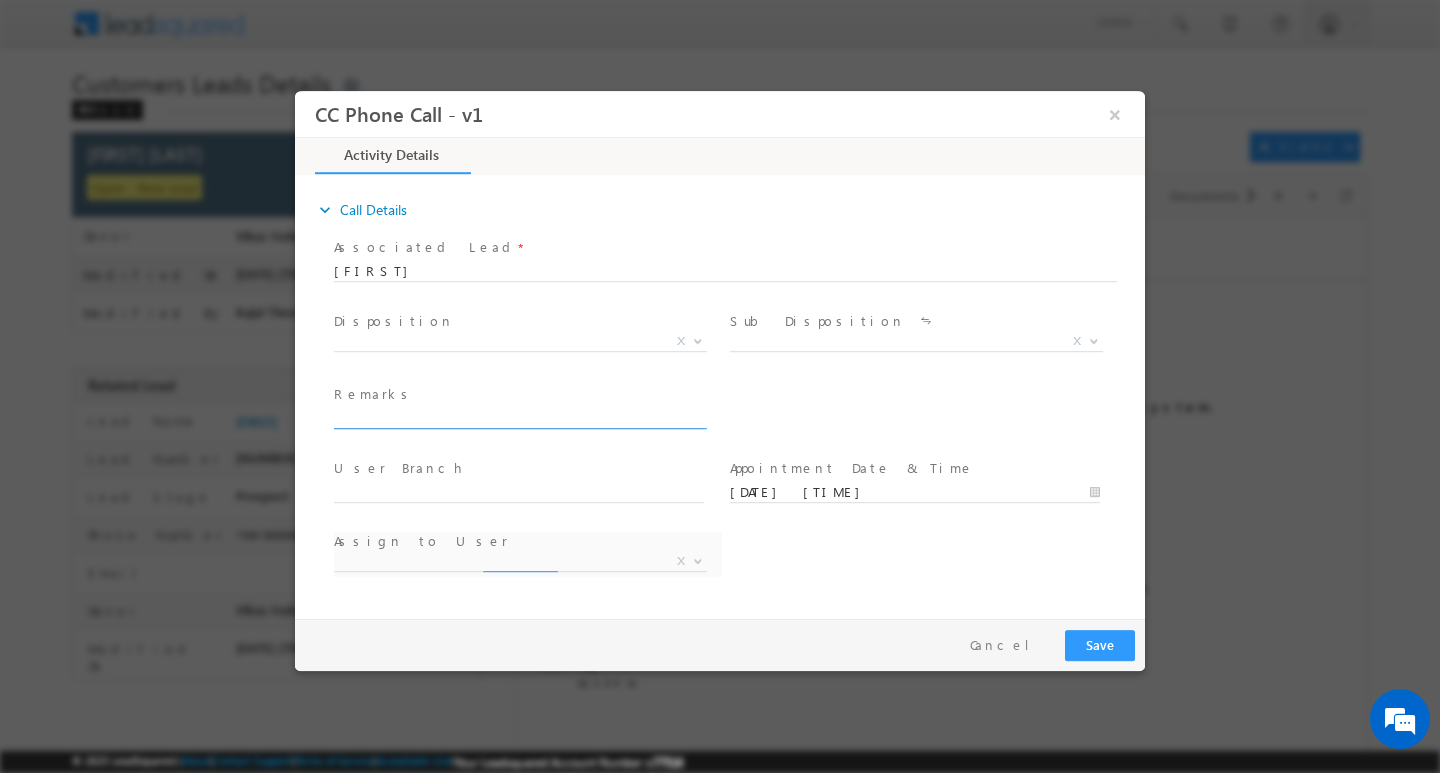 select on "[EMAIL]" 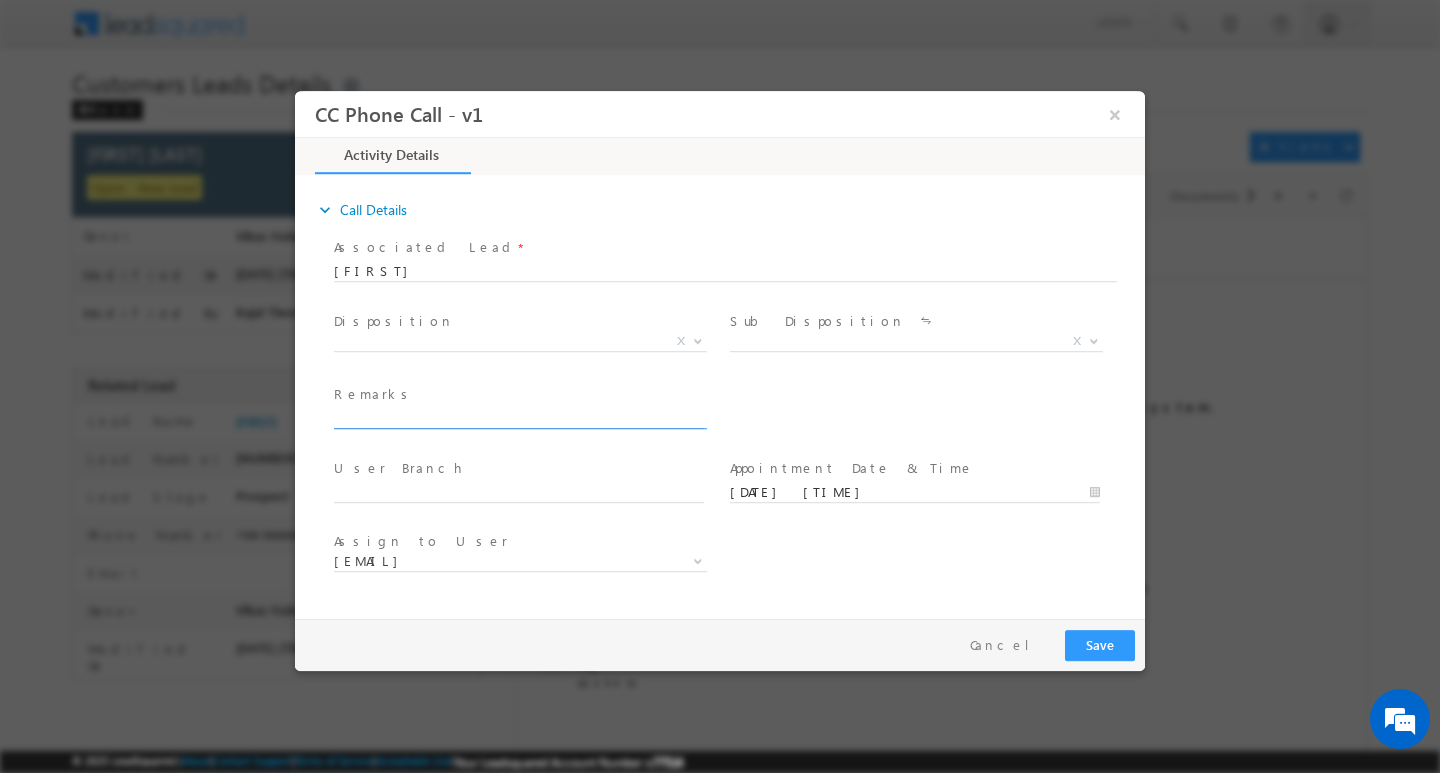 click at bounding box center [519, 418] 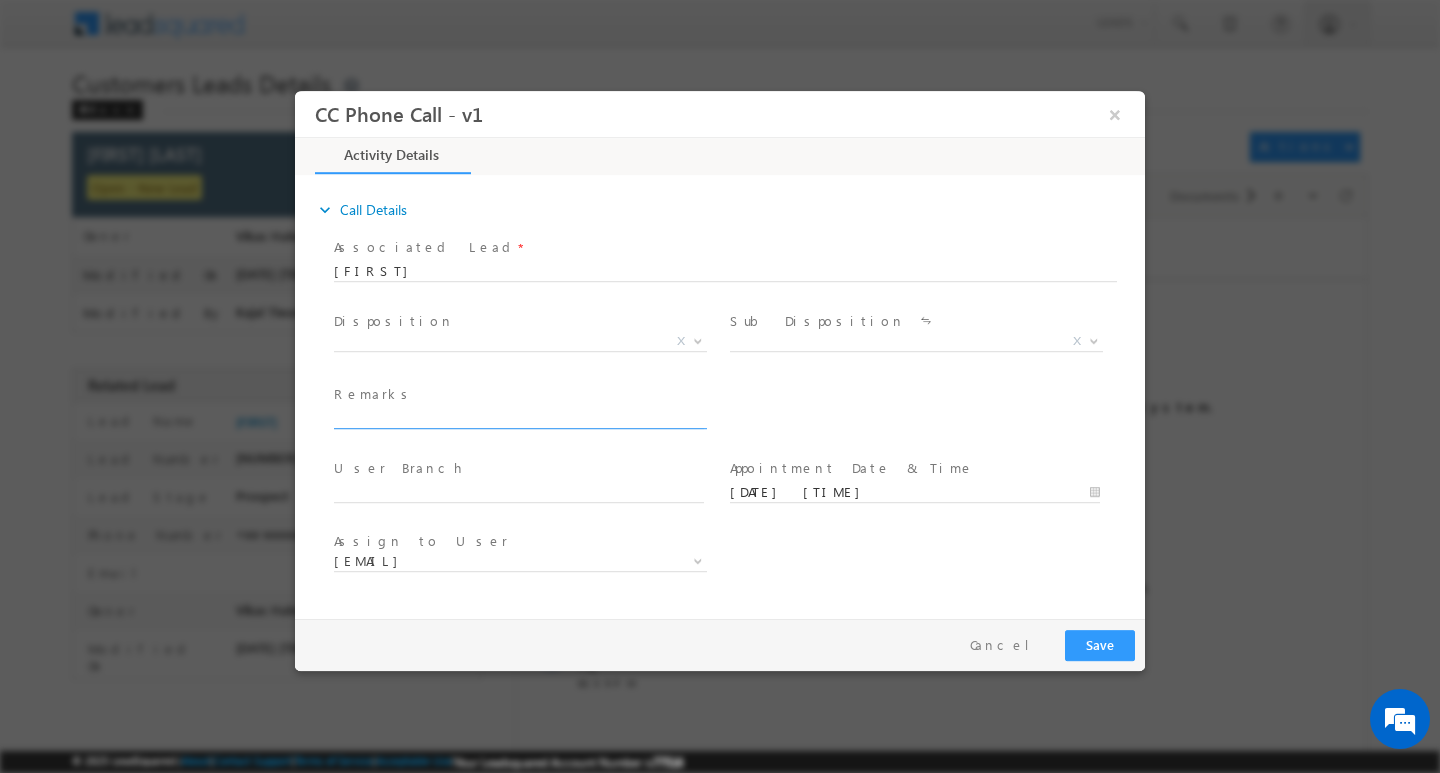 type on "Customer Name : [FIRST] [LAST]/ ag [NUMBER]/  b / self employed /  mothei income [NUMBER]/ worak experience : [NUMBER]y/  loan type : renovtion :loan amount [NUMBER]/  PROPERTY TYPE / MC / CIBI SCRO [NUMBER] :  aad :[NAME]" 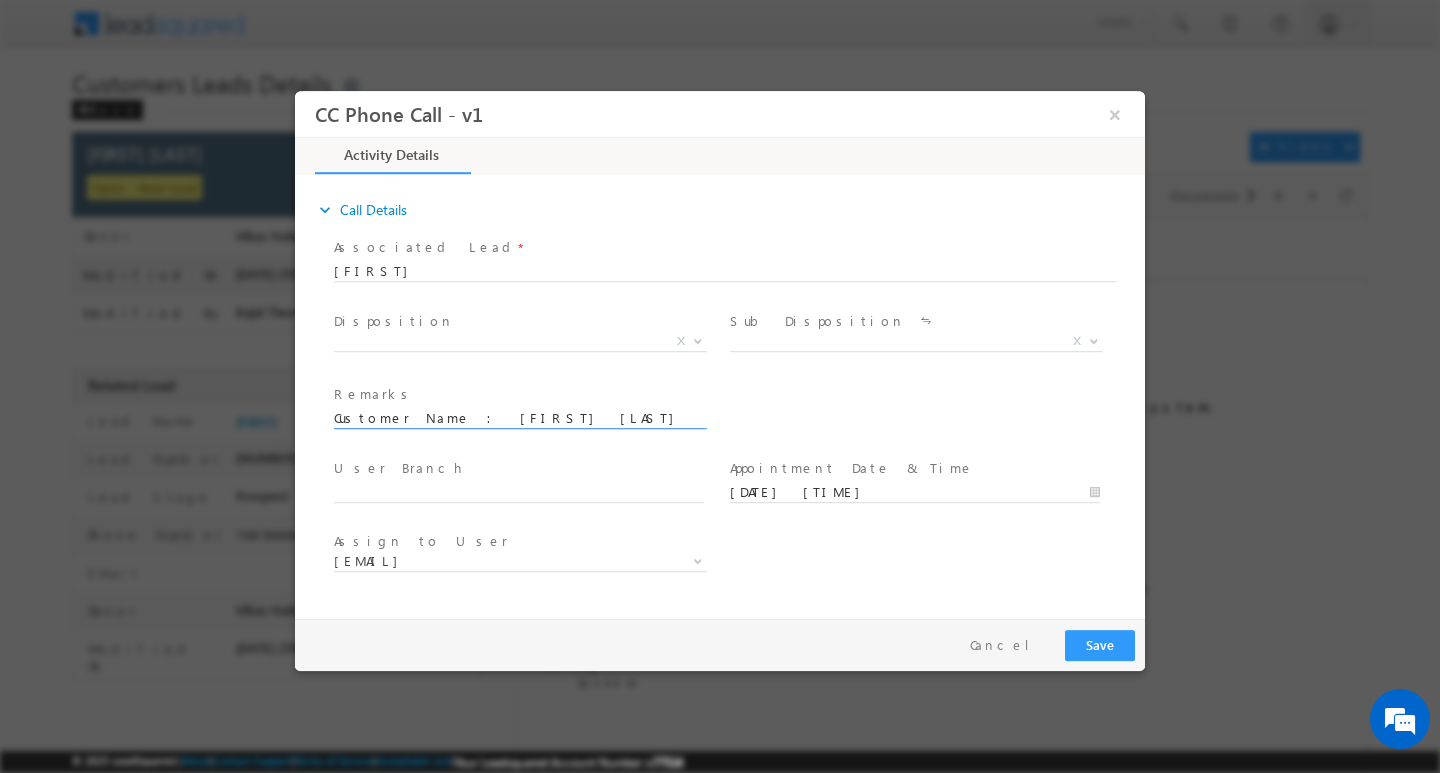 click on "Customer Name : [FIRST] [LAST]/ ag [NUMBER]/  b / self employed /  mothei income [NUMBER]/ worak experience : [NUMBER]y/  loan type : renovtion :loan amount [NUMBER]/  PROPERTY TYPE / MC / CIBI SCRO [NUMBER] :  aad :[NAME]" at bounding box center [519, 418] 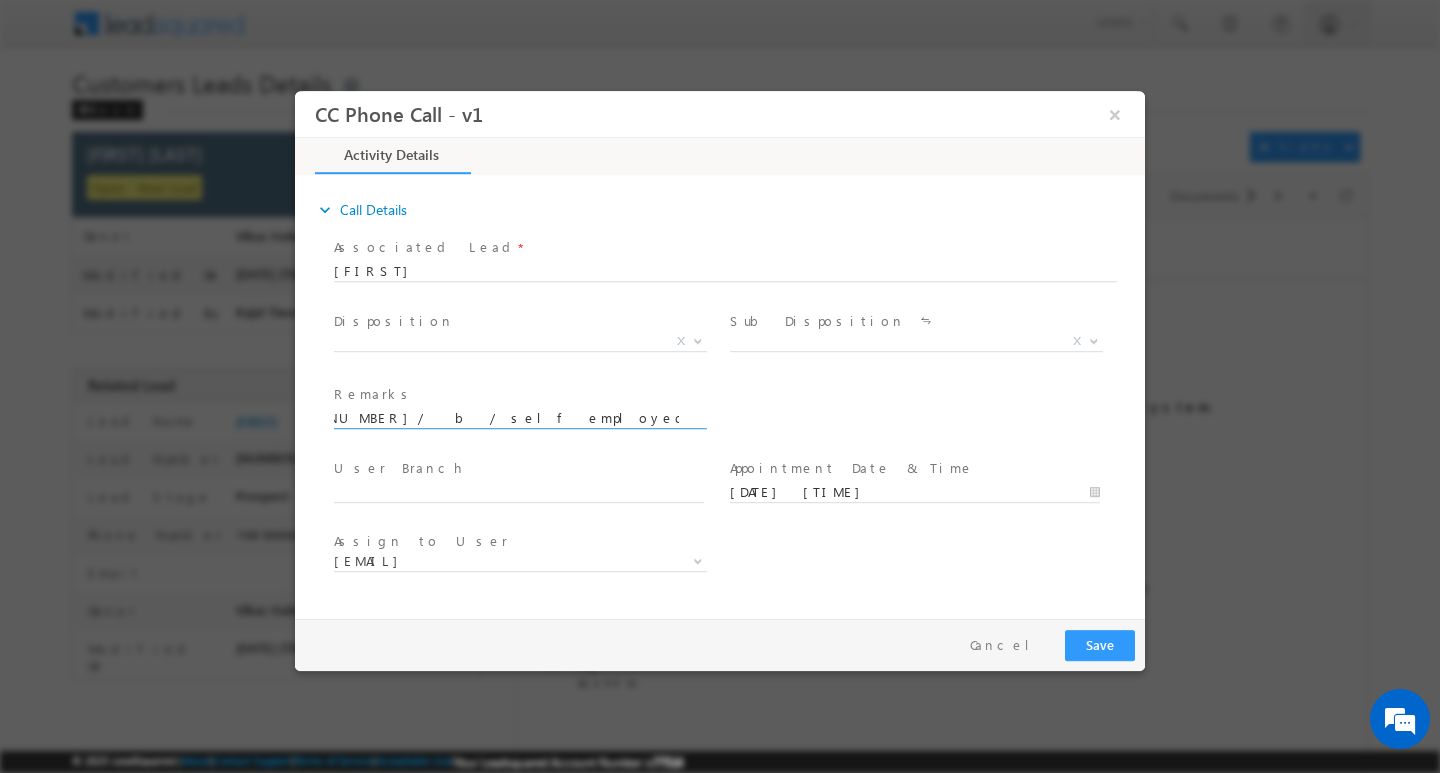 scroll, scrollTop: 0, scrollLeft: 829, axis: horizontal 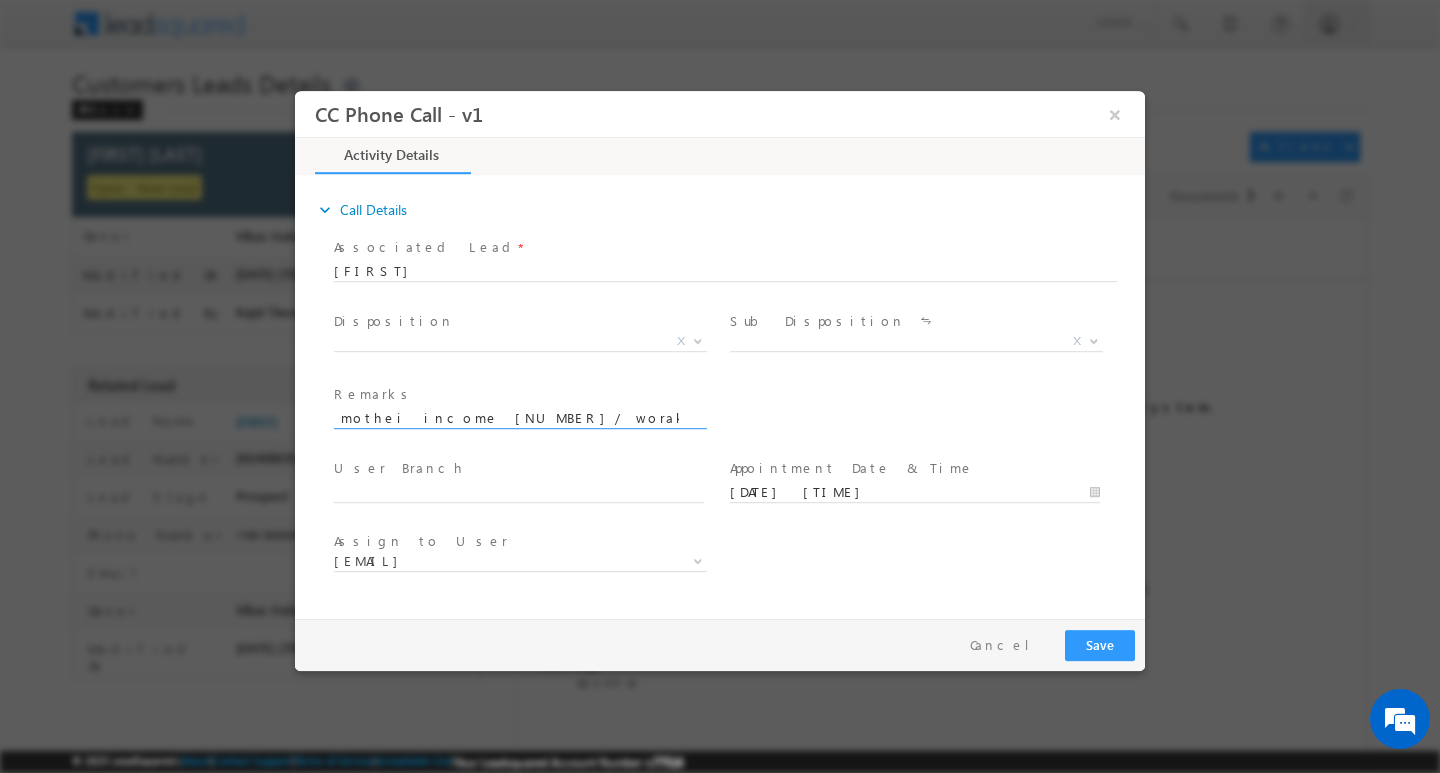 drag, startPoint x: 335, startPoint y: 415, endPoint x: 758, endPoint y: 430, distance: 423.26587 